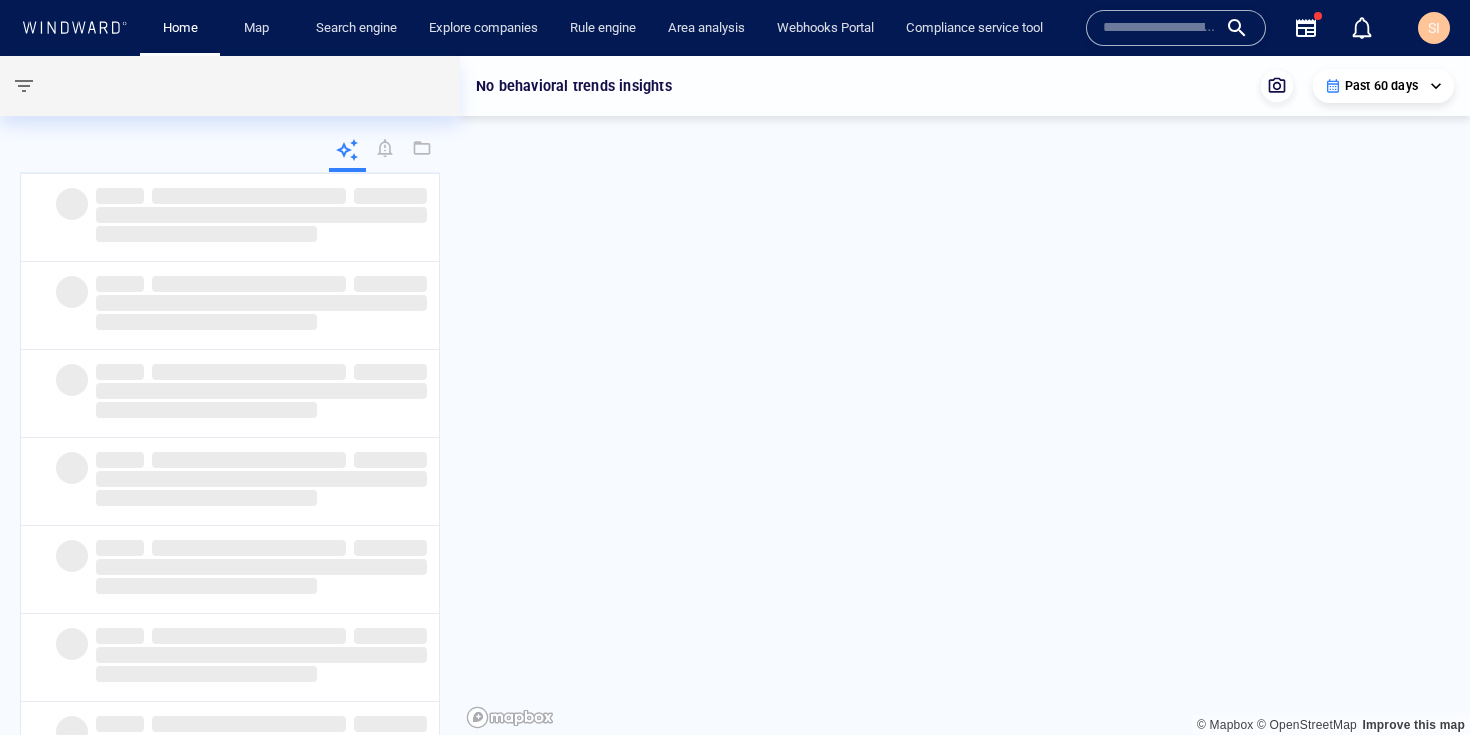 scroll, scrollTop: 0, scrollLeft: 0, axis: both 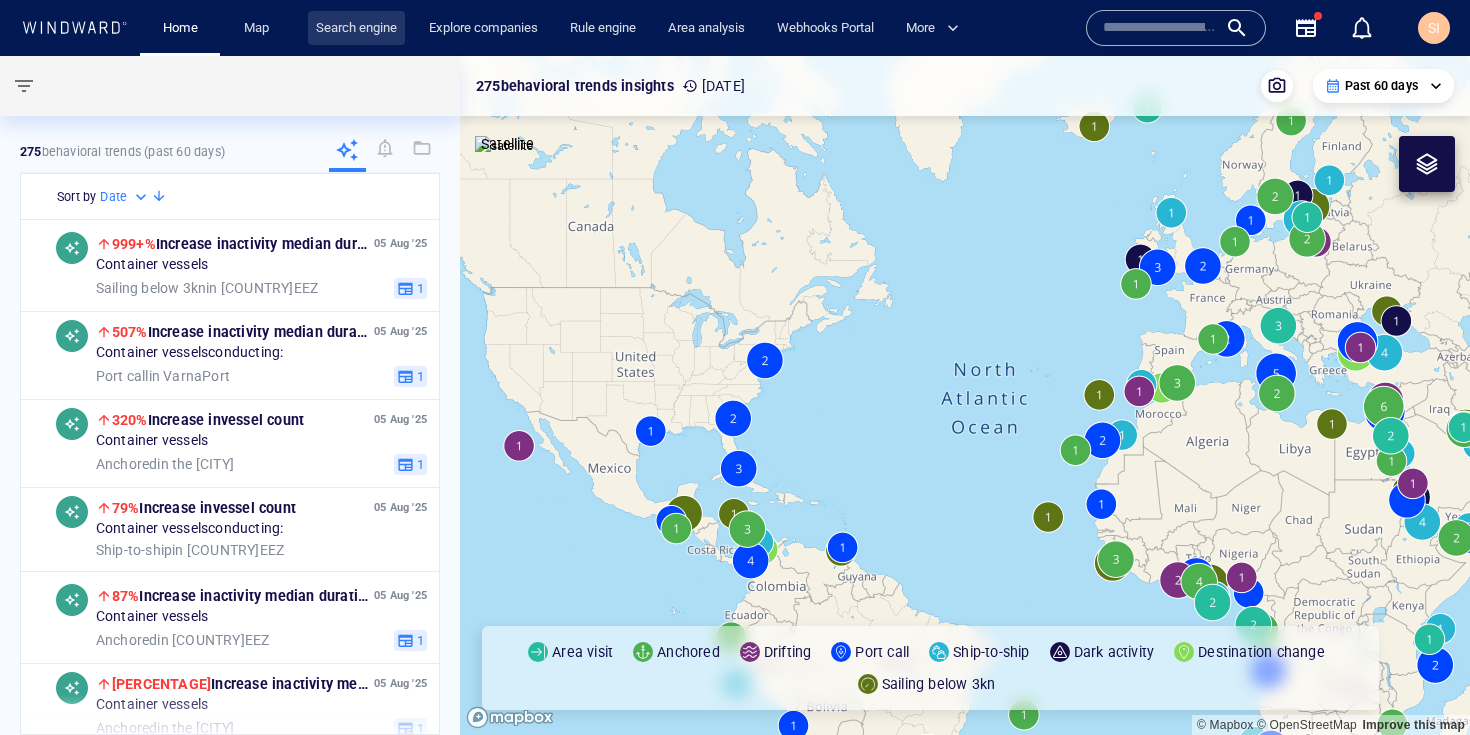 click on "Search engine" at bounding box center (356, 28) 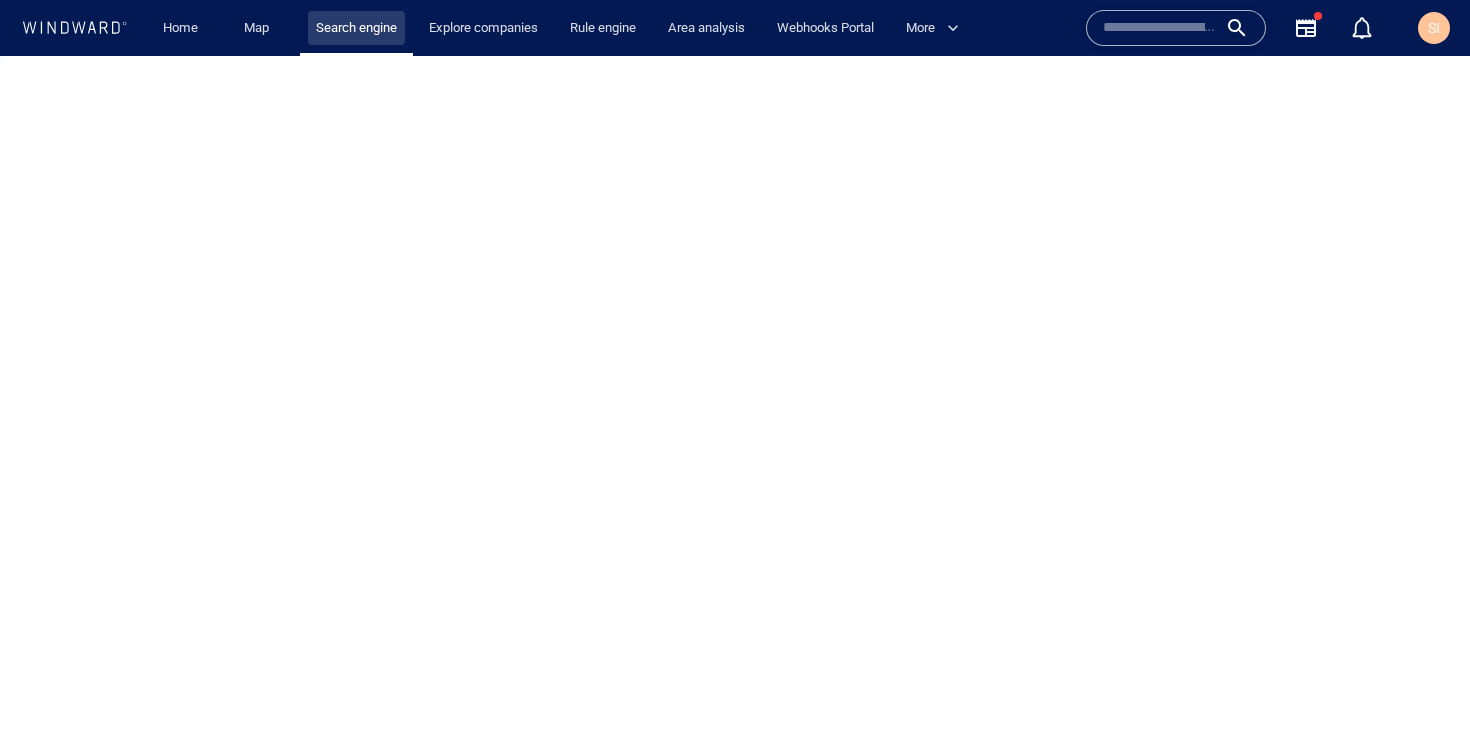 scroll, scrollTop: 0, scrollLeft: 0, axis: both 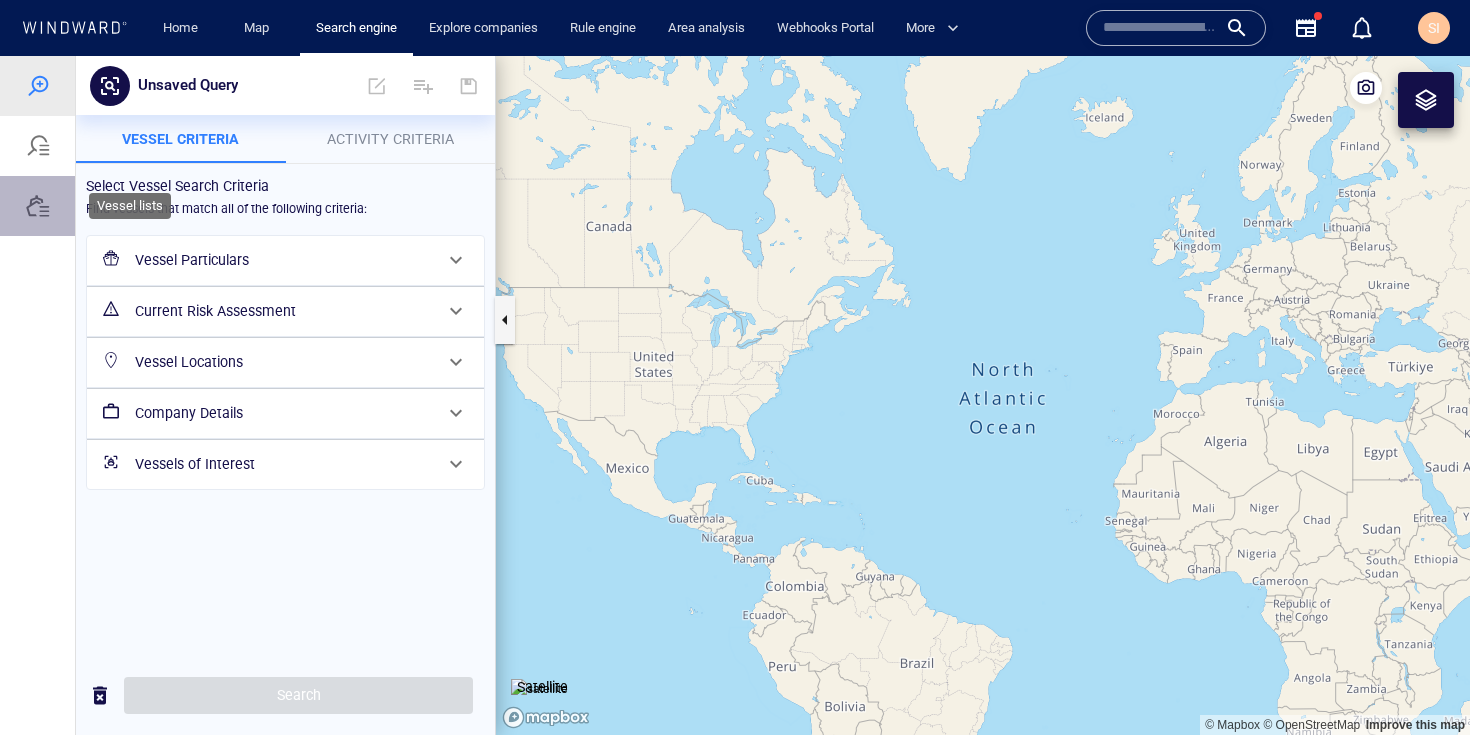 click at bounding box center (38, 206) 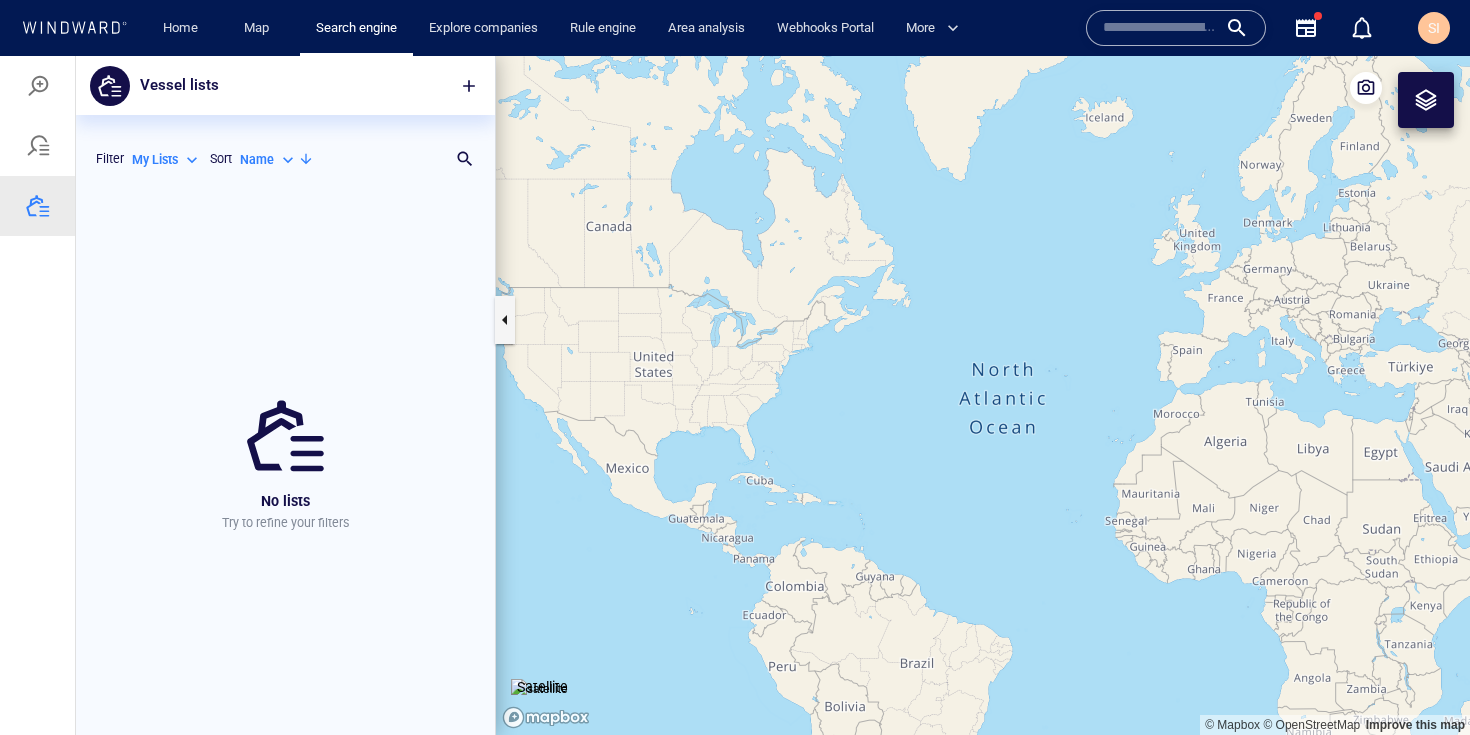 click on "Vessel lists" at bounding box center [179, 86] 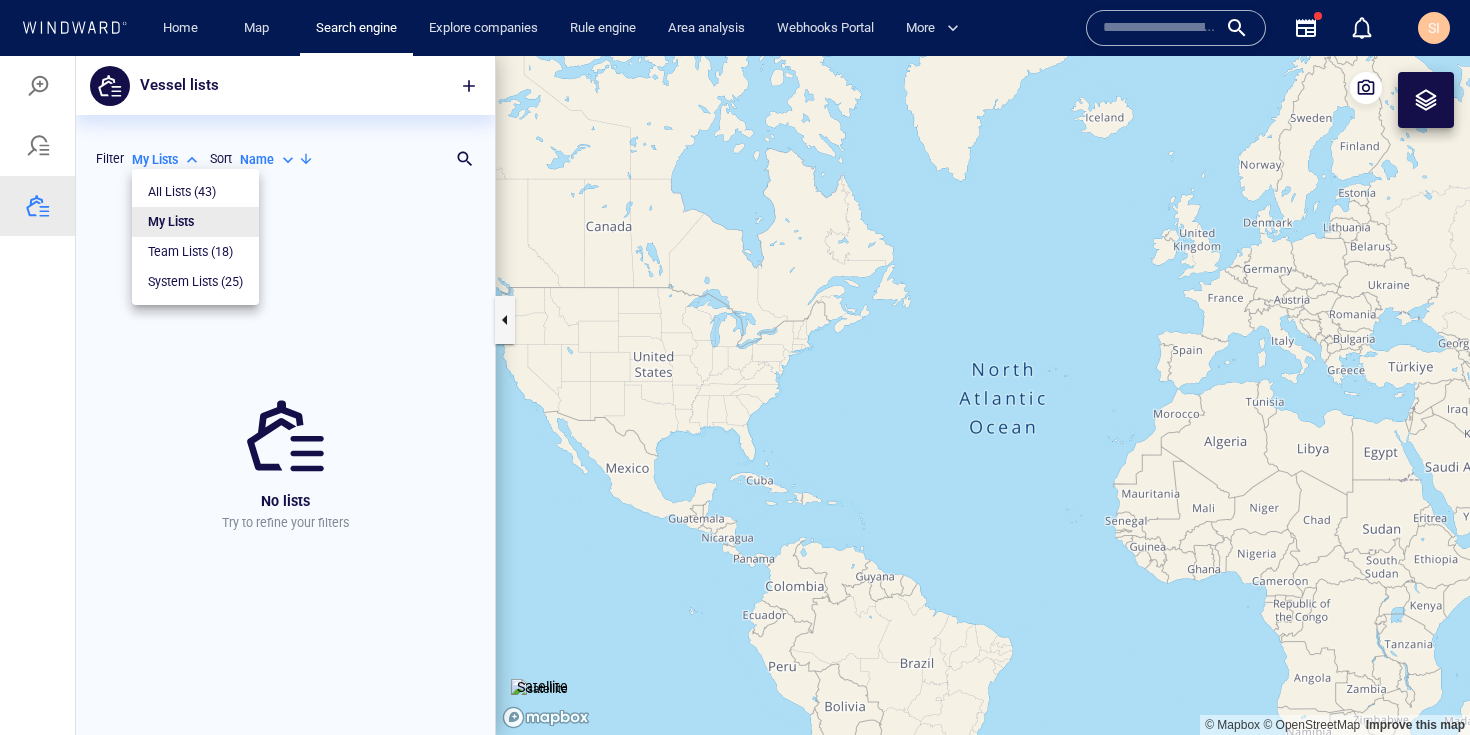 click on "System Lists   ( [NUMBER] )" at bounding box center (195, 282) 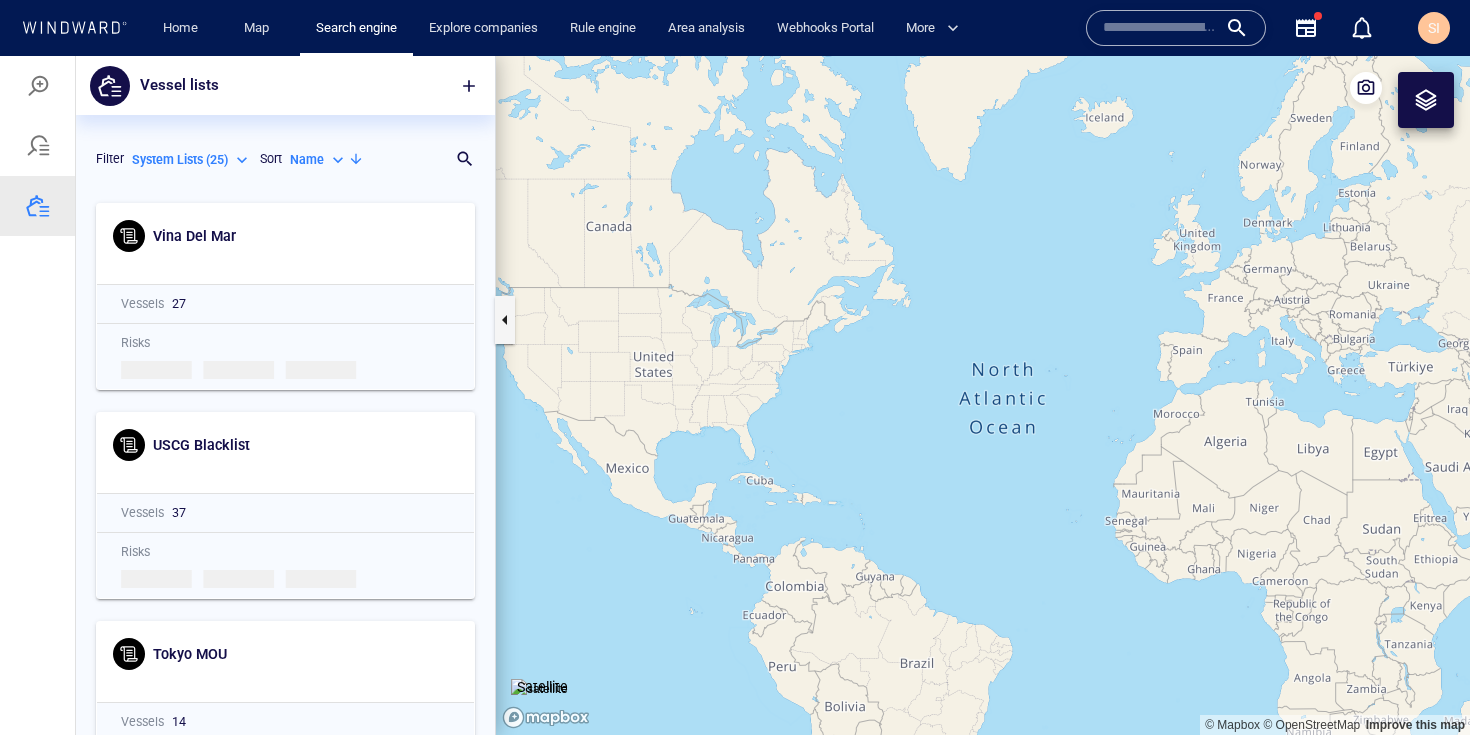 scroll, scrollTop: 16, scrollLeft: 16, axis: both 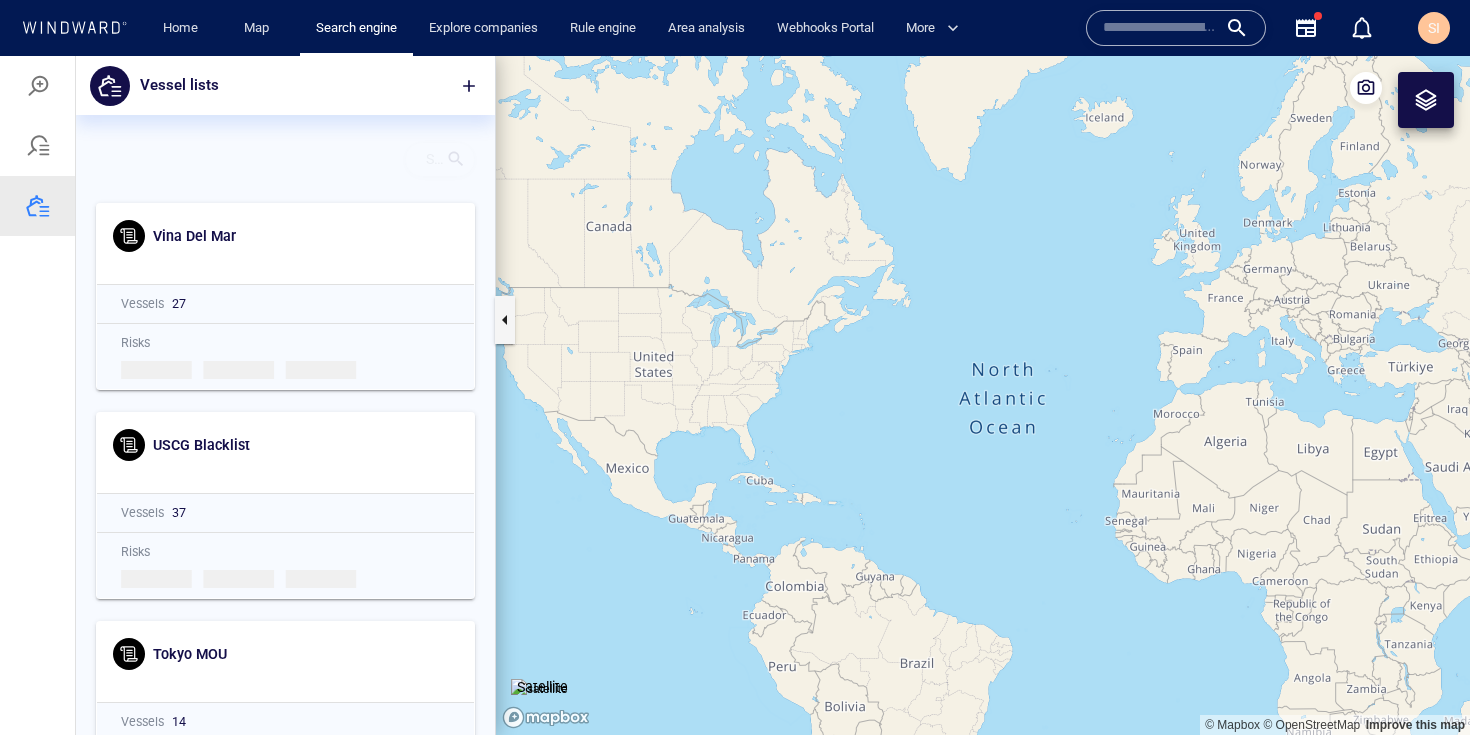 click on "Search for a list name" at bounding box center [440, 159] 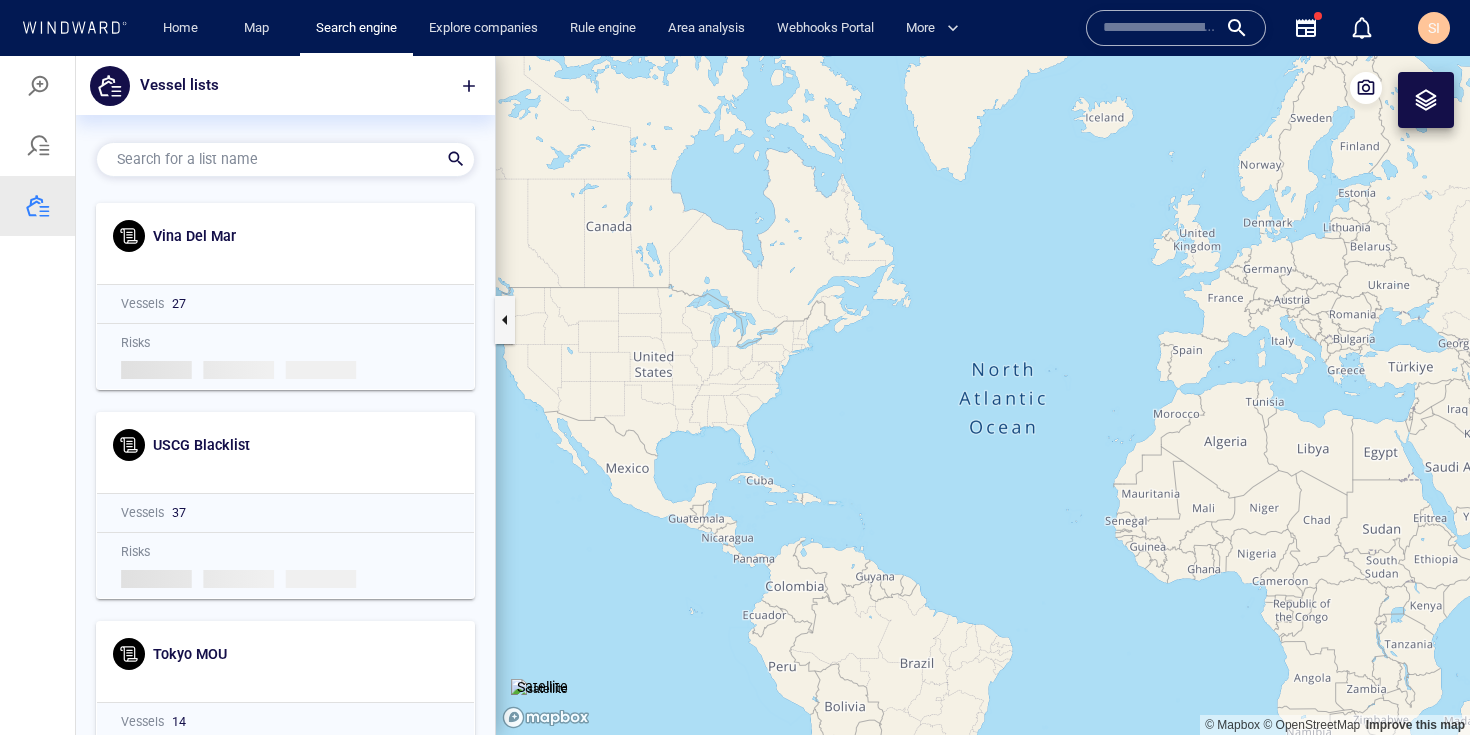 click on "Search for a list name" at bounding box center (260, 159) 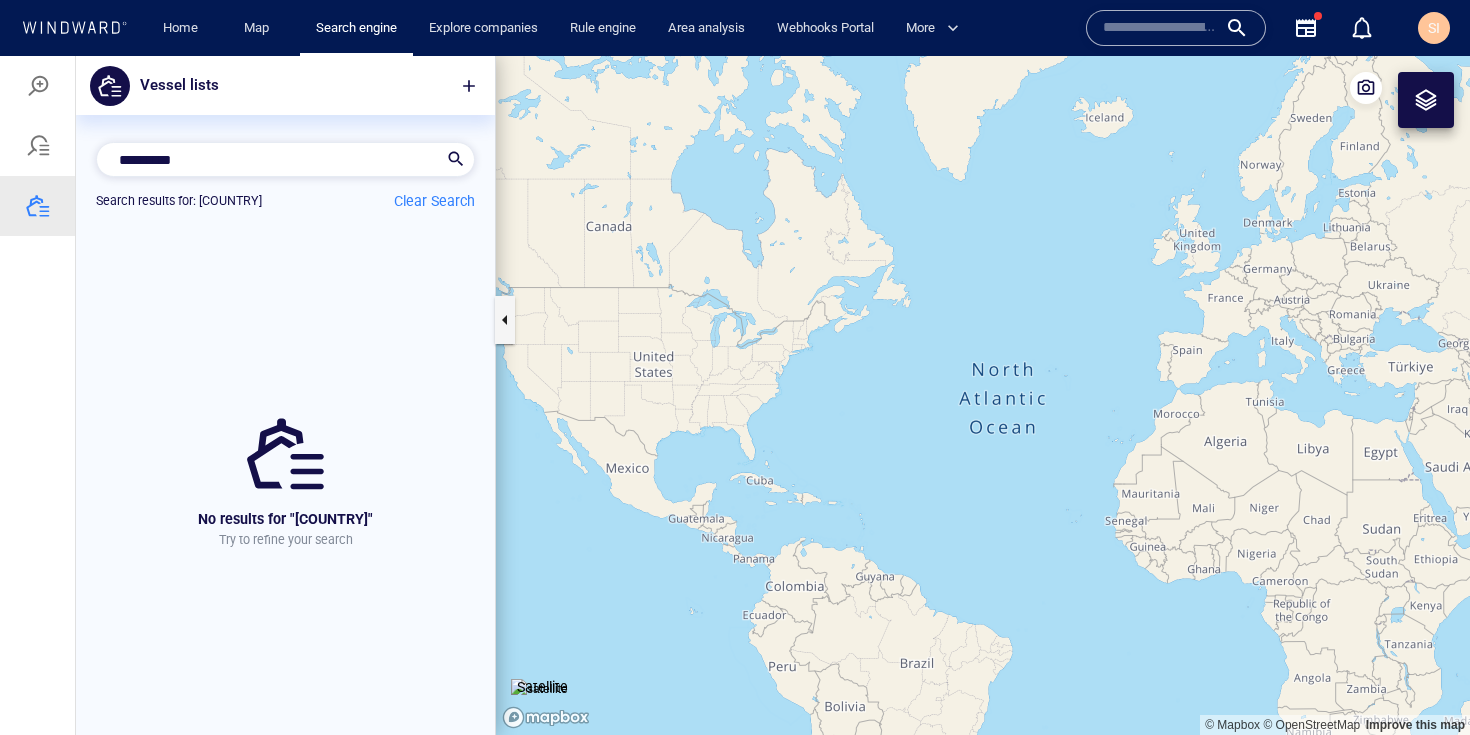 click on "********* [COUNTRY]" at bounding box center [277, 159] 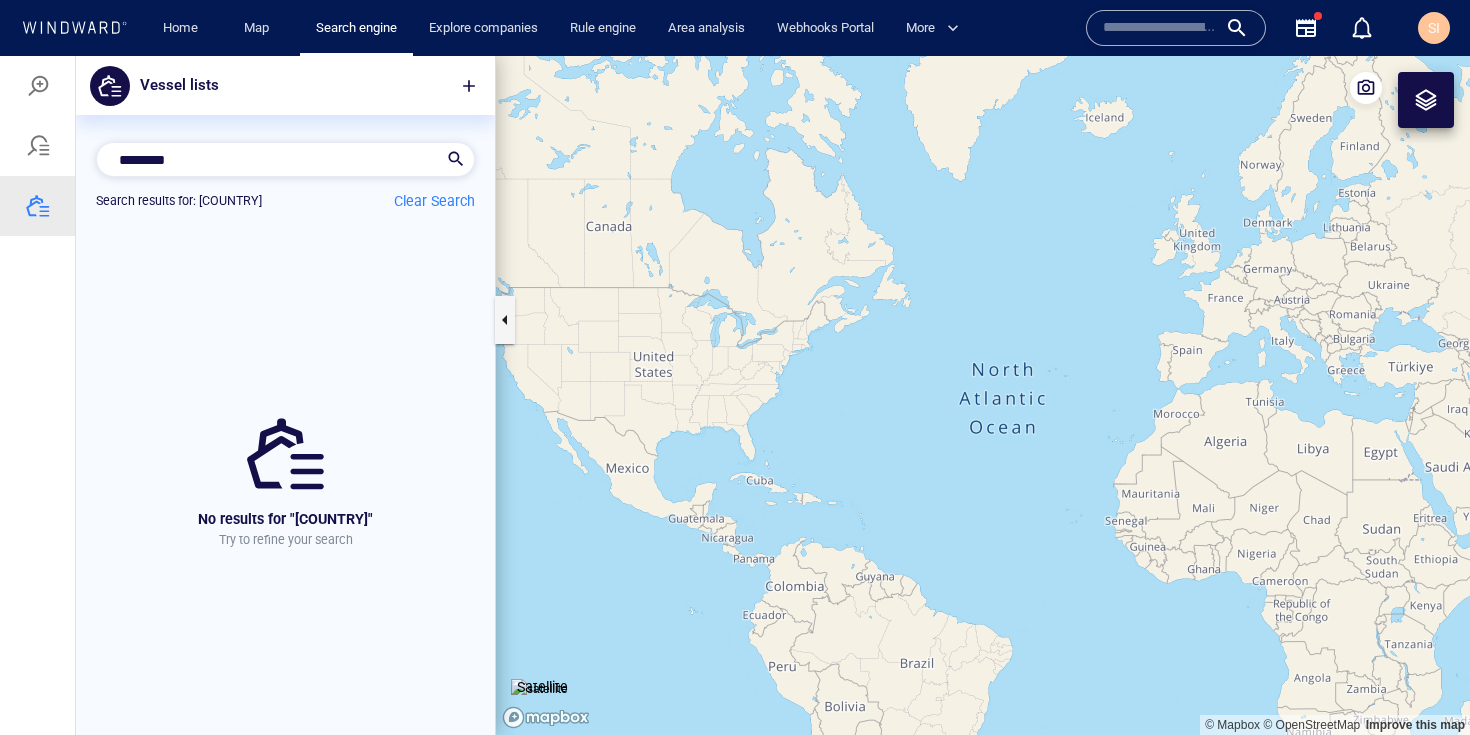 type on "*********" 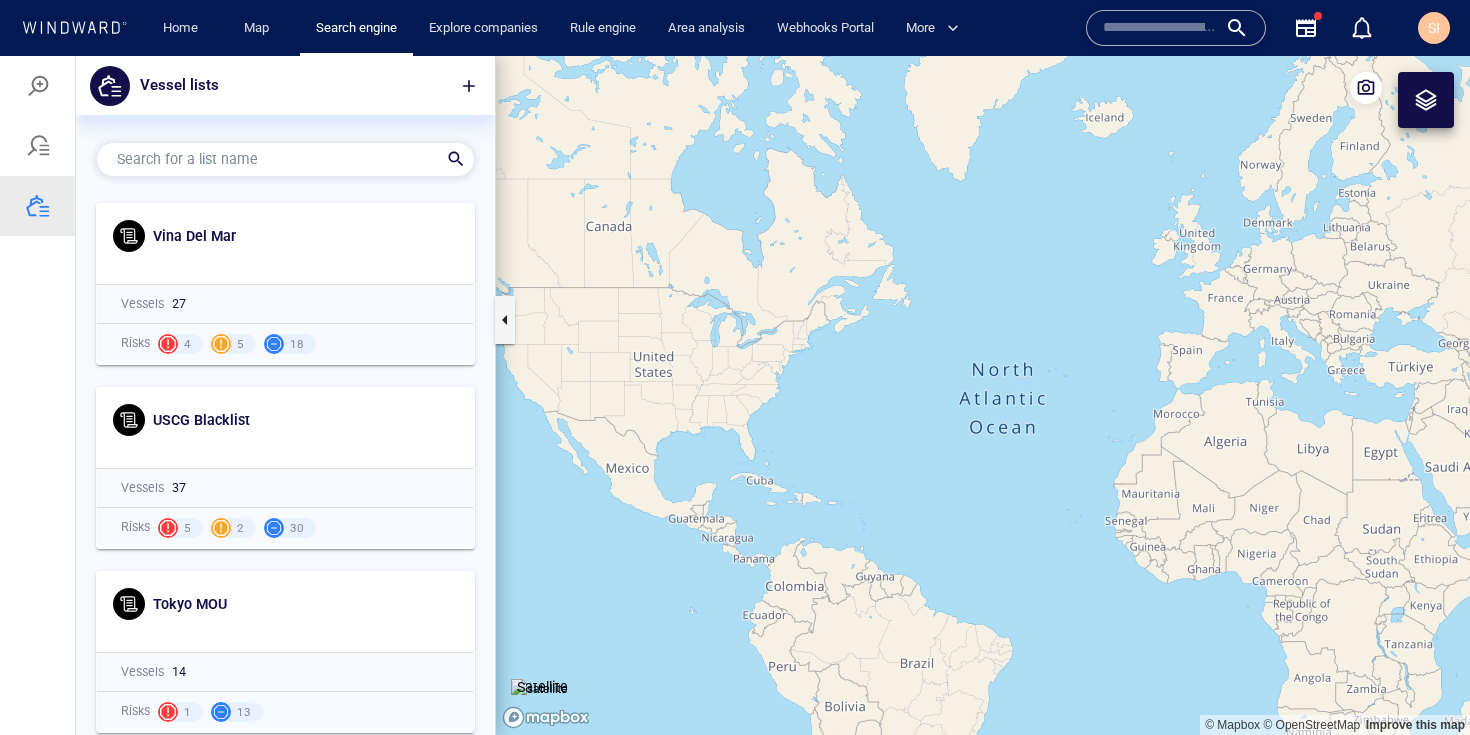 scroll, scrollTop: 16, scrollLeft: 16, axis: both 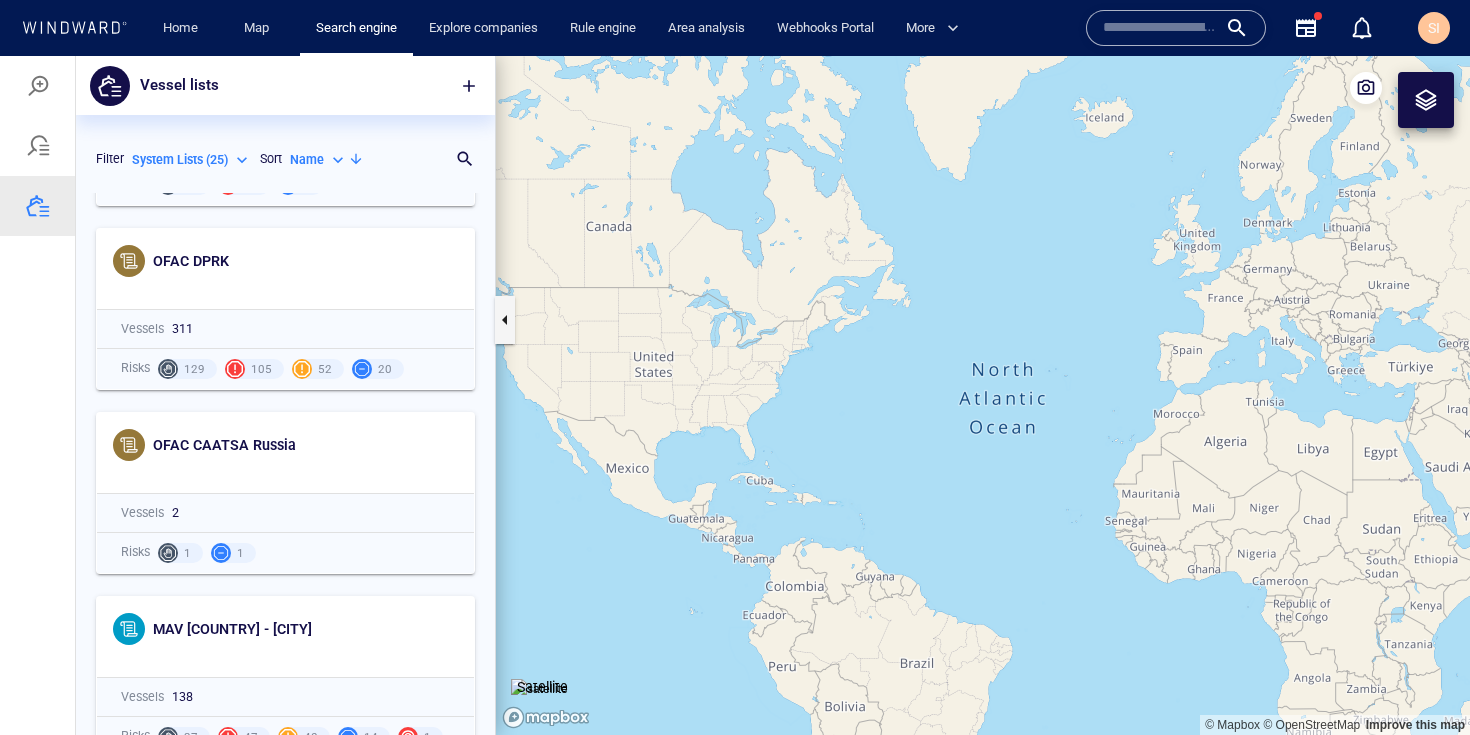 click at bounding box center (1160, 28) 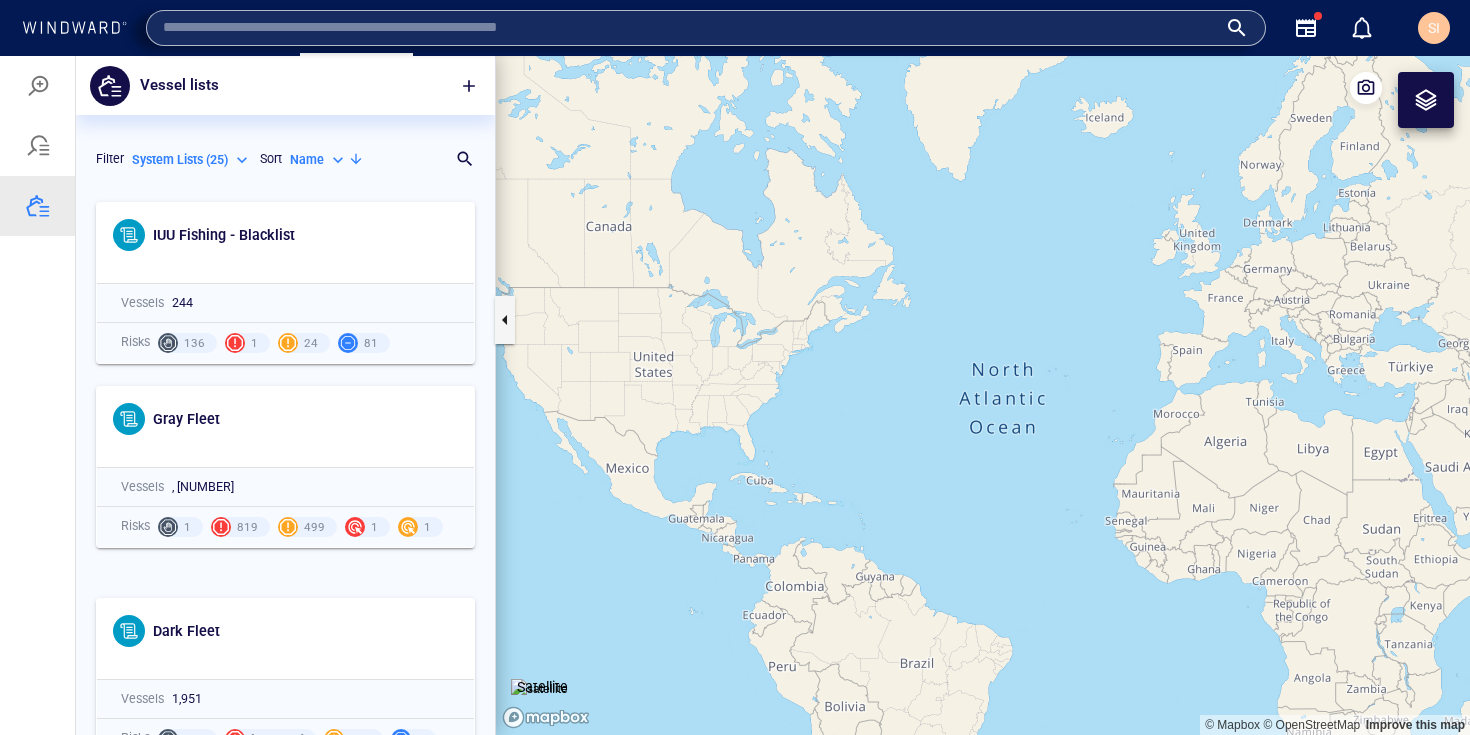 scroll, scrollTop: 4064, scrollLeft: 0, axis: vertical 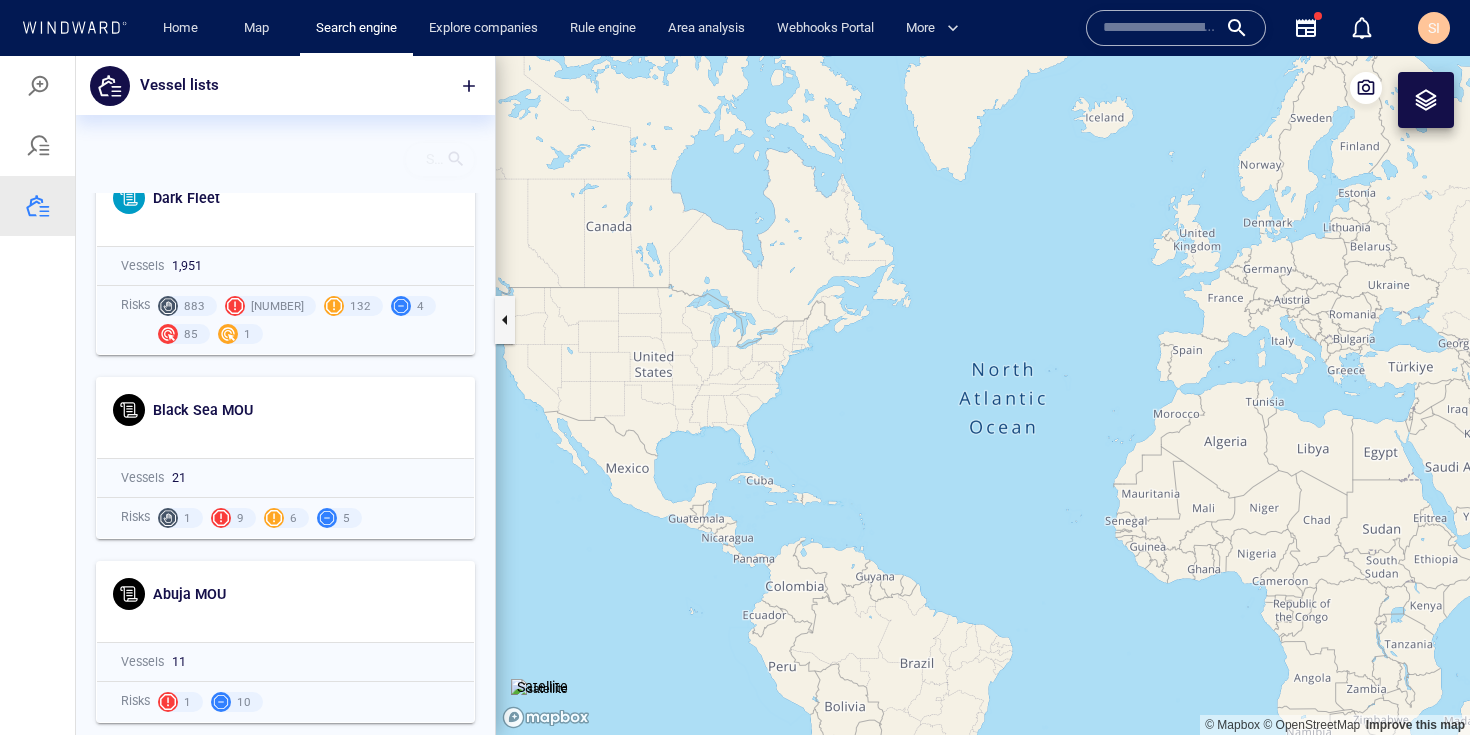 click on "Search for a list name" at bounding box center (285, 159) 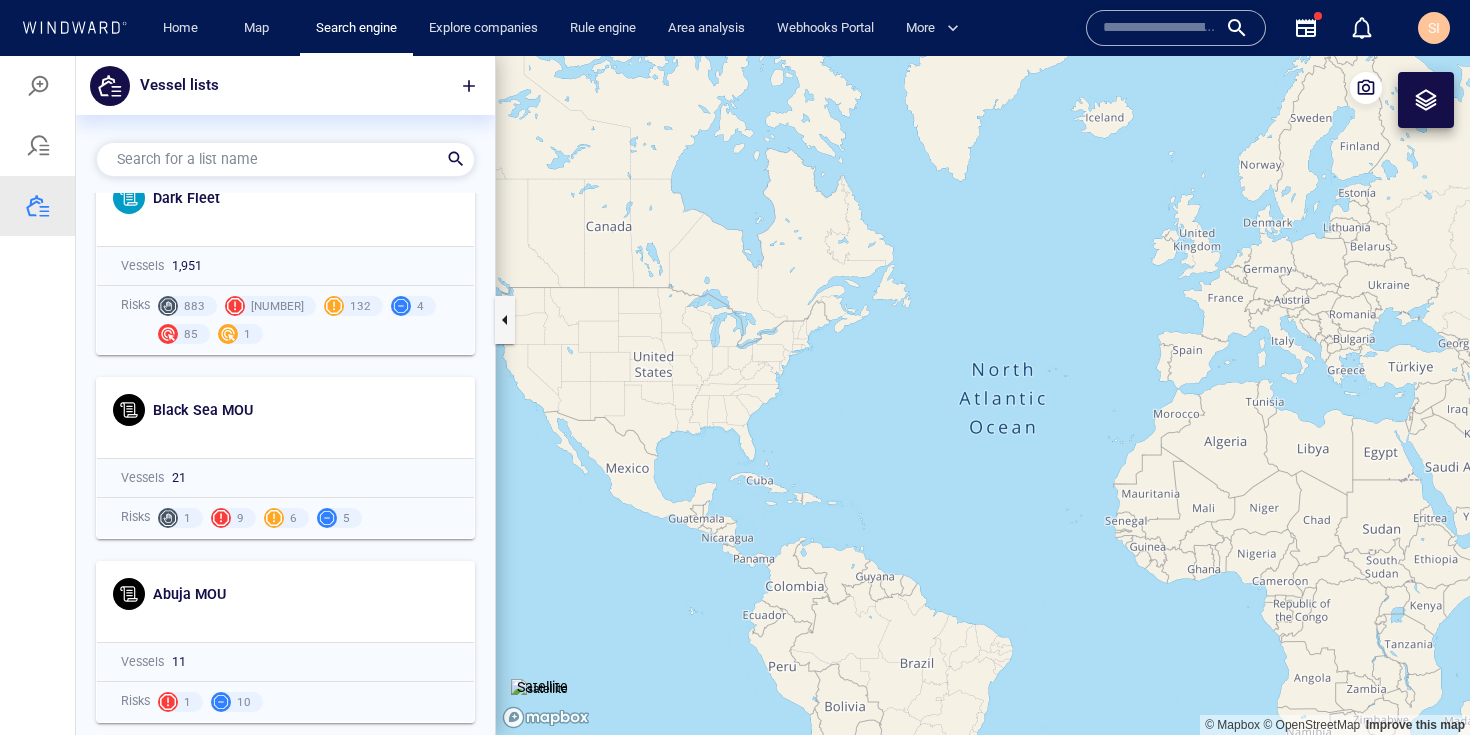 click on "Search for a list name" at bounding box center (260, 159) 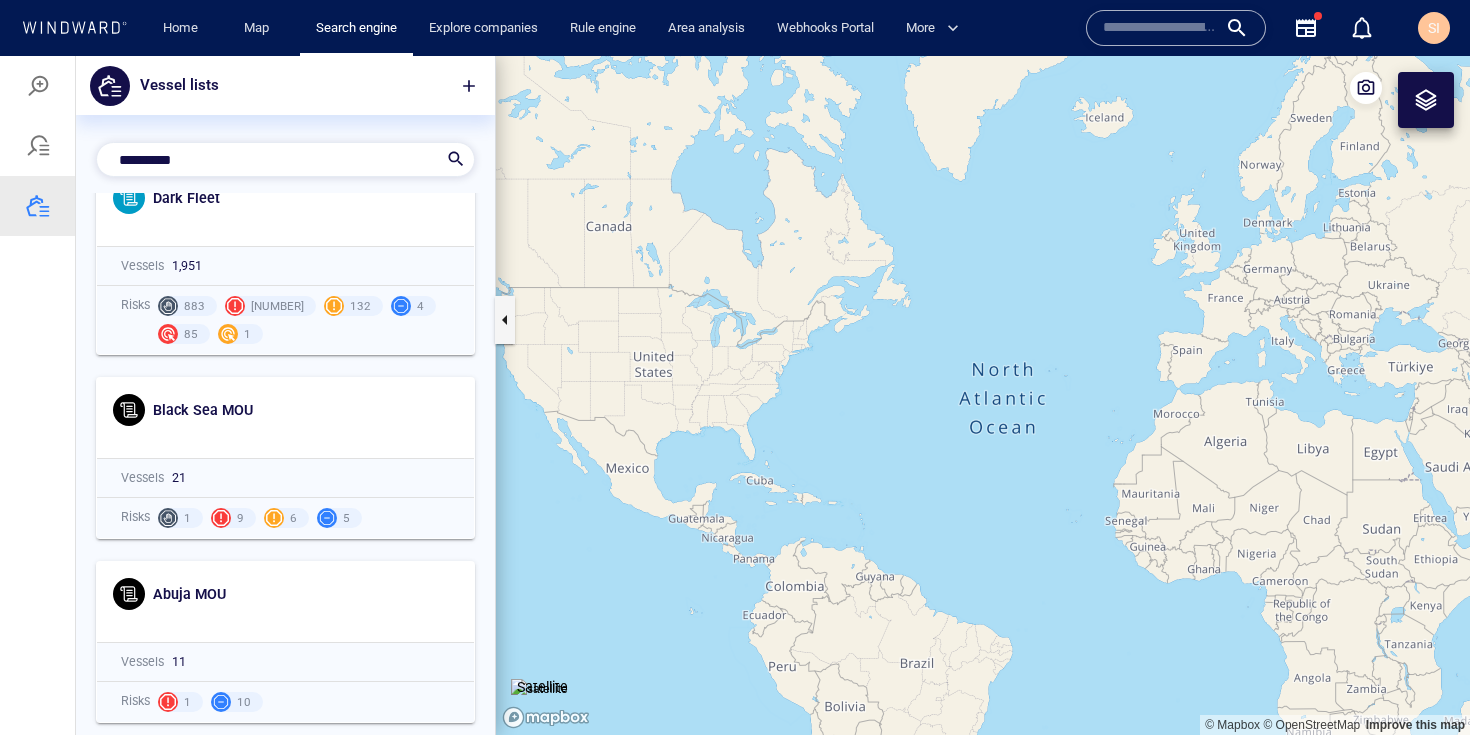 type on "*********" 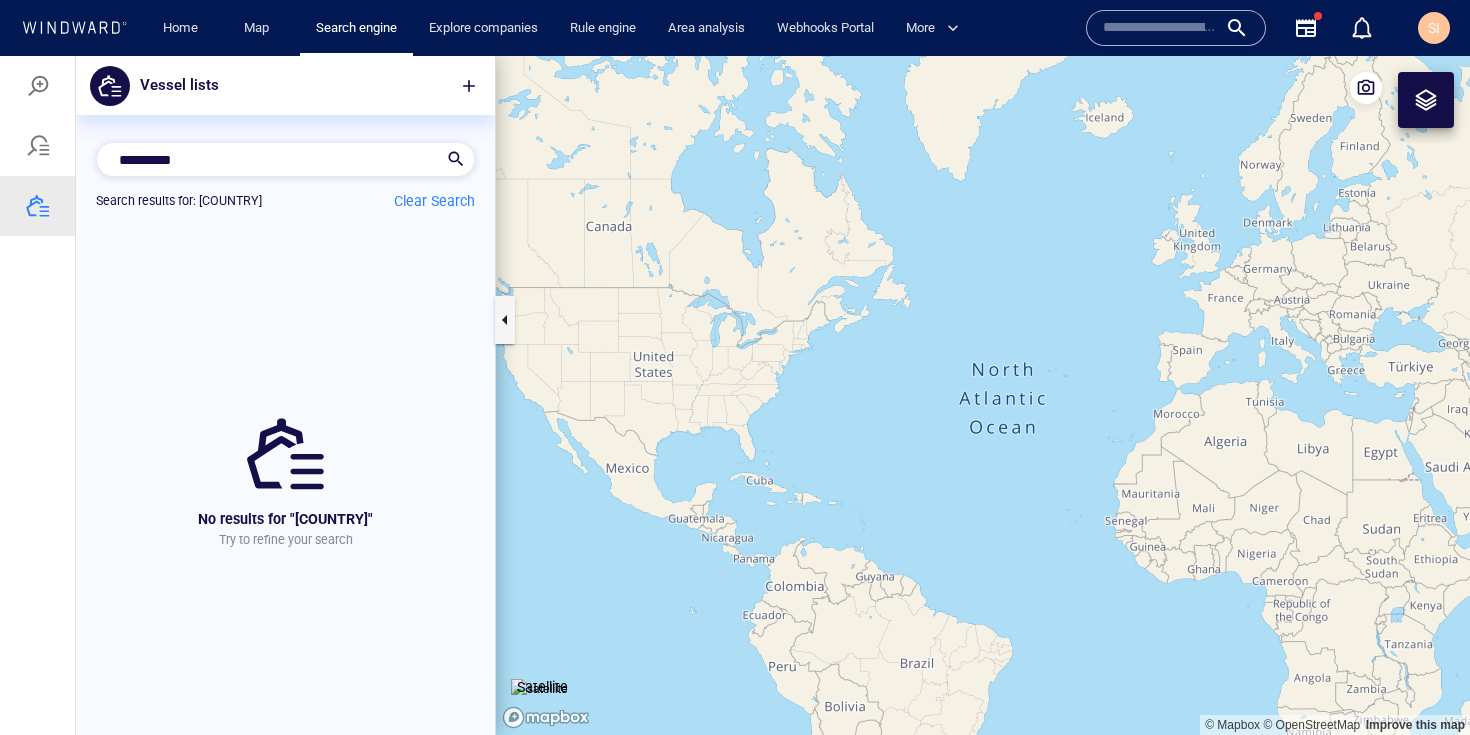 click on "*********" at bounding box center [149, 160] 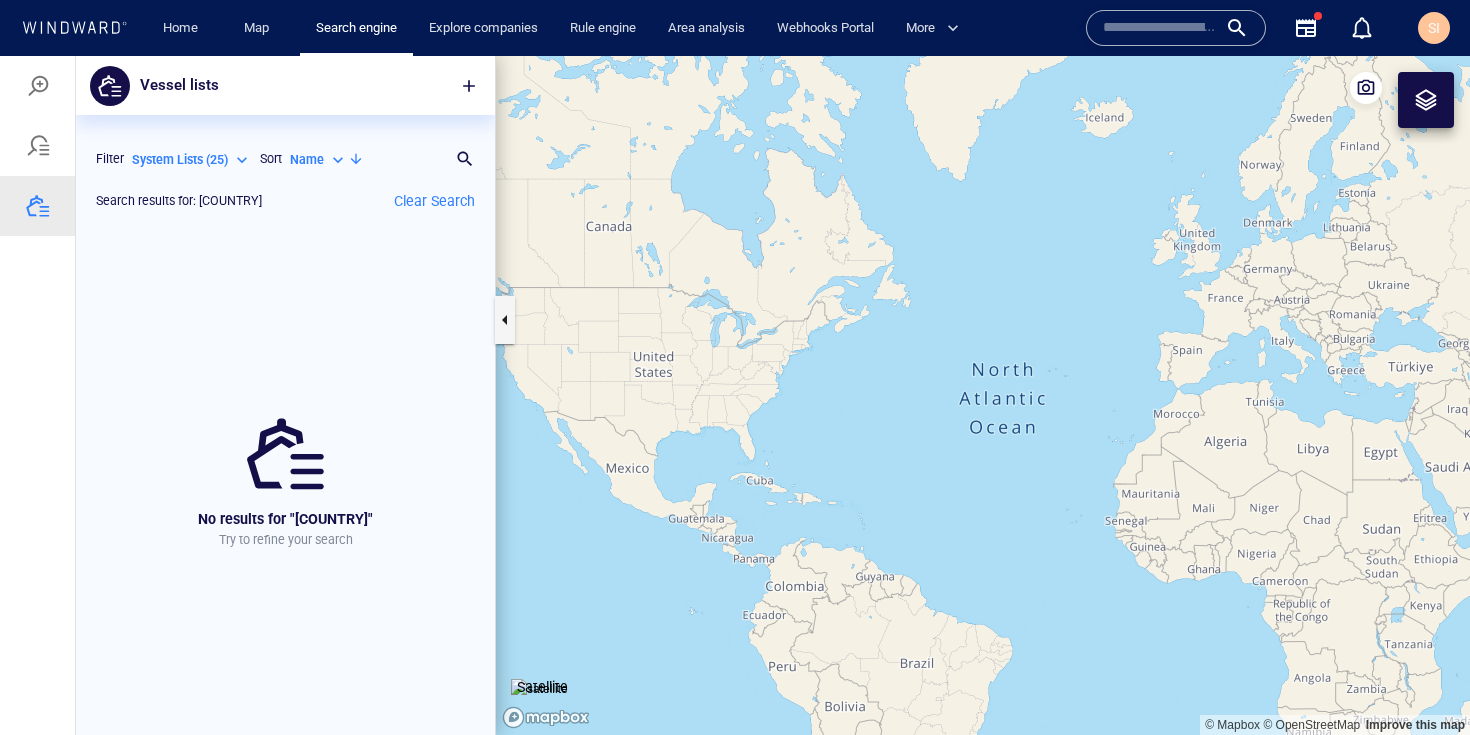 click at bounding box center [38, 146] 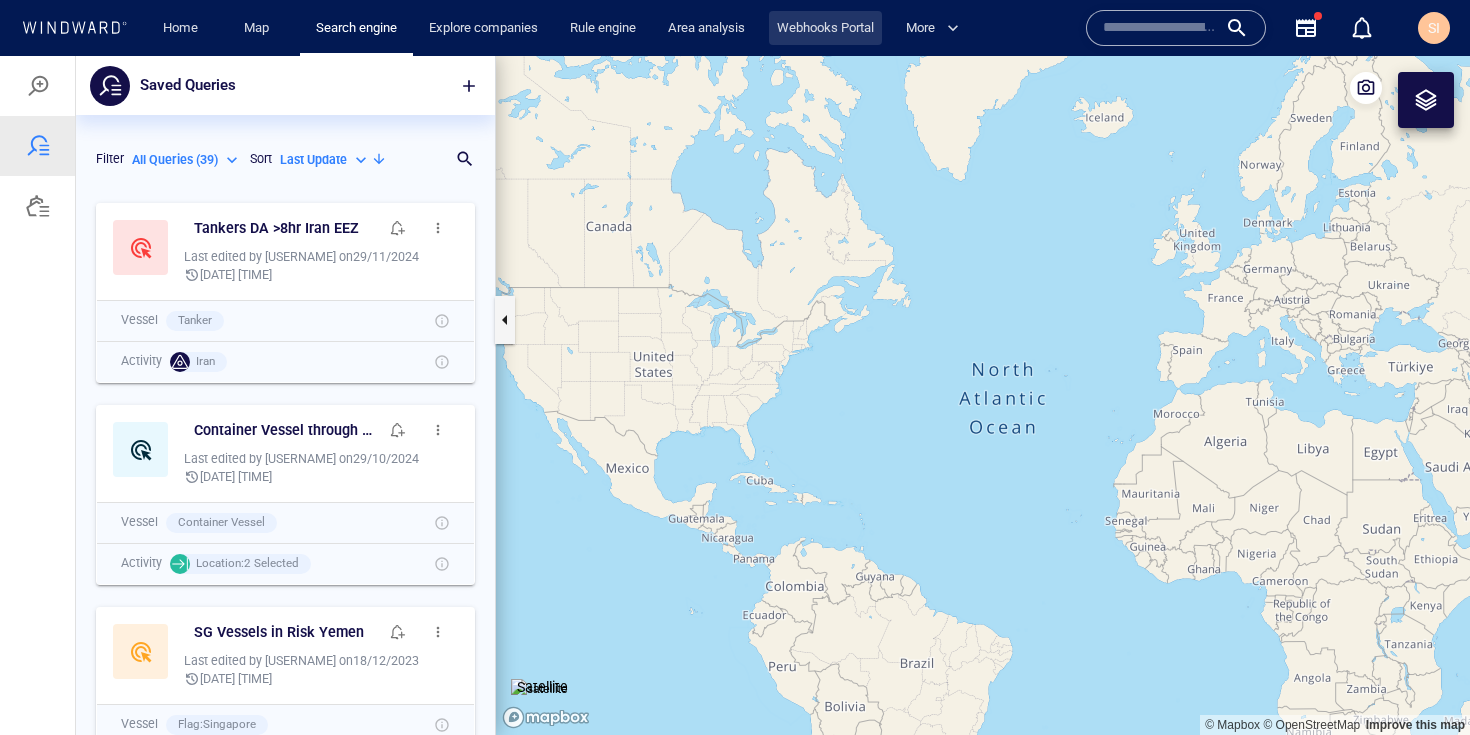 scroll, scrollTop: 16, scrollLeft: 16, axis: both 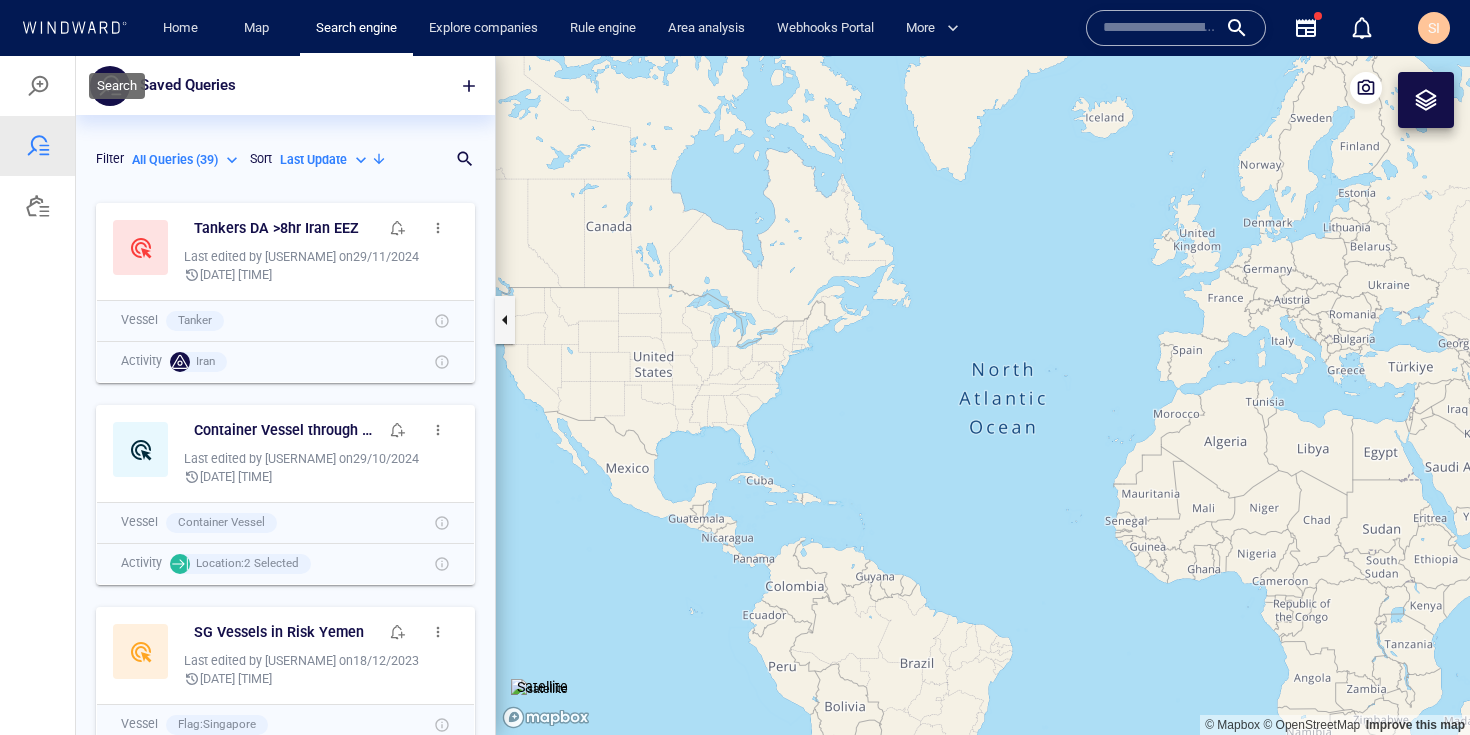 click at bounding box center (38, 86) 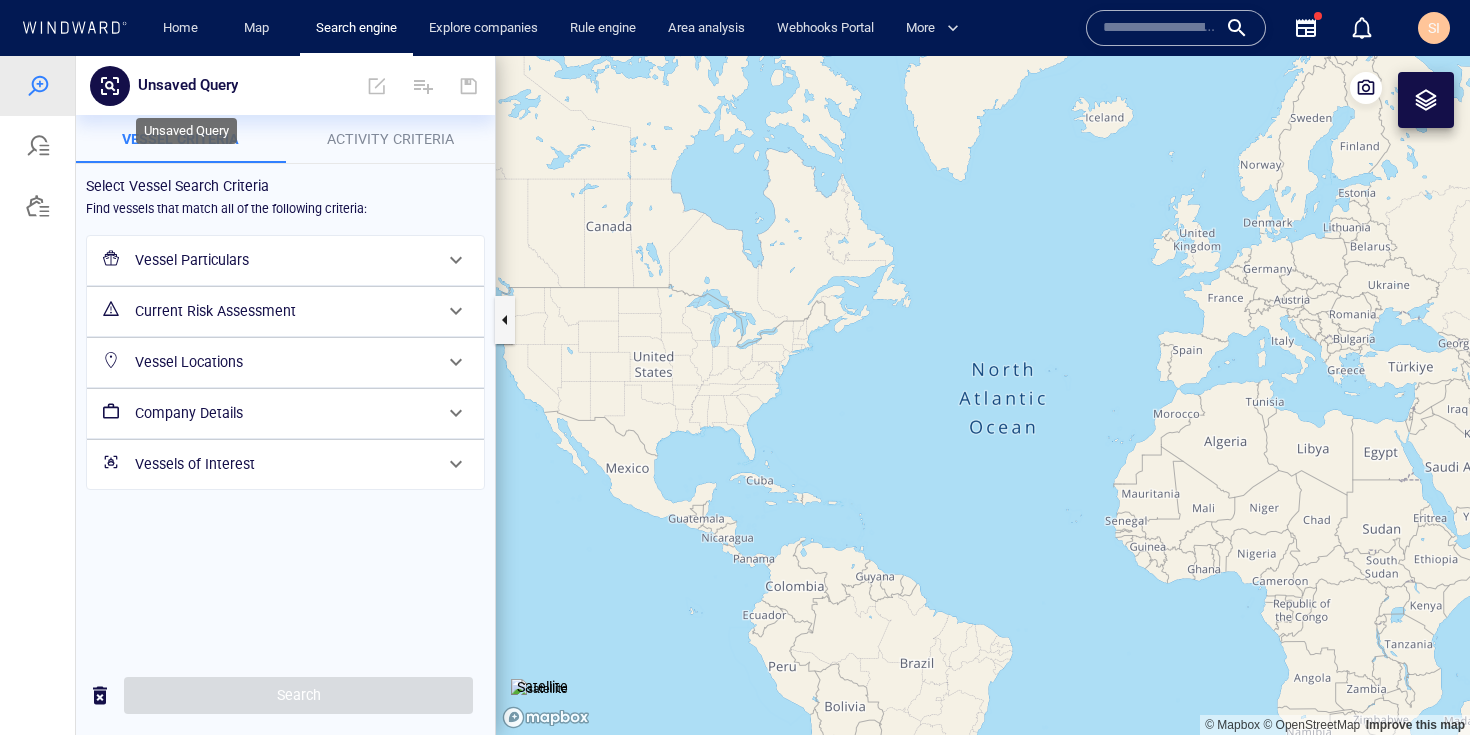 click on "Unsaved Query" at bounding box center (188, 86) 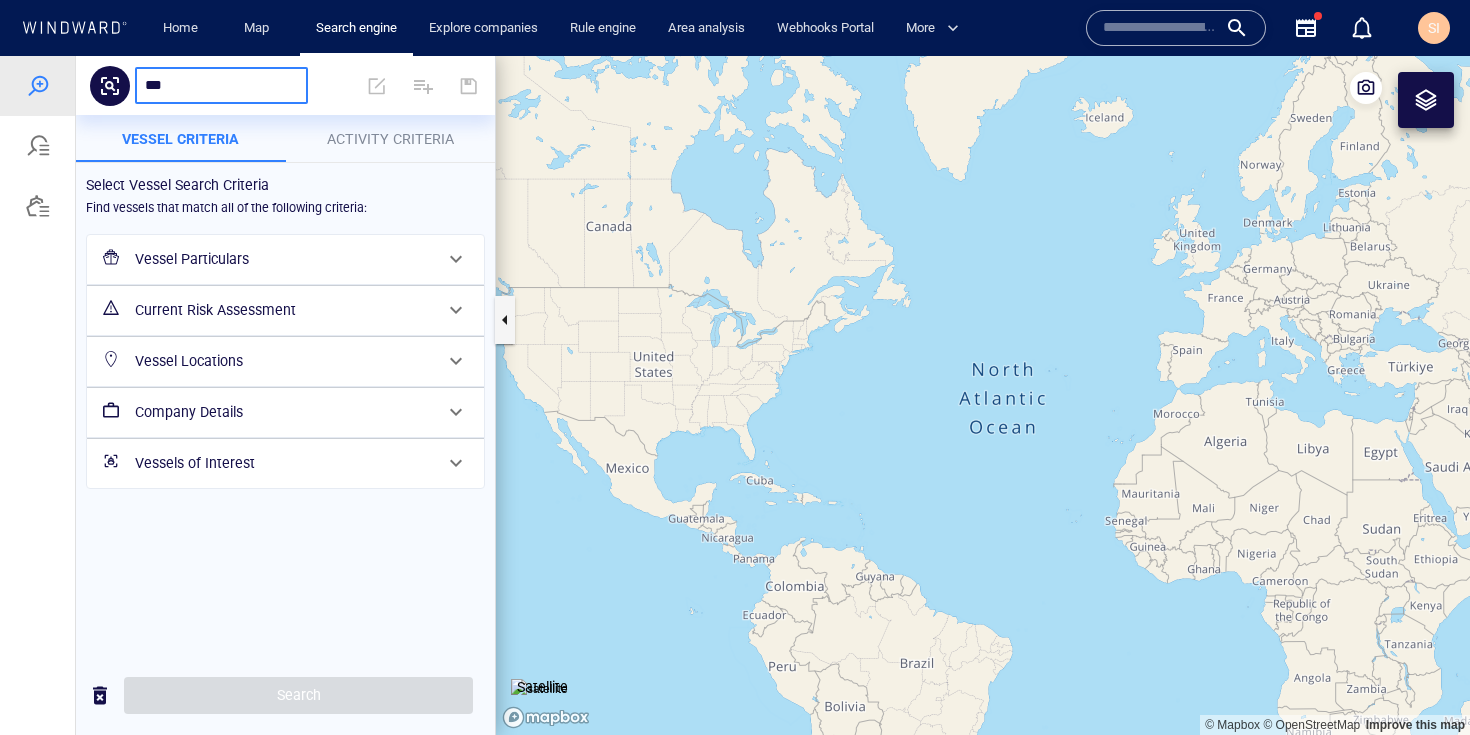 type on "****" 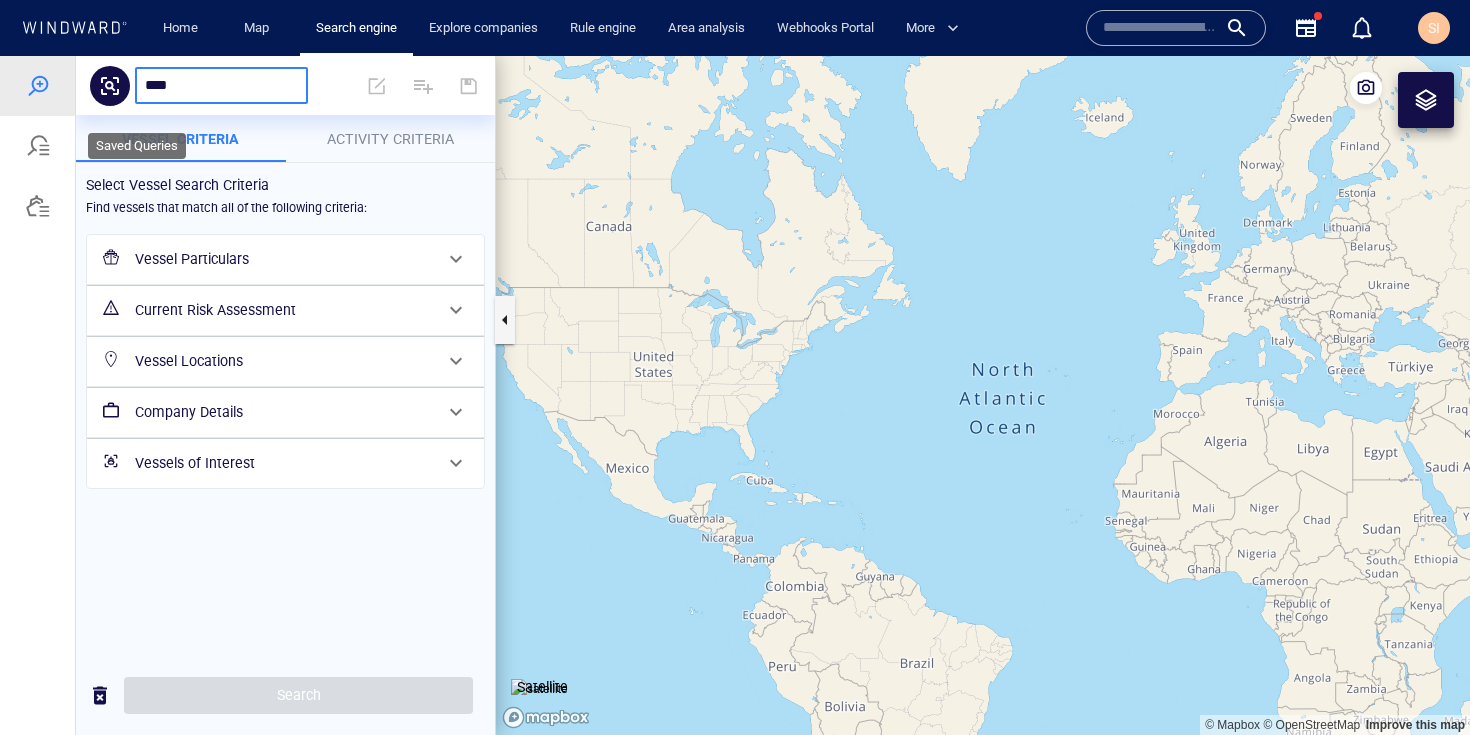 click at bounding box center [38, 146] 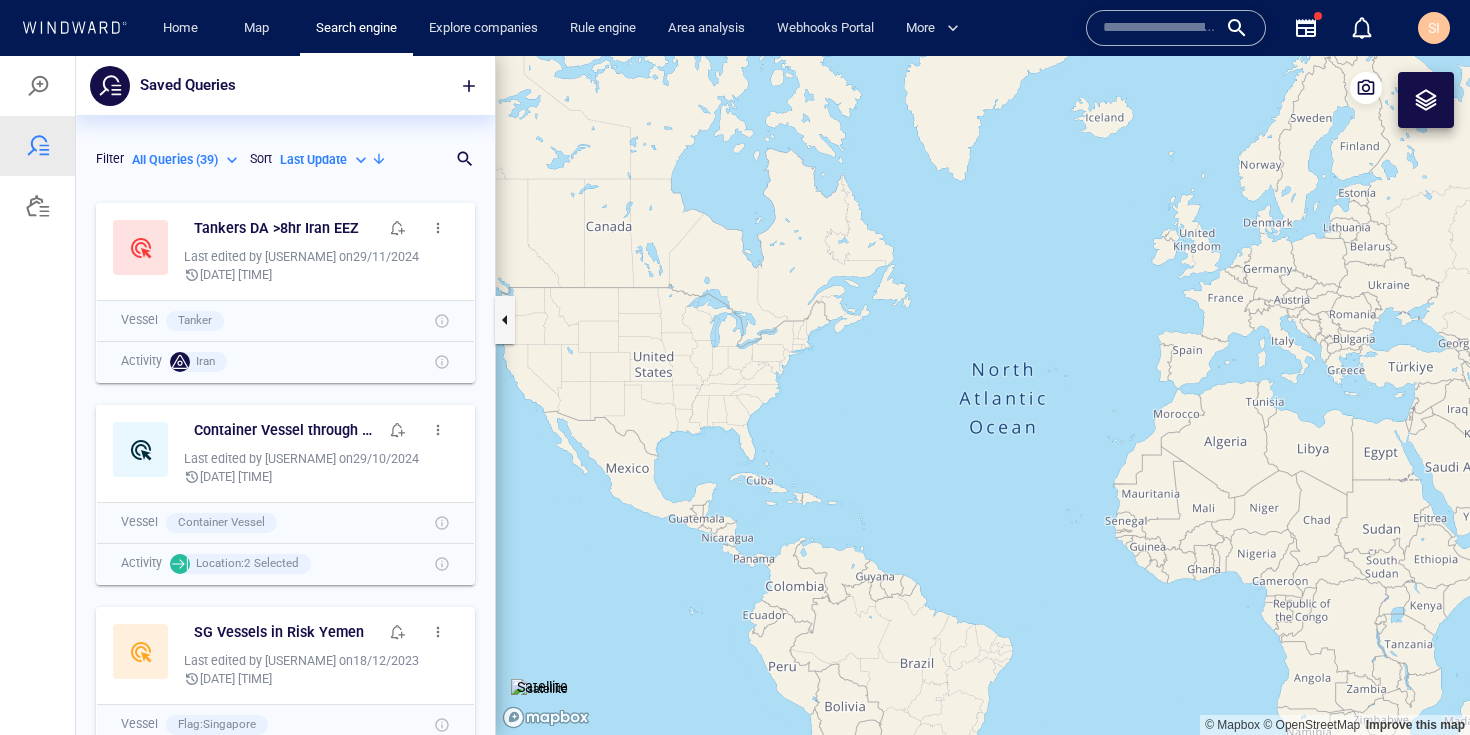 scroll, scrollTop: 16, scrollLeft: 16, axis: both 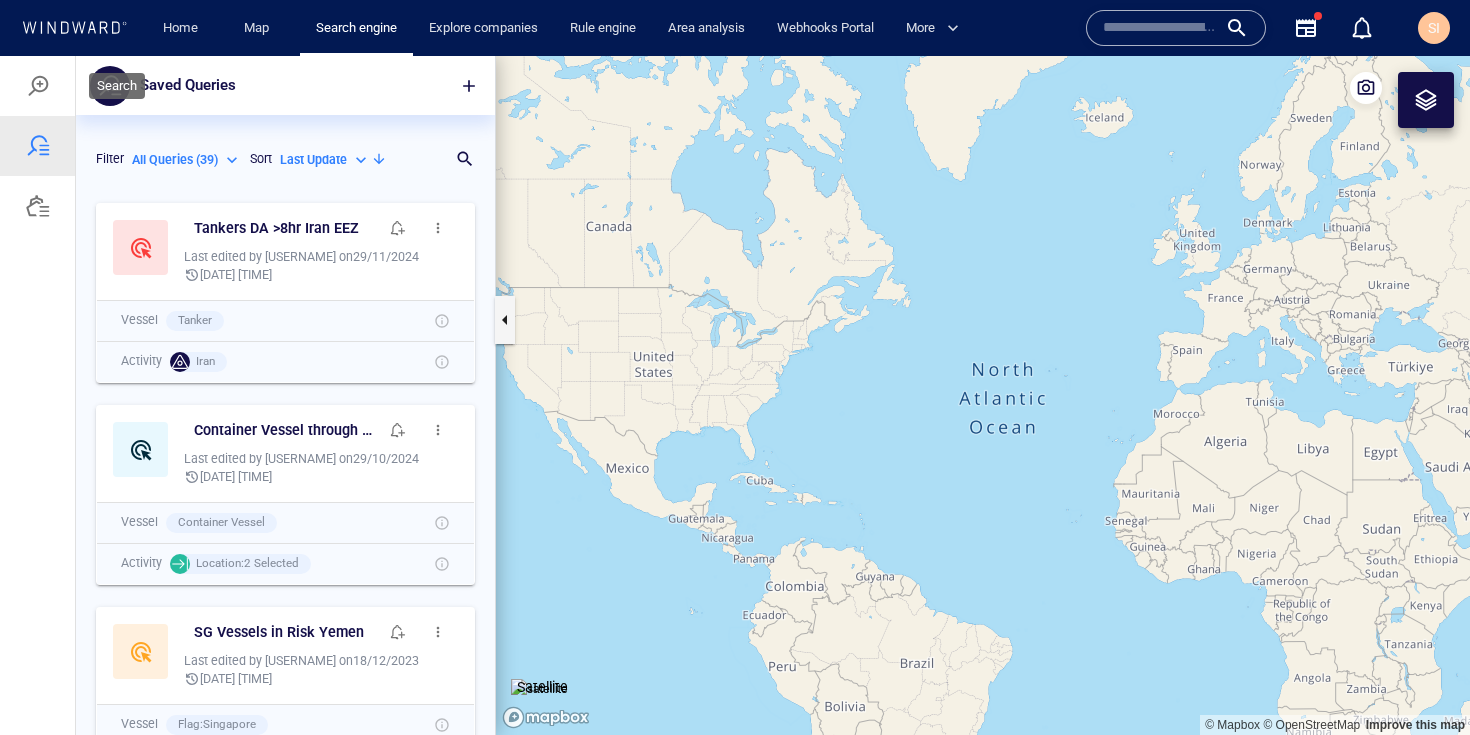 click at bounding box center [37, 86] 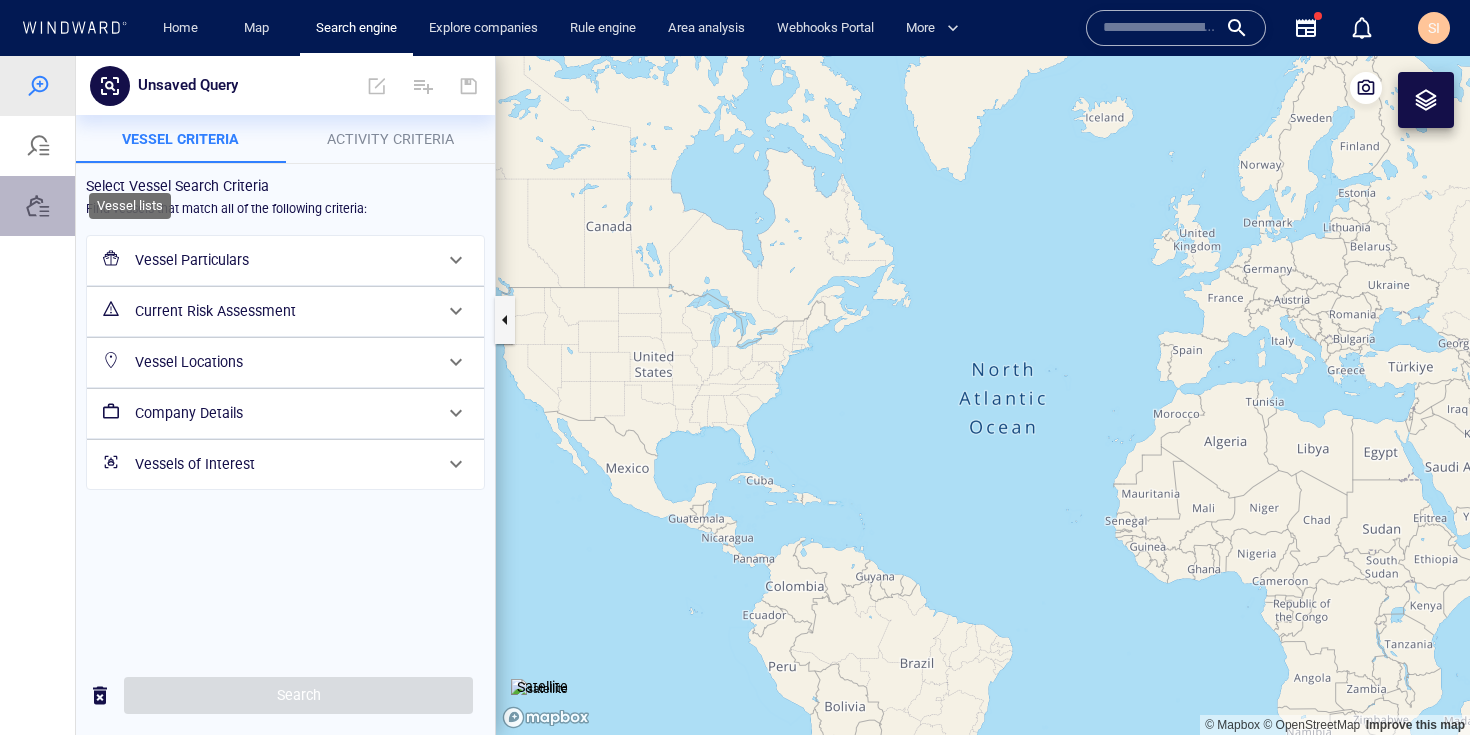 click at bounding box center (37, 206) 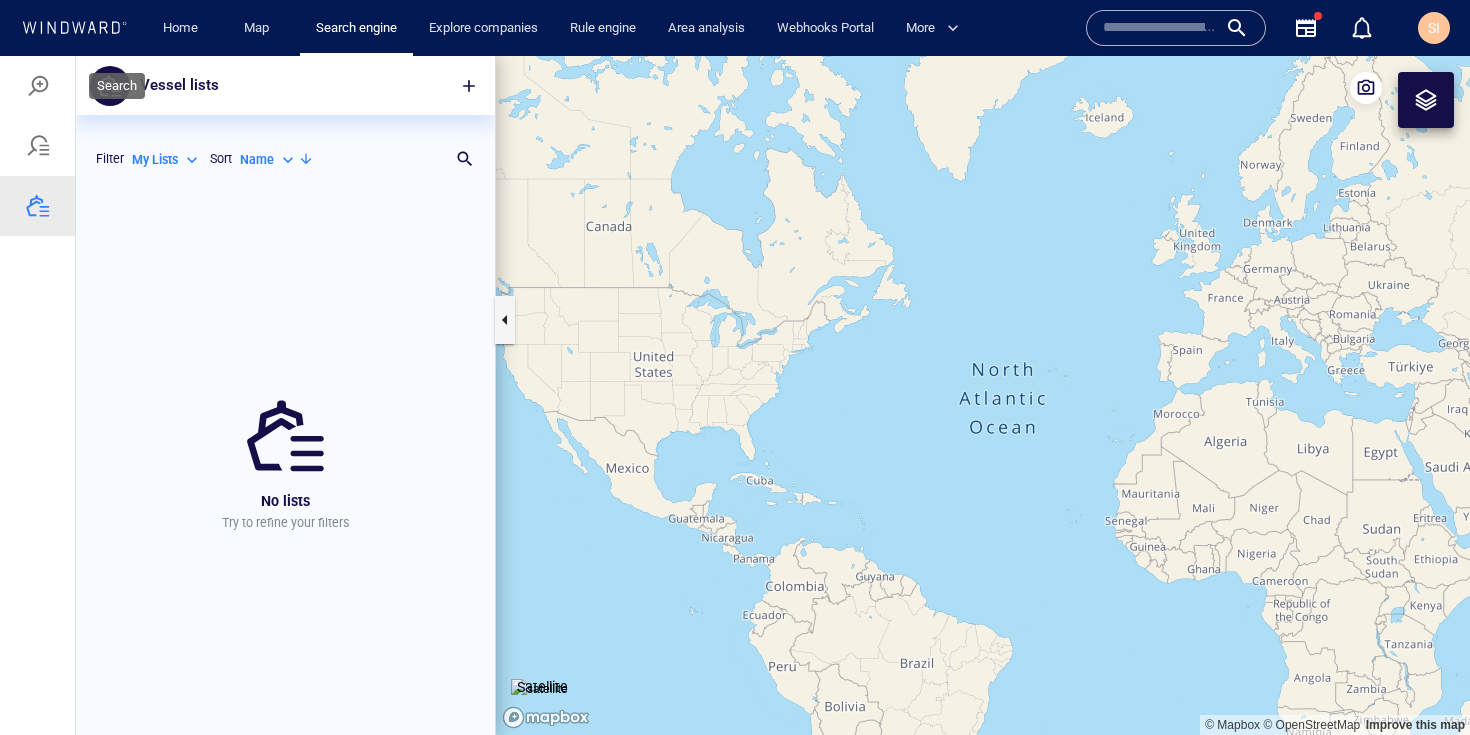 click at bounding box center [38, 86] 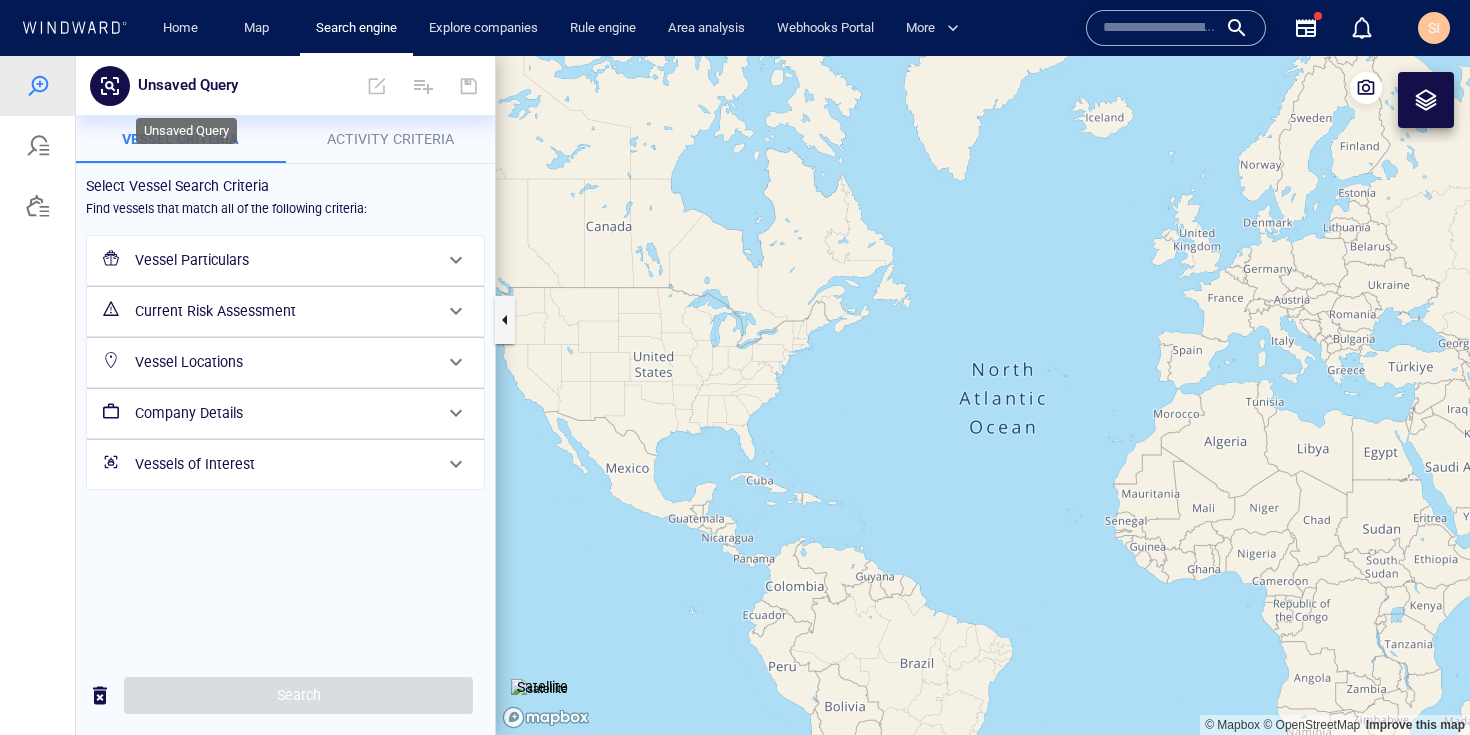click on "Unsaved Query" at bounding box center [188, 86] 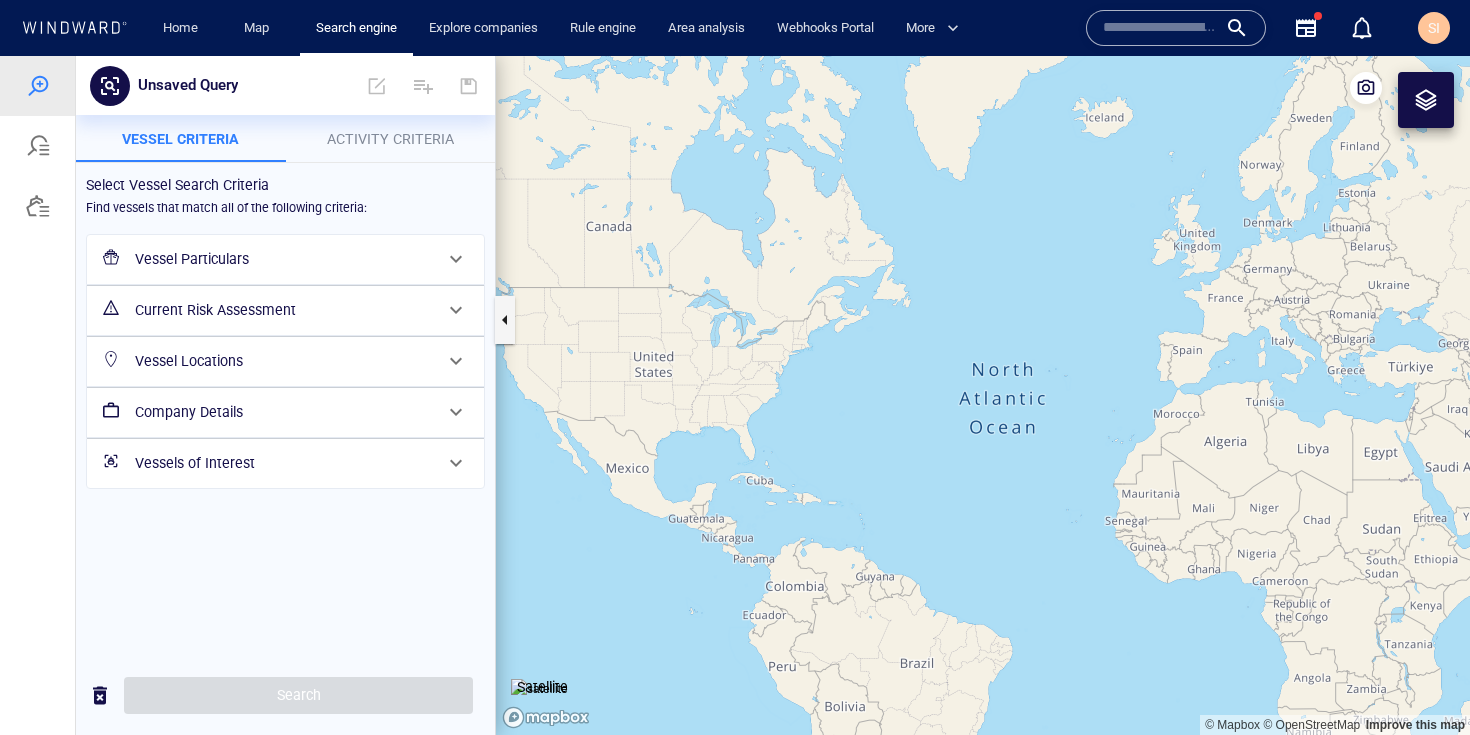 click at bounding box center [423, 86] 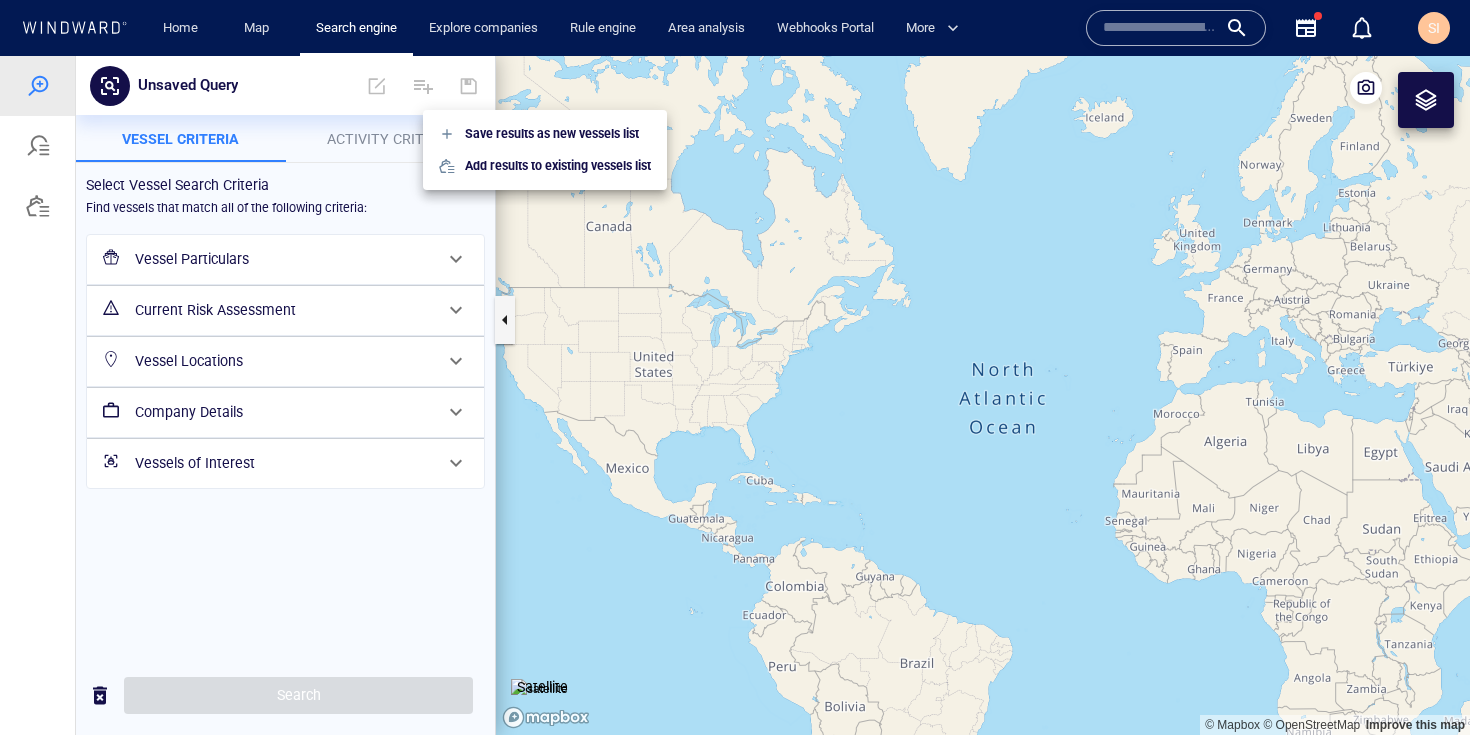 click at bounding box center (735, 395) 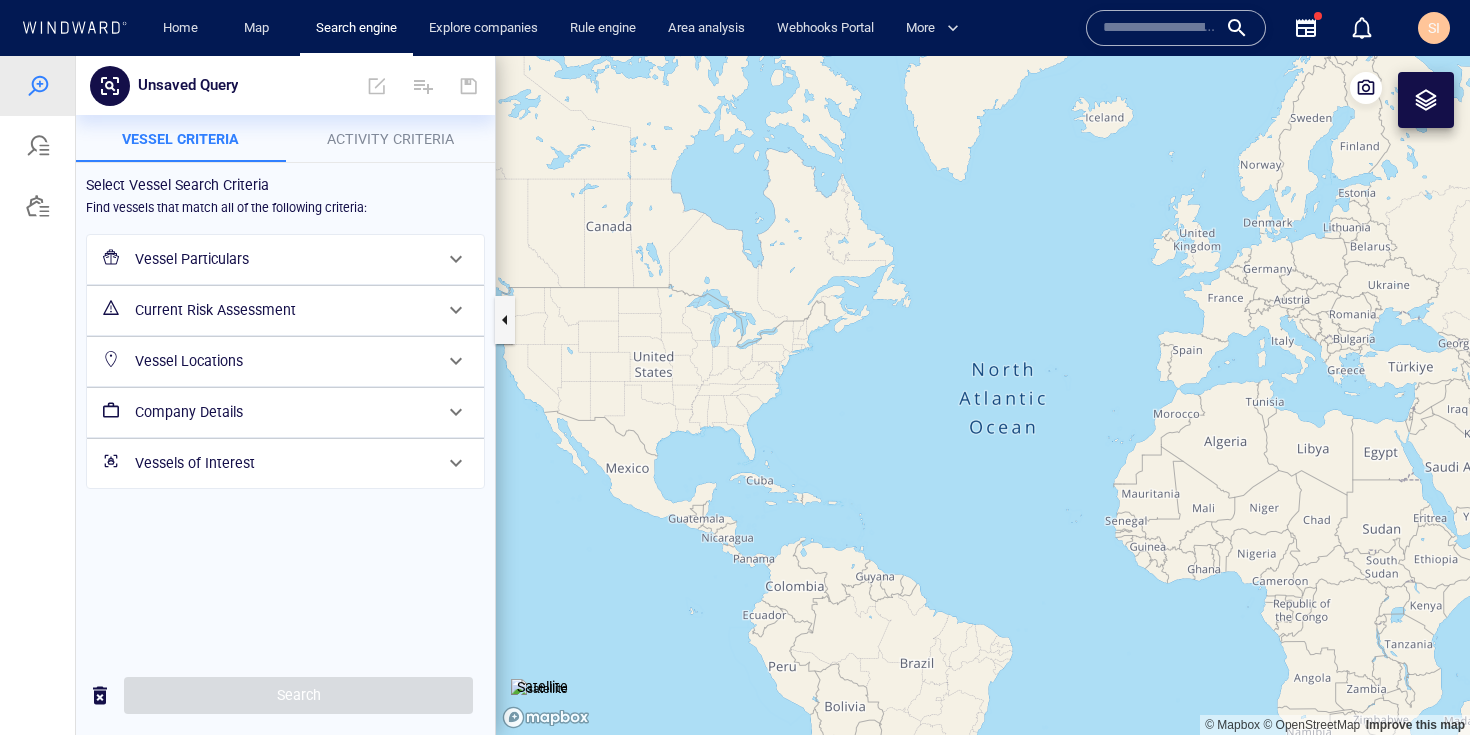 click at bounding box center (37, 146) 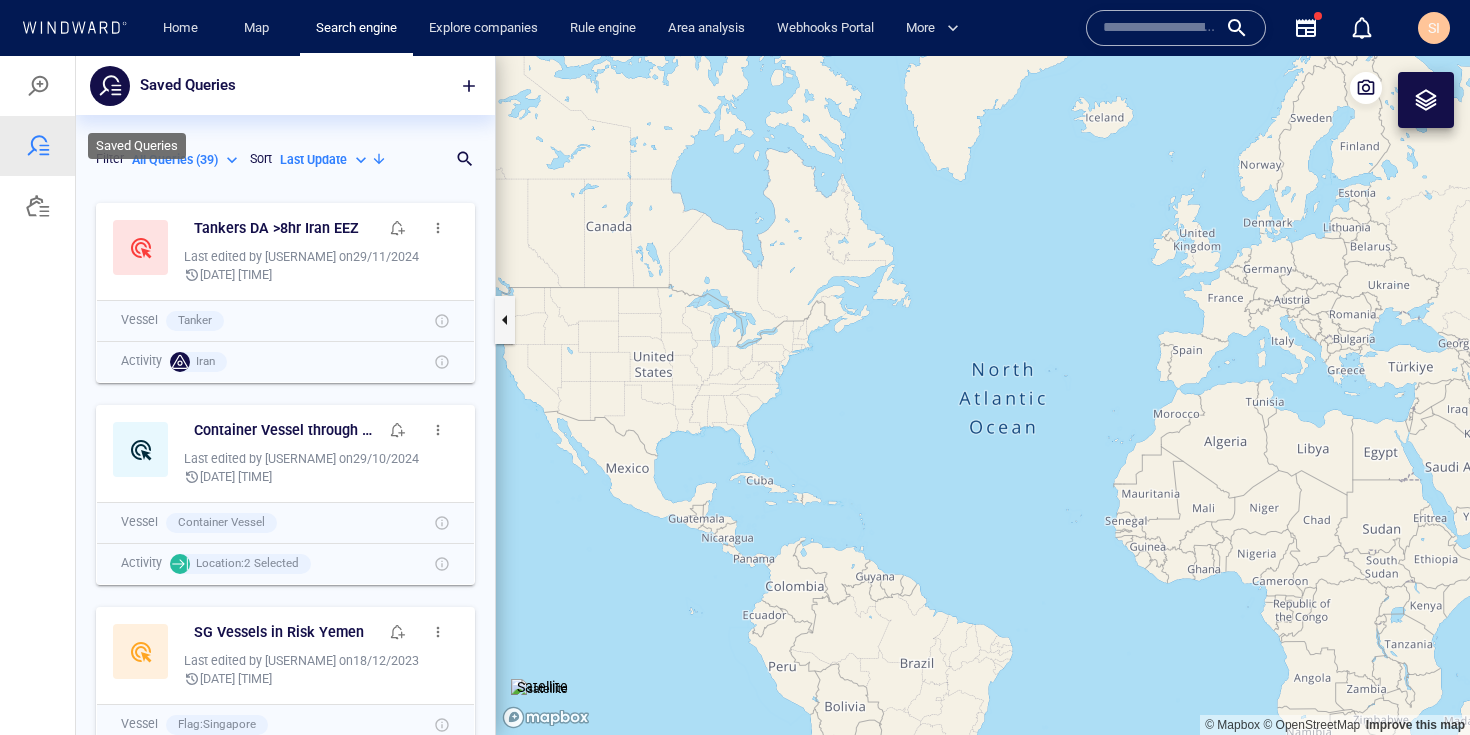 scroll, scrollTop: 16, scrollLeft: 16, axis: both 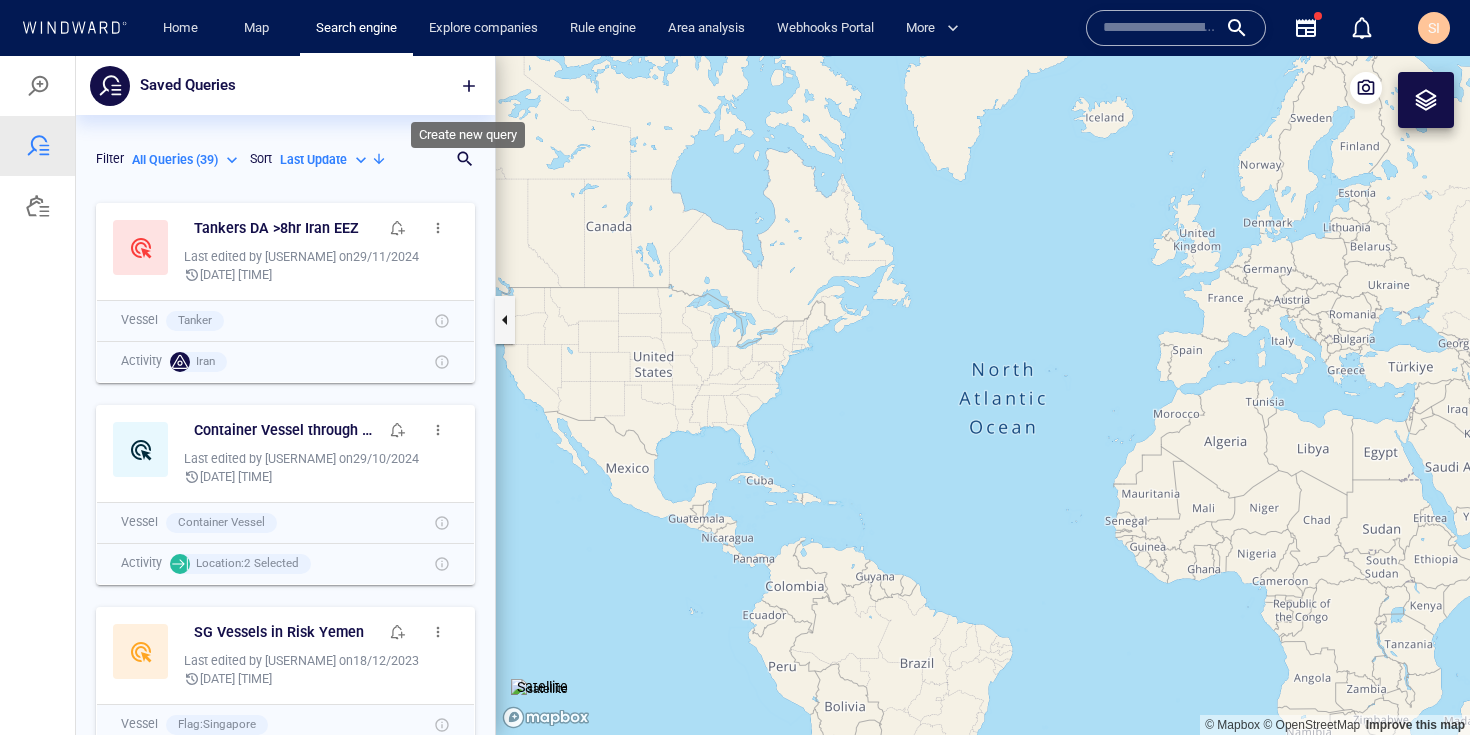 click at bounding box center (469, 86) 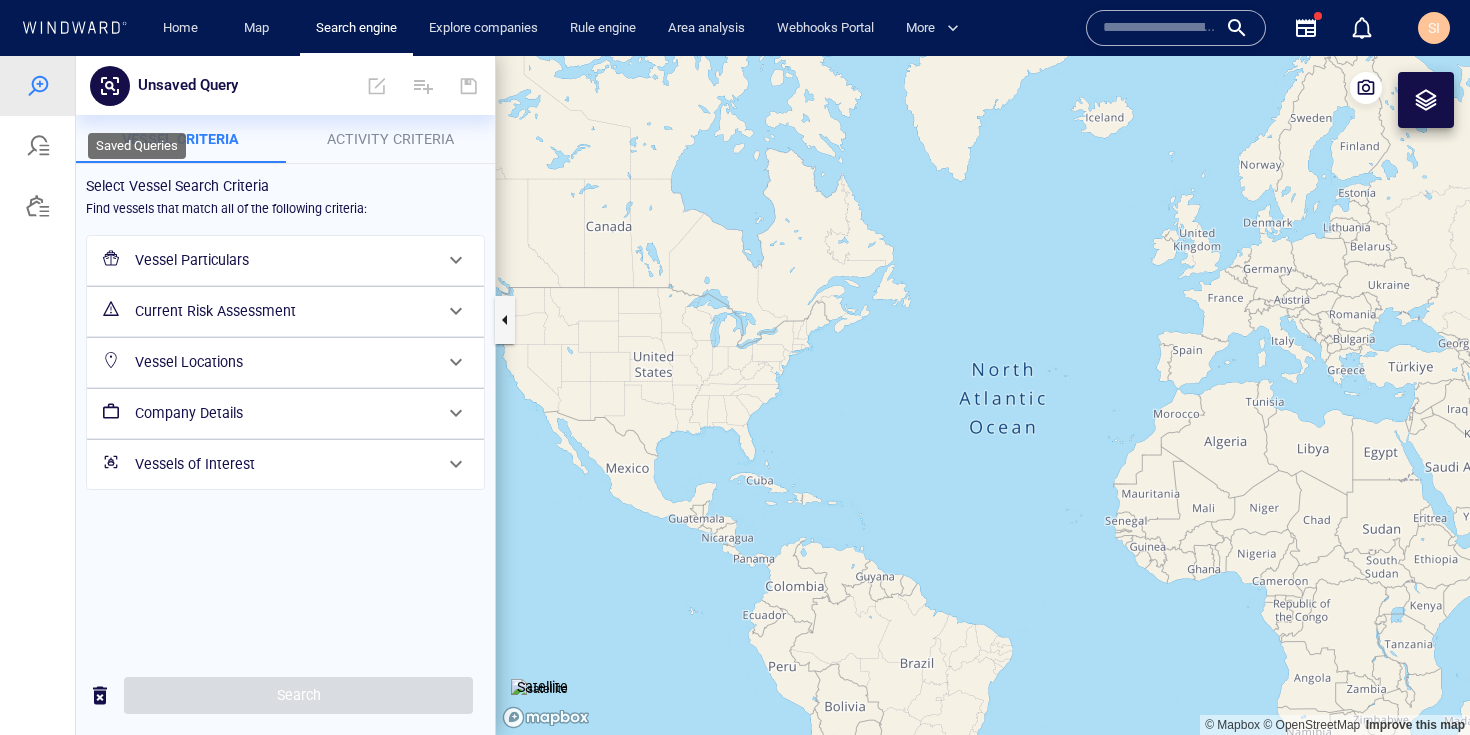 click at bounding box center (38, 146) 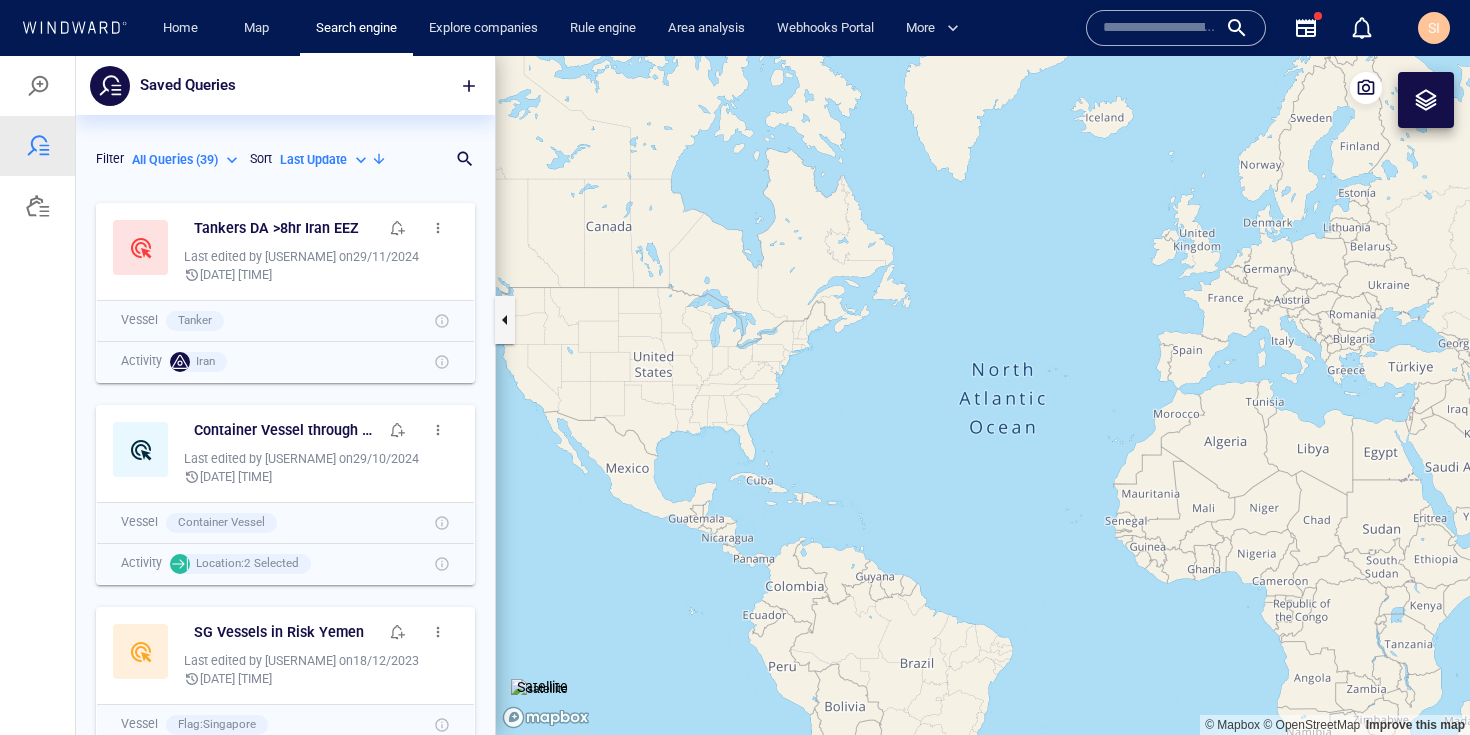 scroll, scrollTop: 16, scrollLeft: 16, axis: both 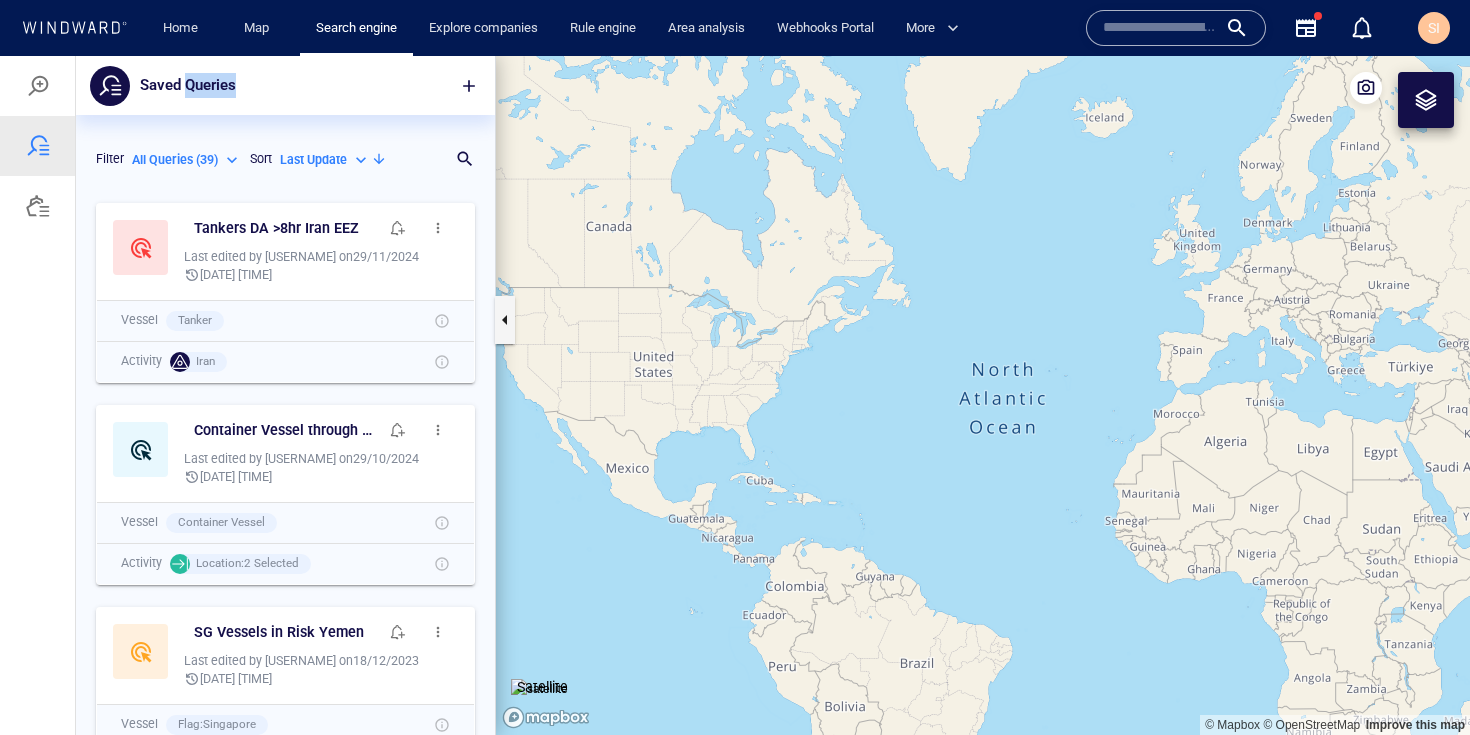 click on "Saved Queries" at bounding box center (188, 86) 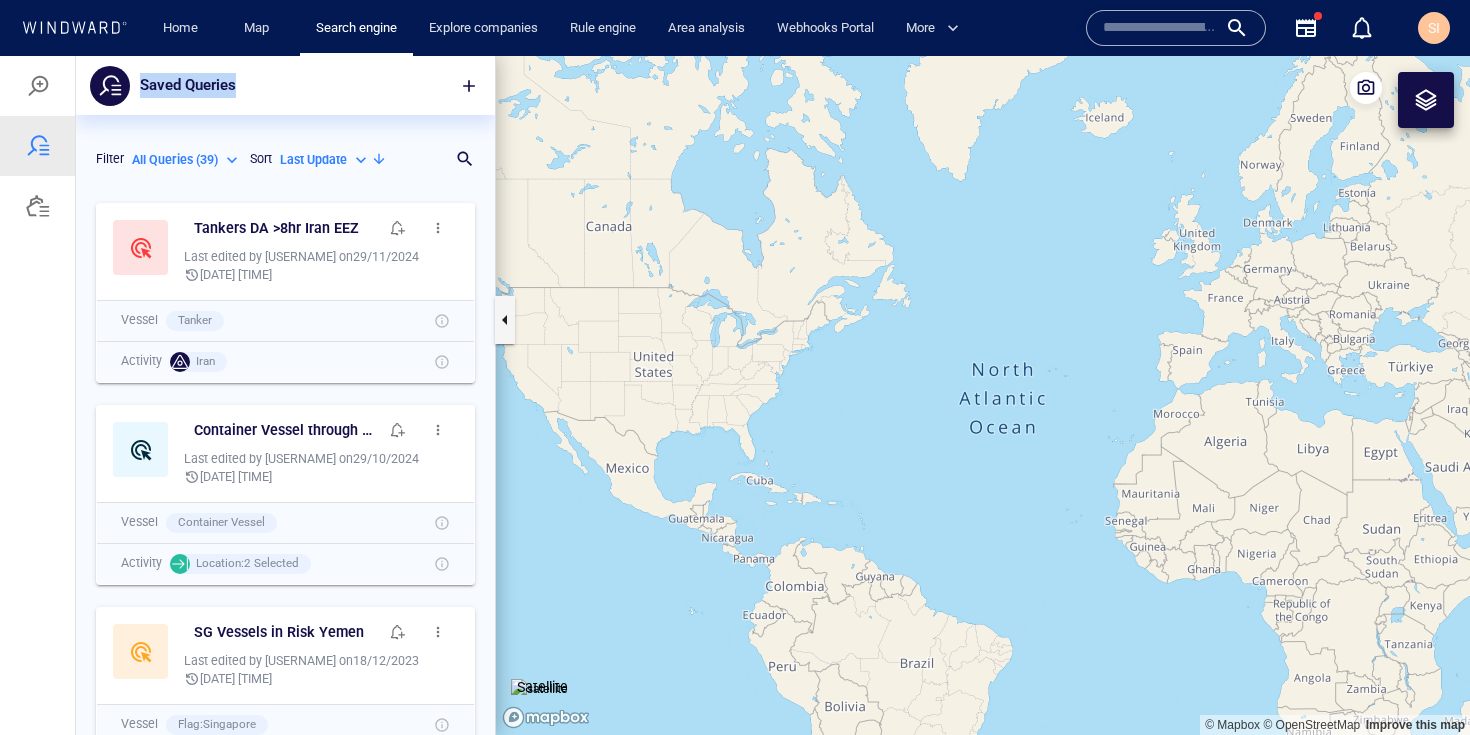 click on "Saved Queries" at bounding box center [188, 86] 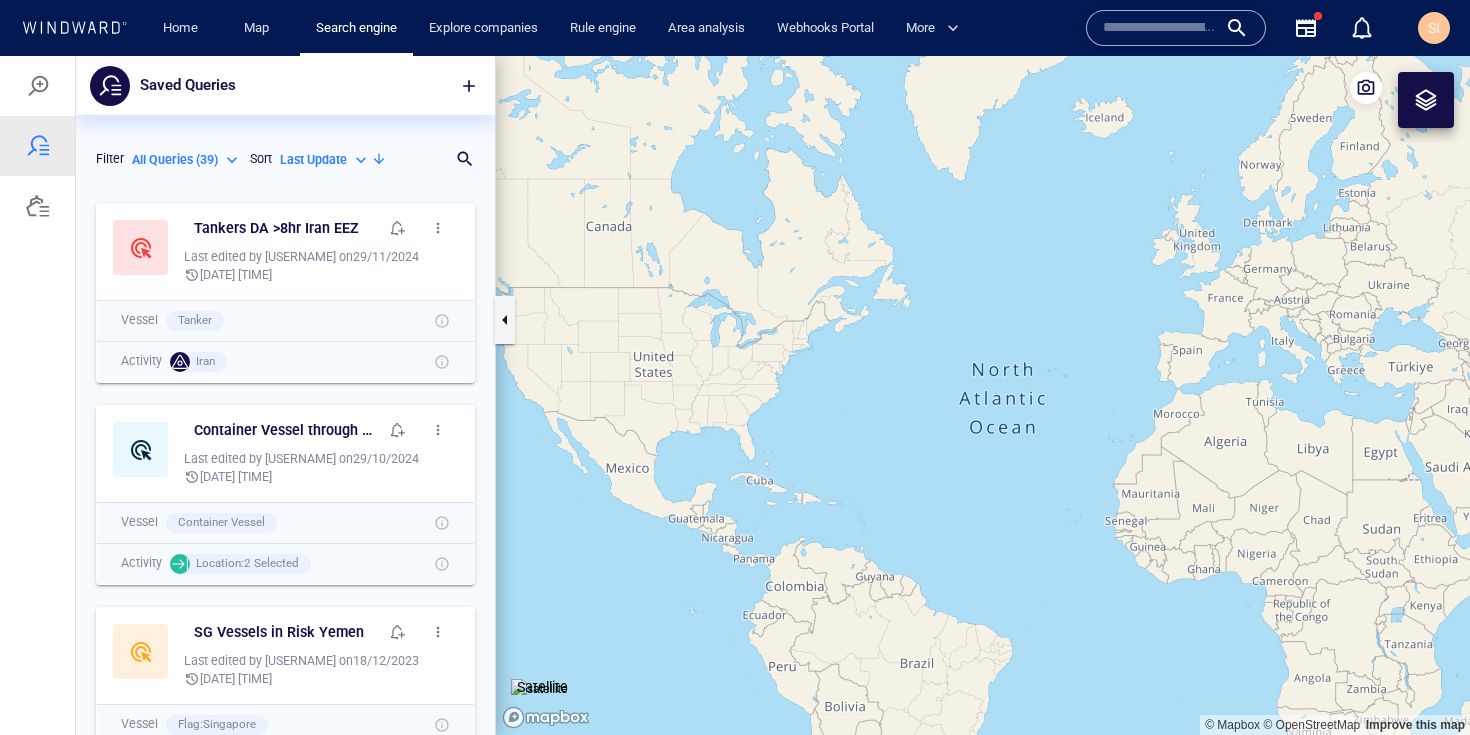 click on "Filter All Queries   ( 39 ) *** Sort Last Update ********* Search for a query name" at bounding box center (285, 154) 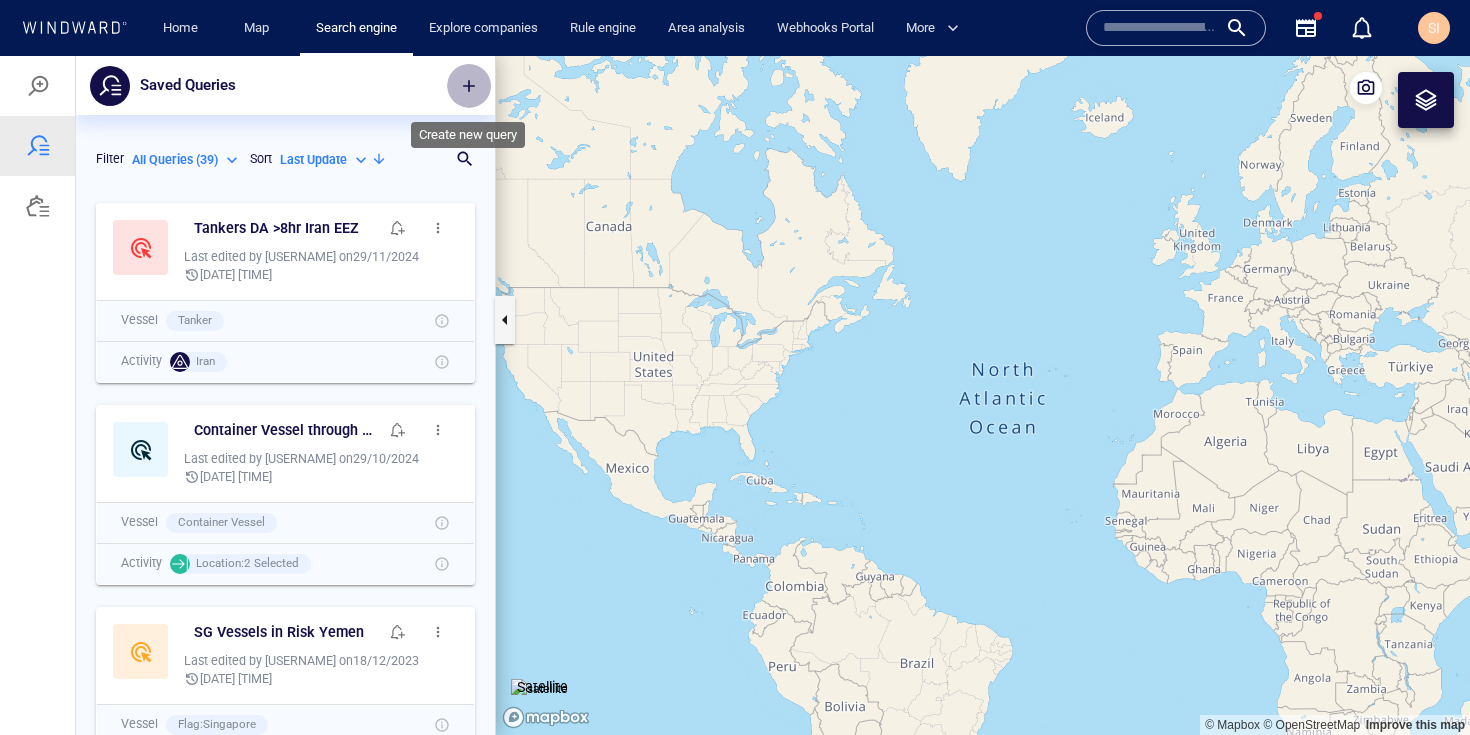 click at bounding box center [469, 86] 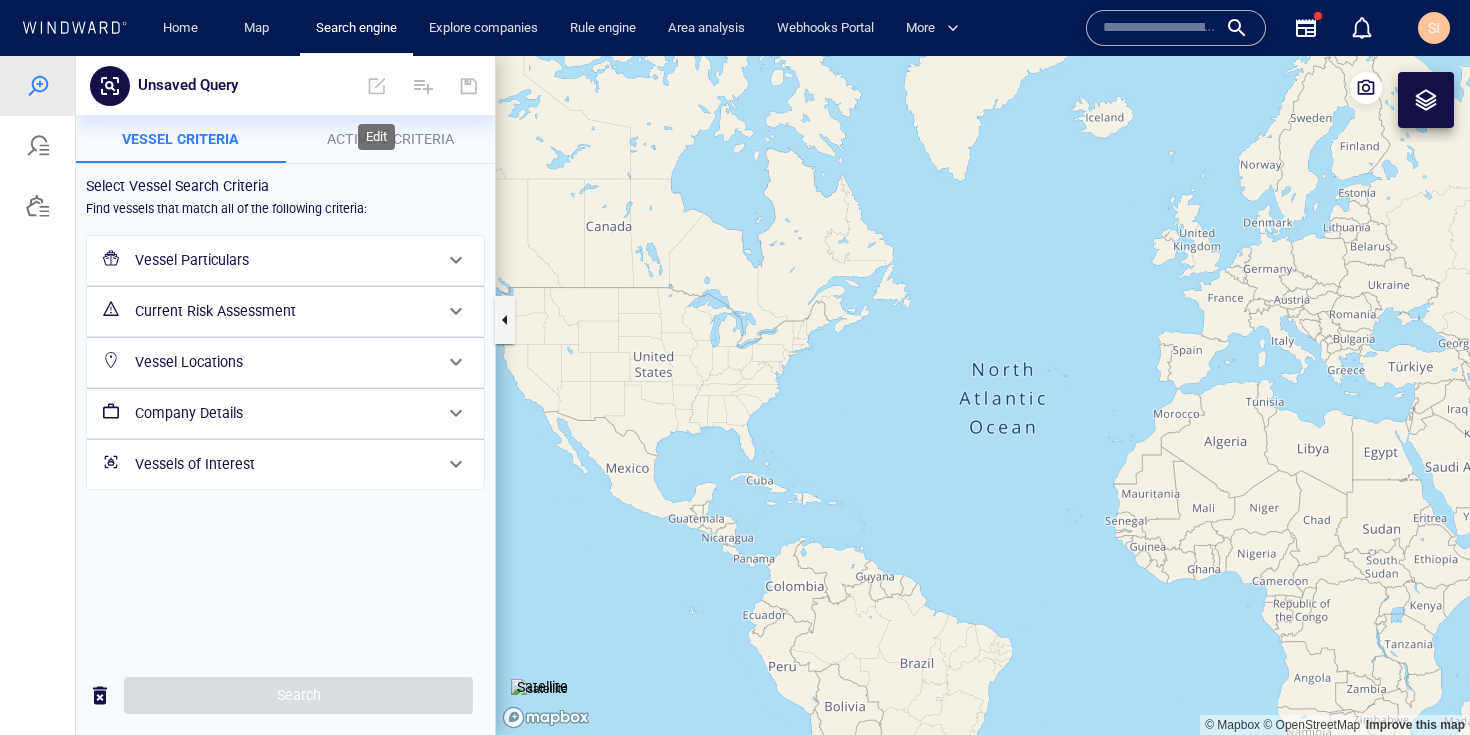 click at bounding box center (377, 86) 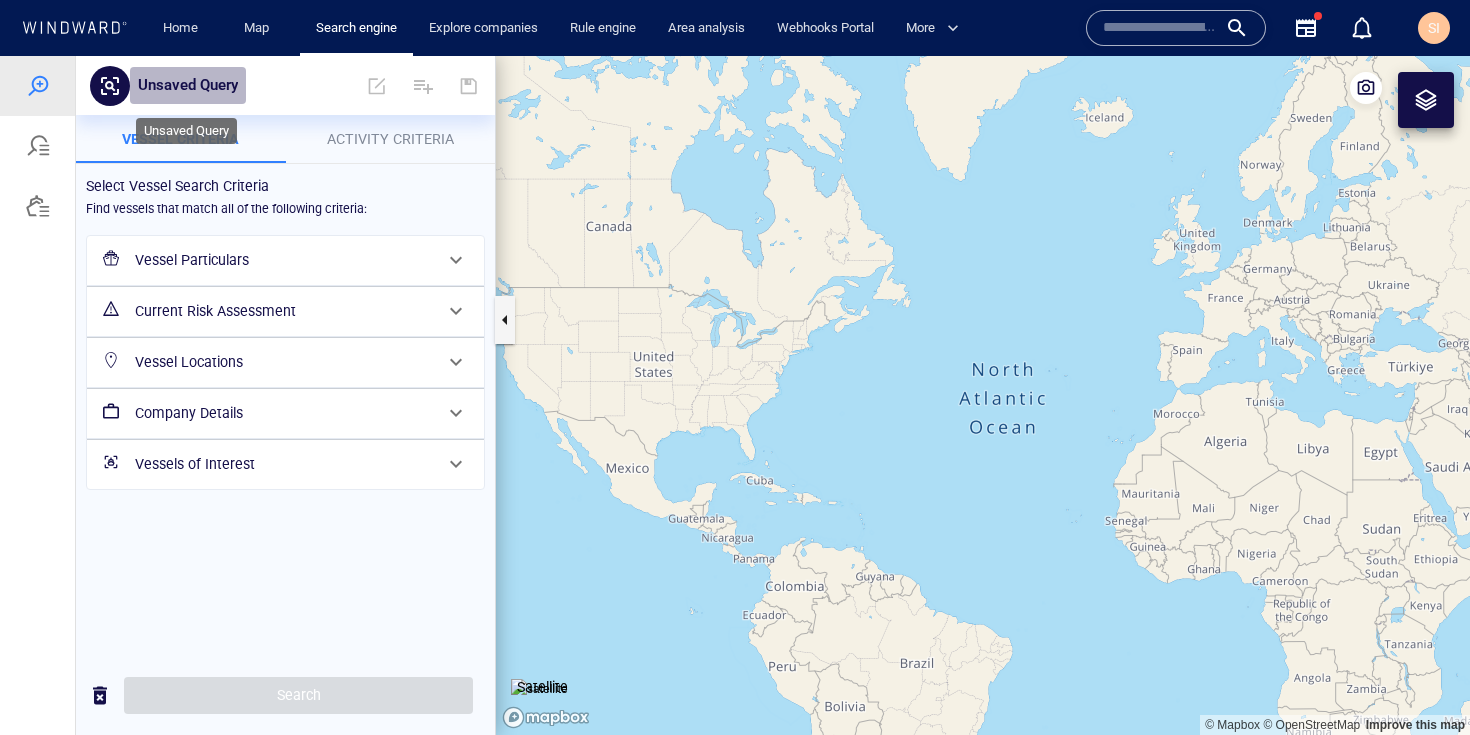click on "Unsaved Query" at bounding box center (188, 86) 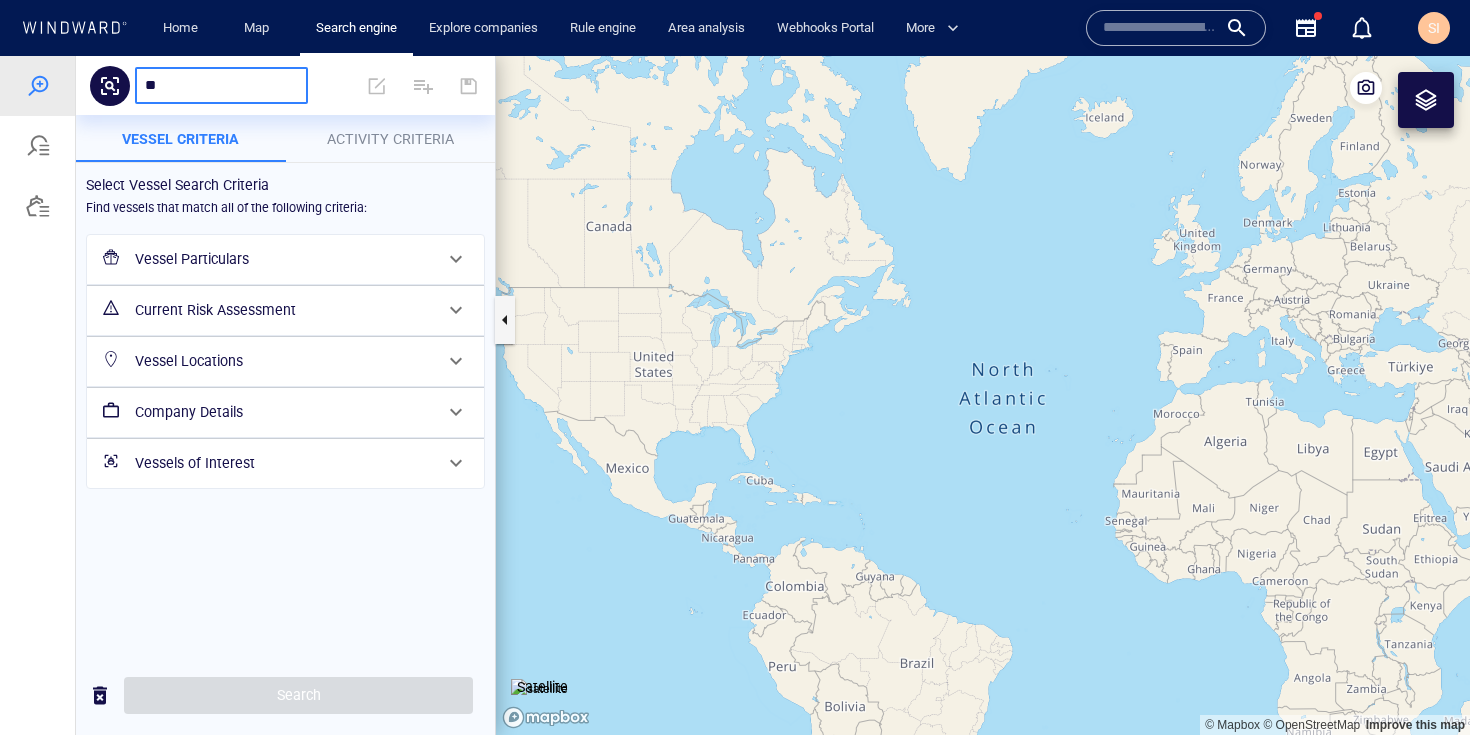 type on "*" 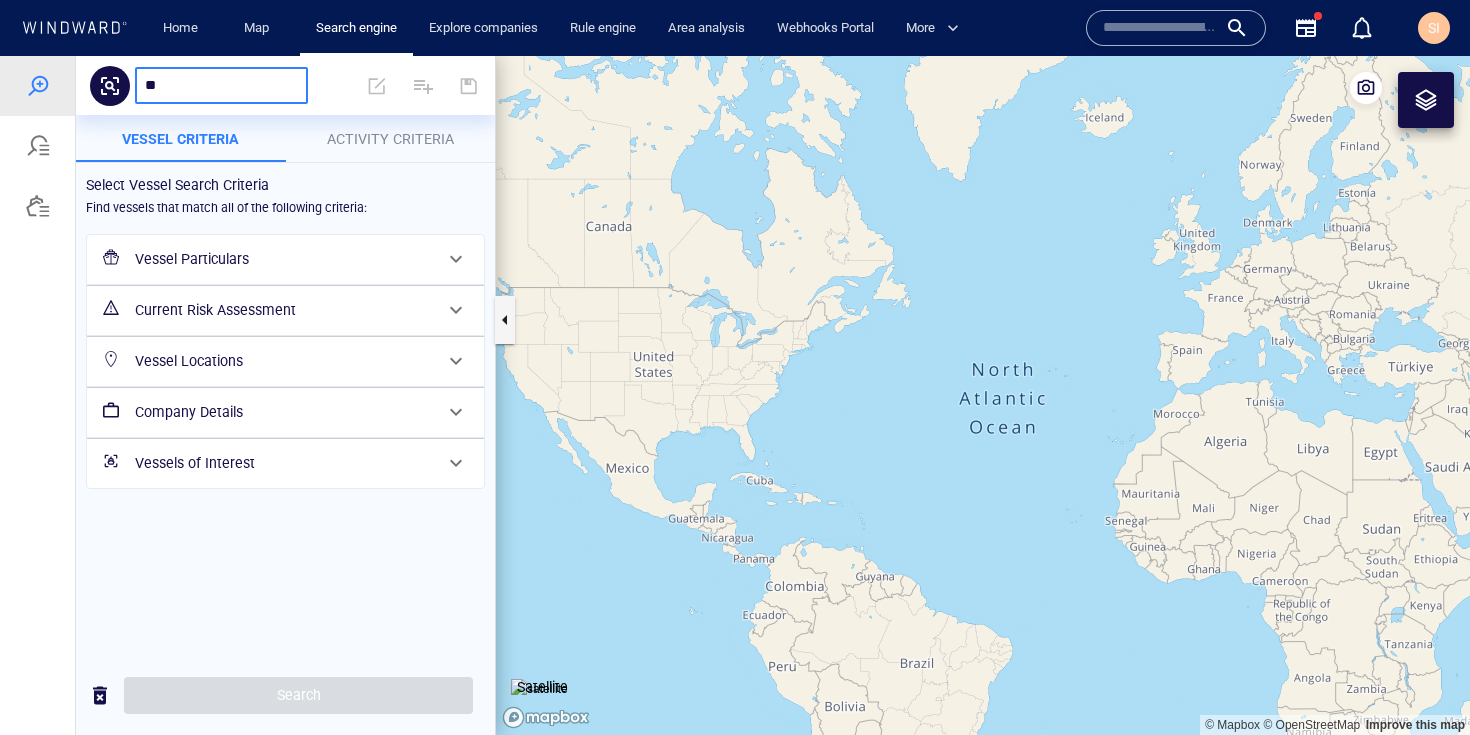 type on "***" 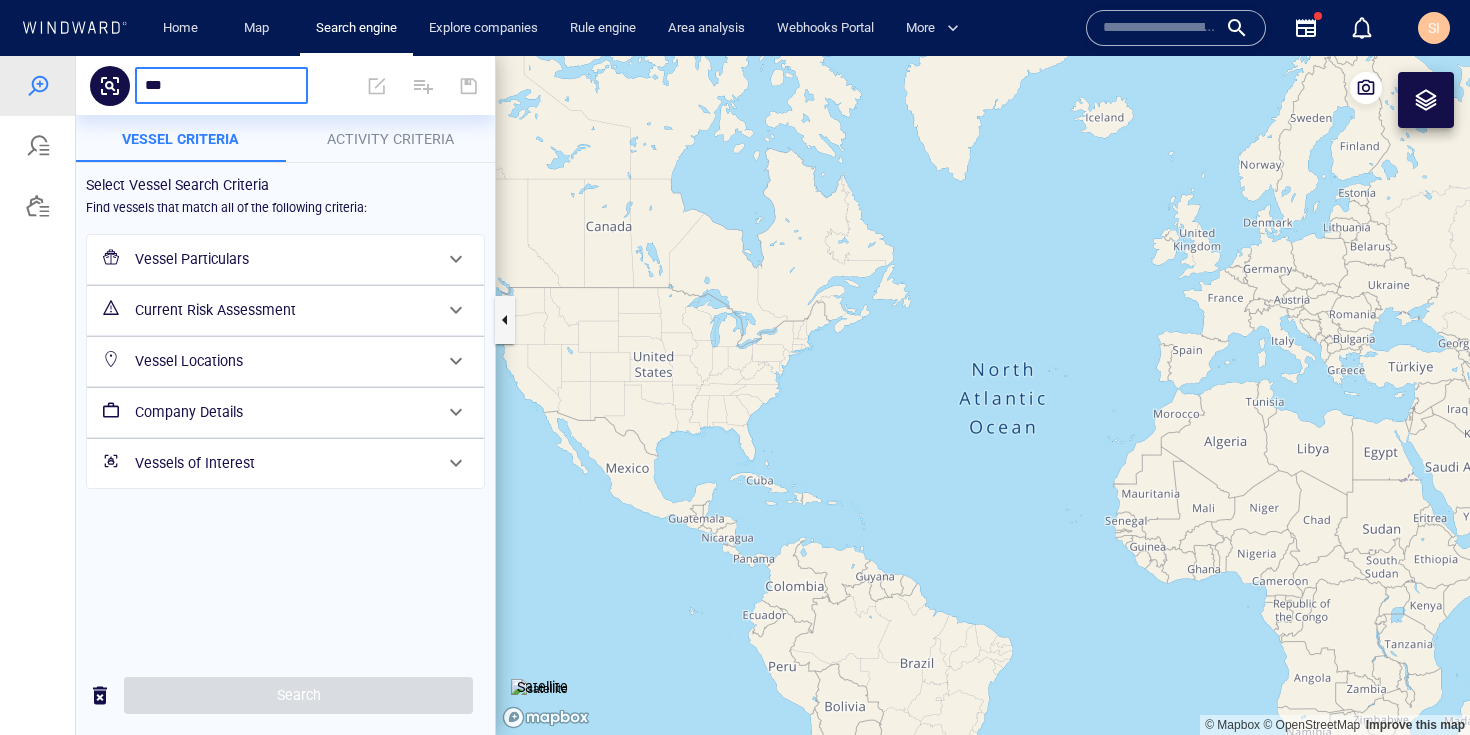 click at bounding box center [401, 86] 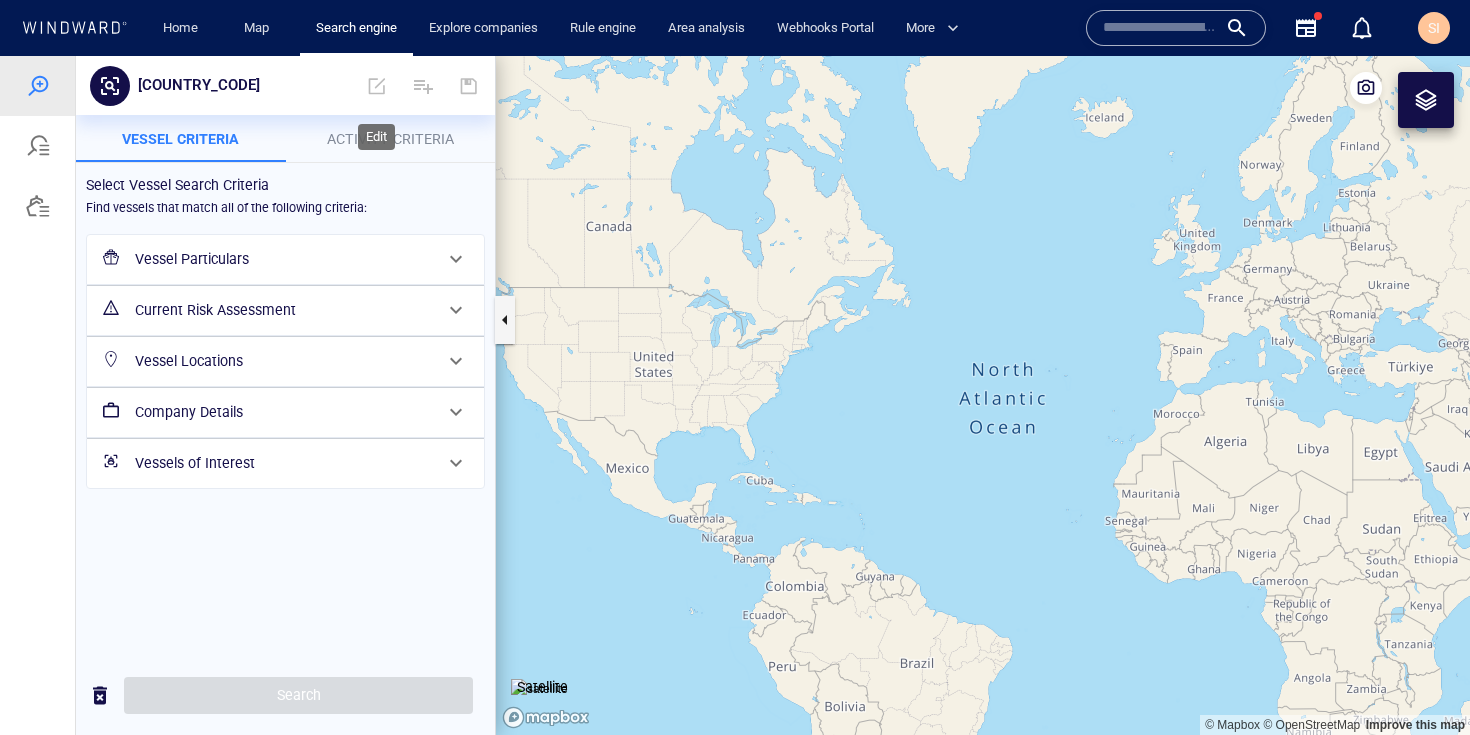 click at bounding box center (377, 86) 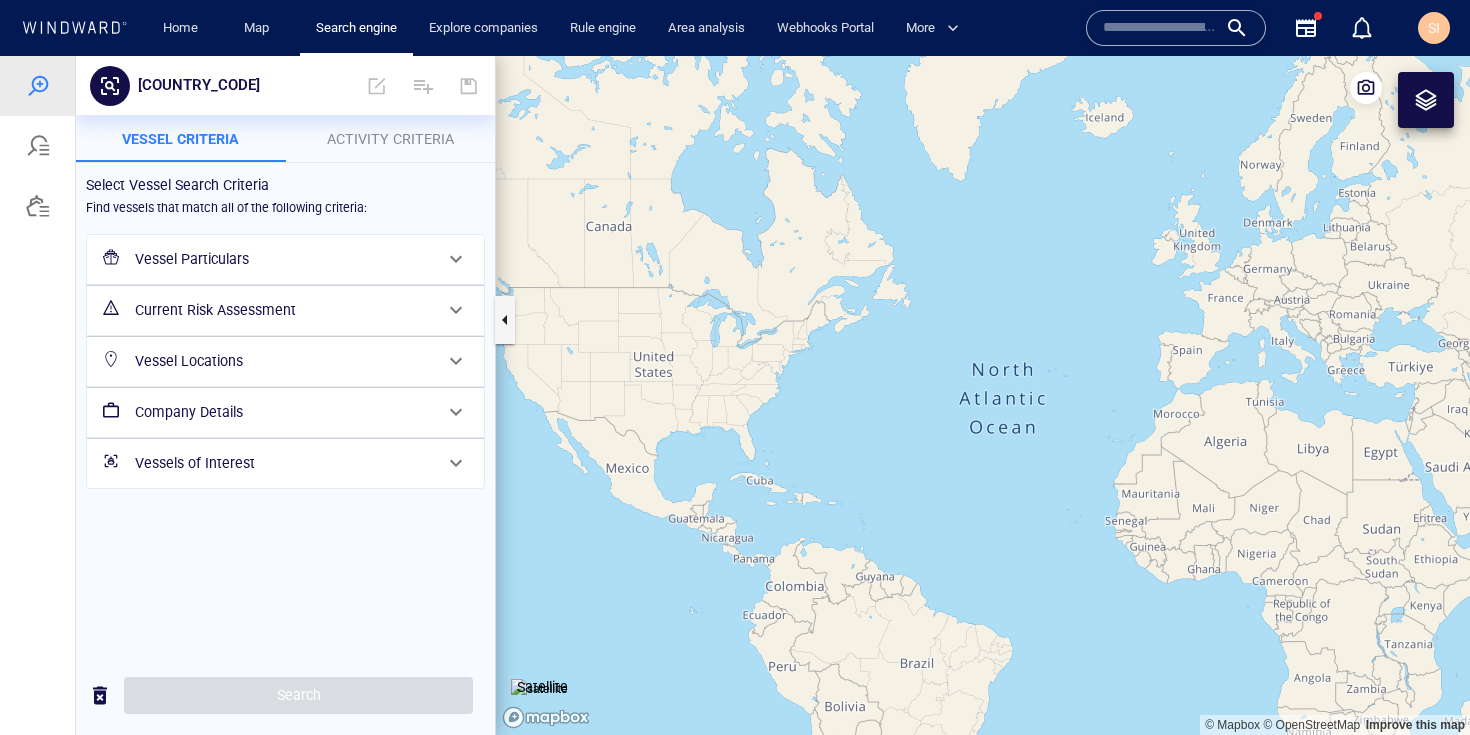 click on "Vessel Particulars" at bounding box center (283, 259) 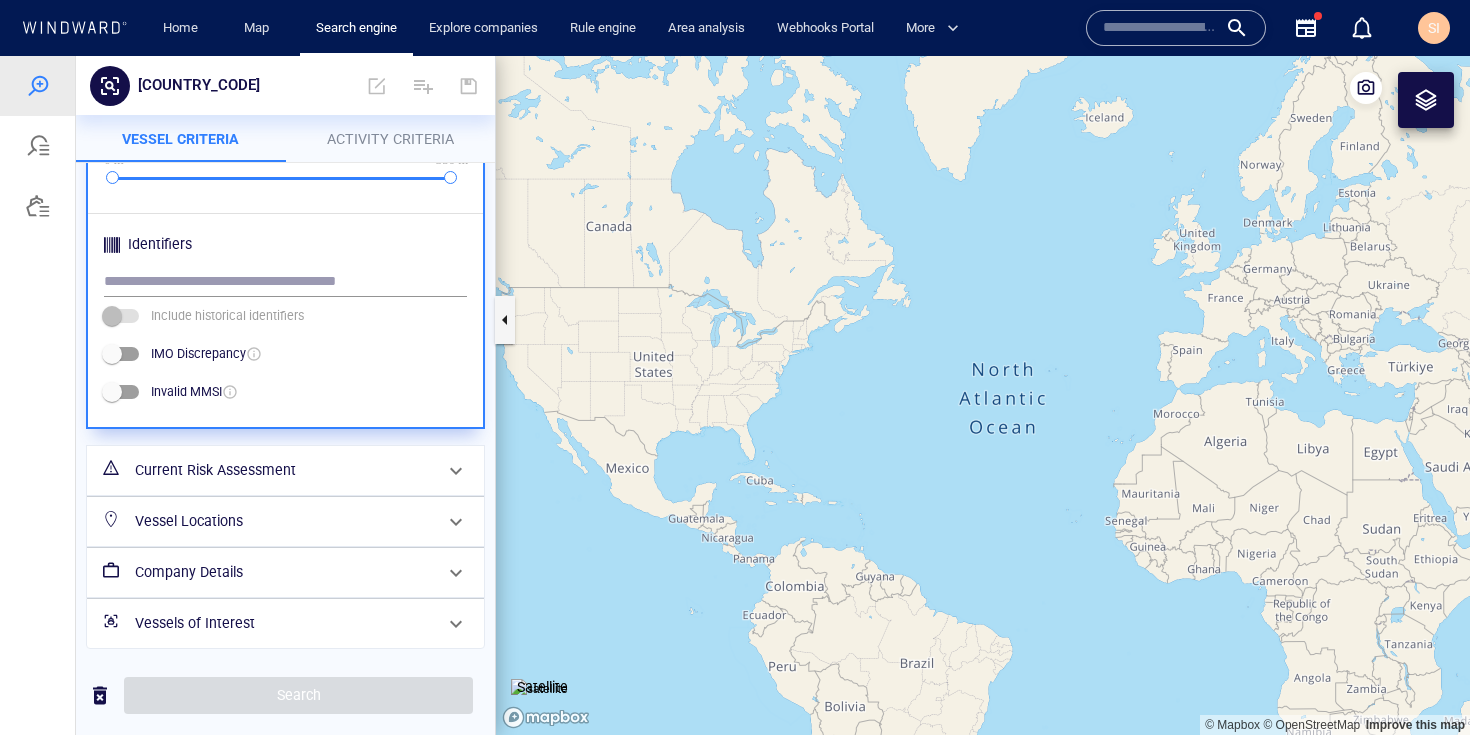scroll, scrollTop: 947, scrollLeft: 0, axis: vertical 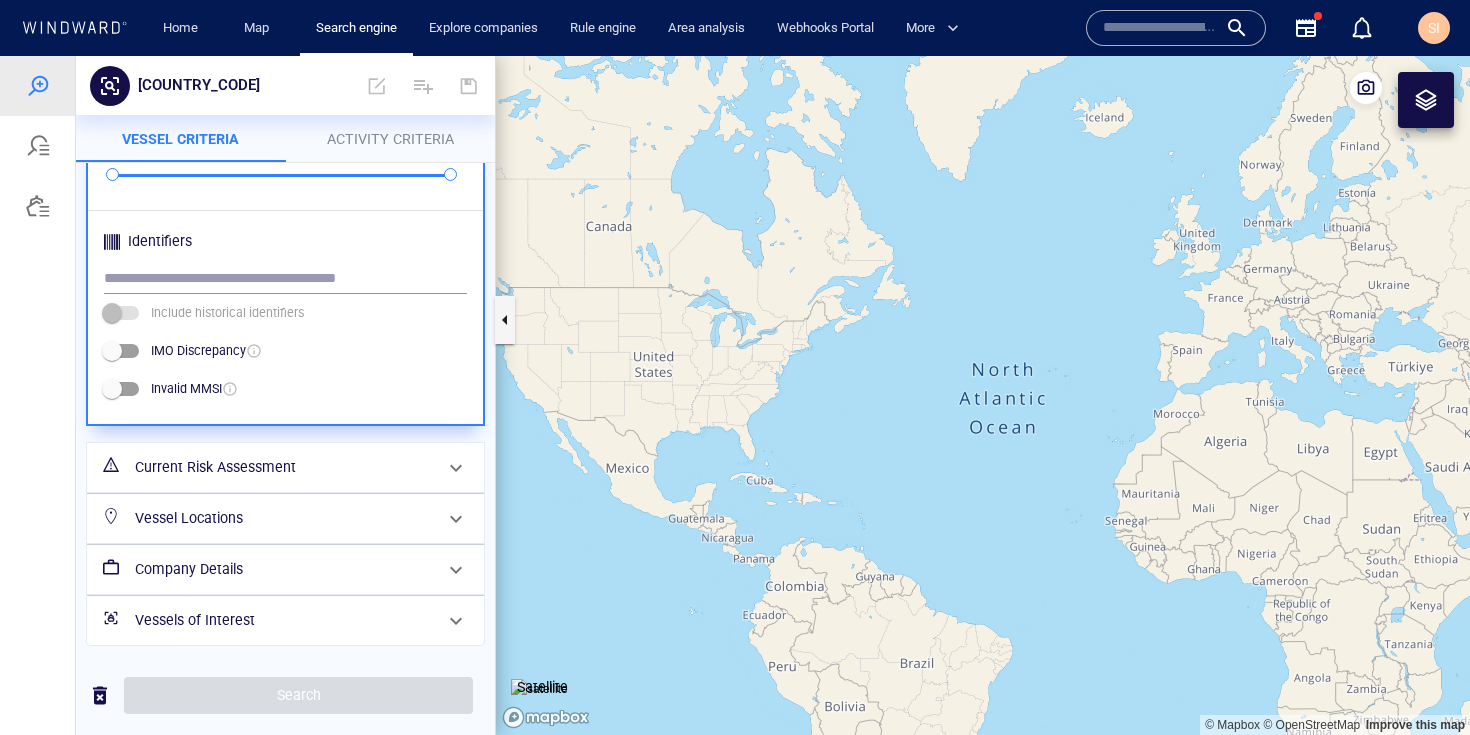 click on "Current Risk Assessment" at bounding box center [283, 467] 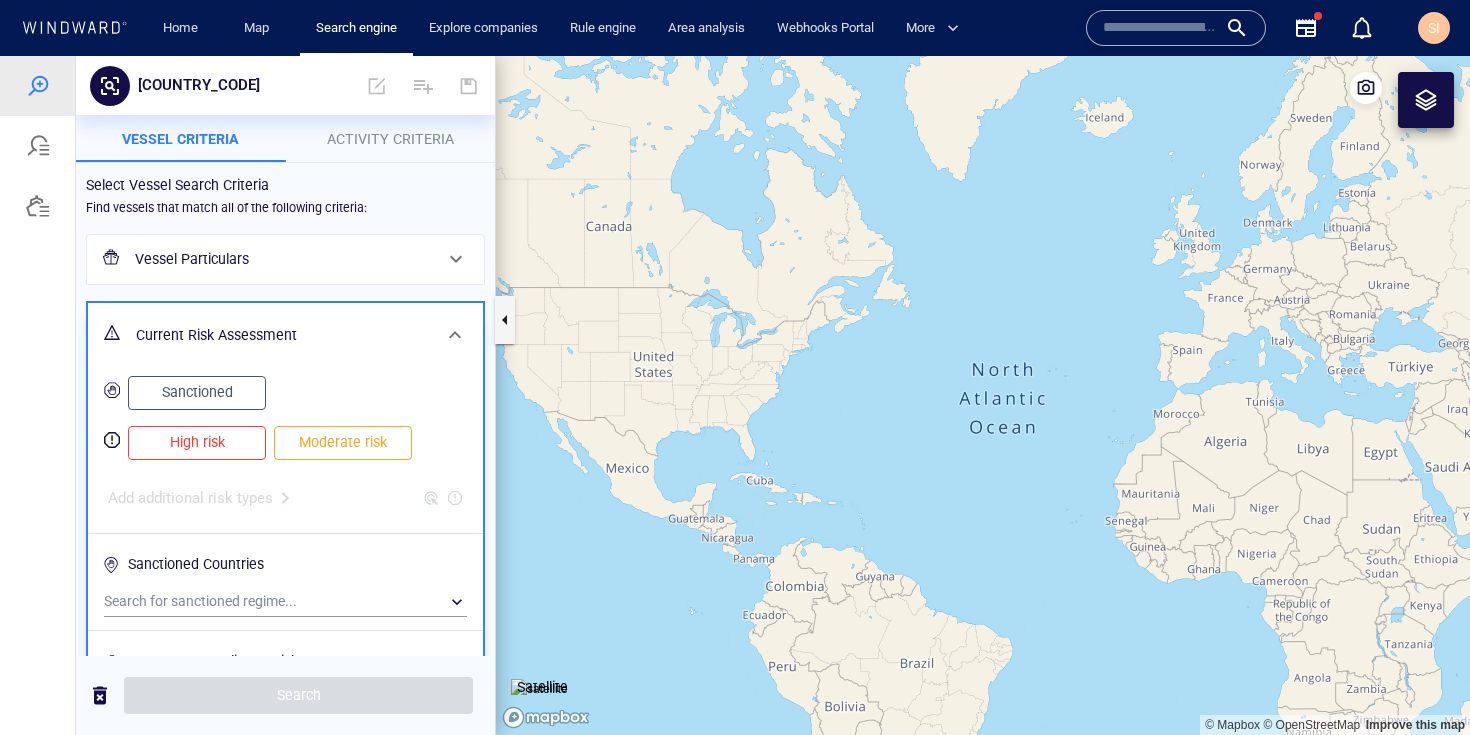 click at bounding box center [423, 86] 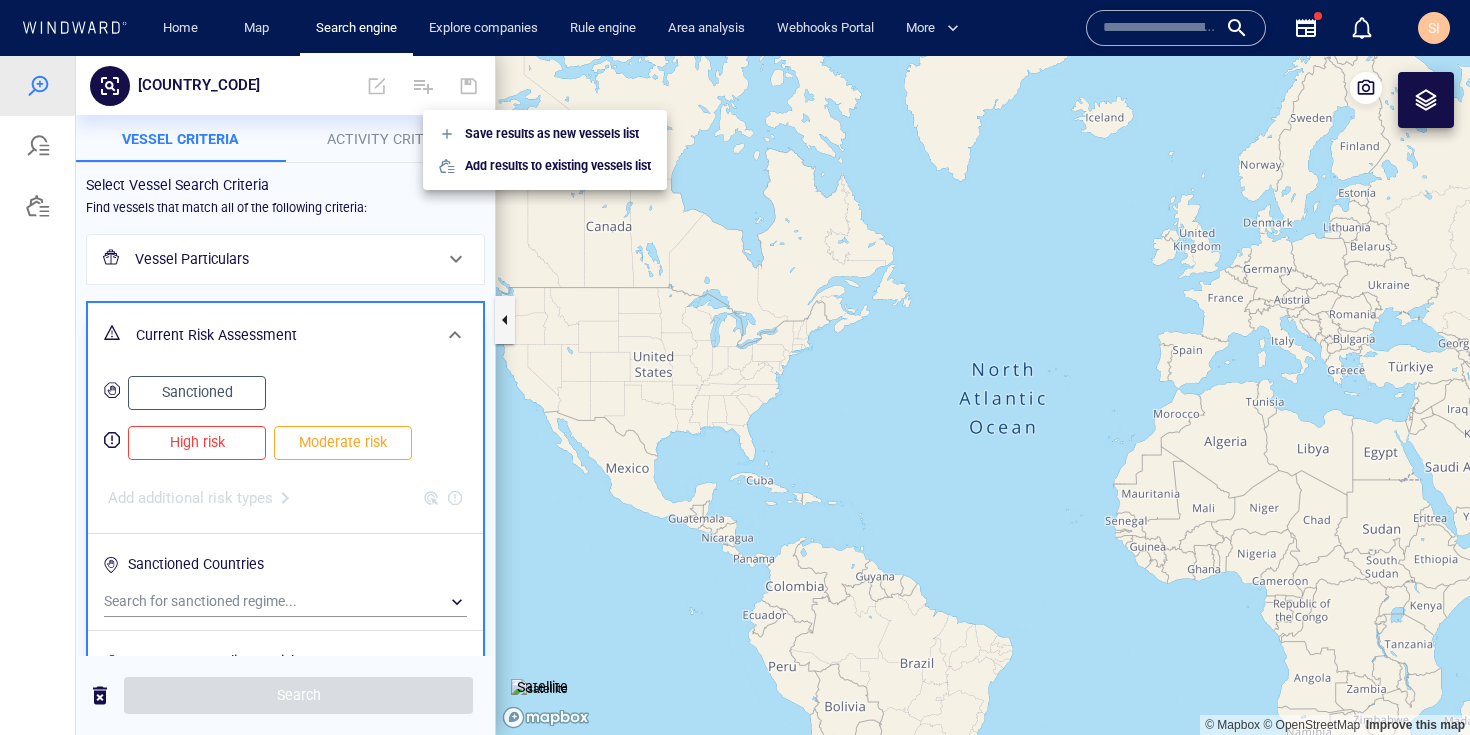 click at bounding box center (735, 395) 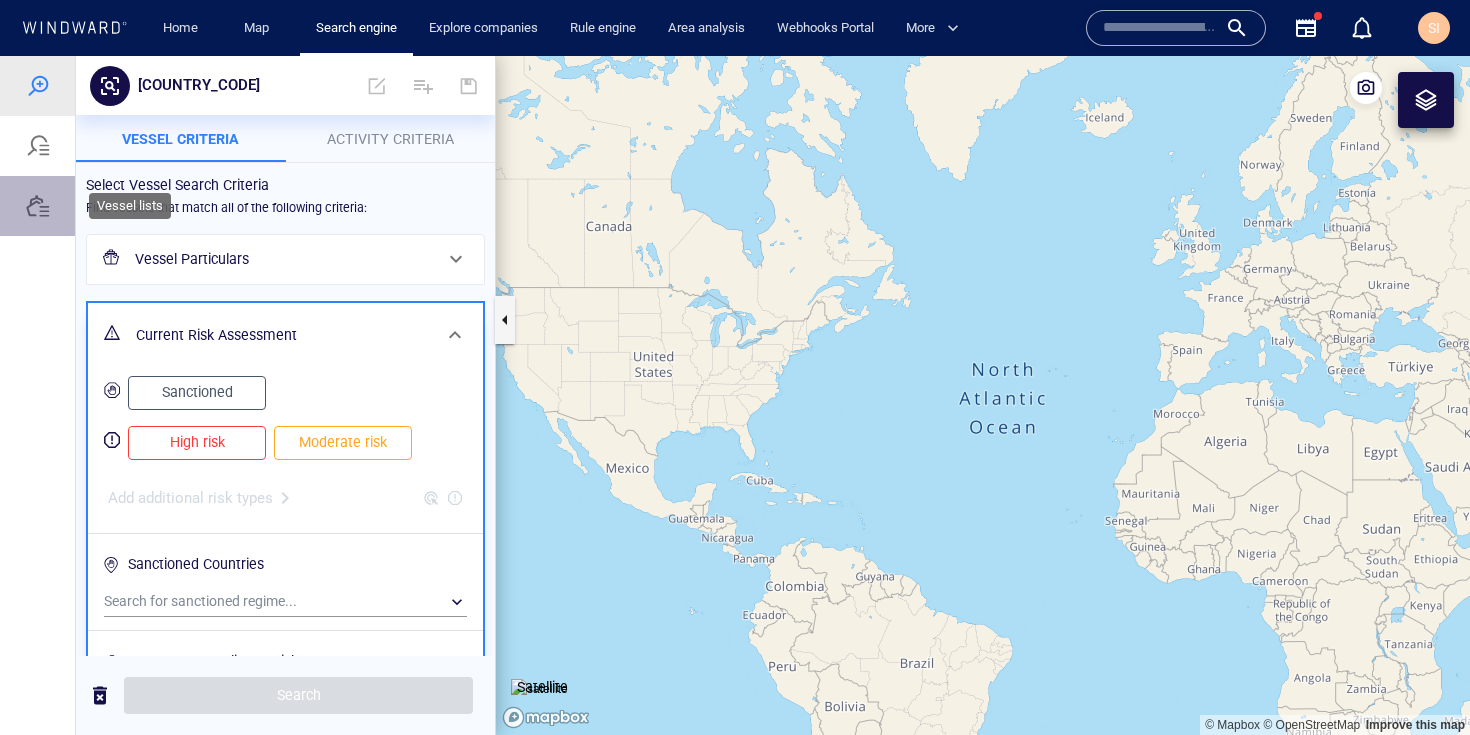 click at bounding box center [38, 206] 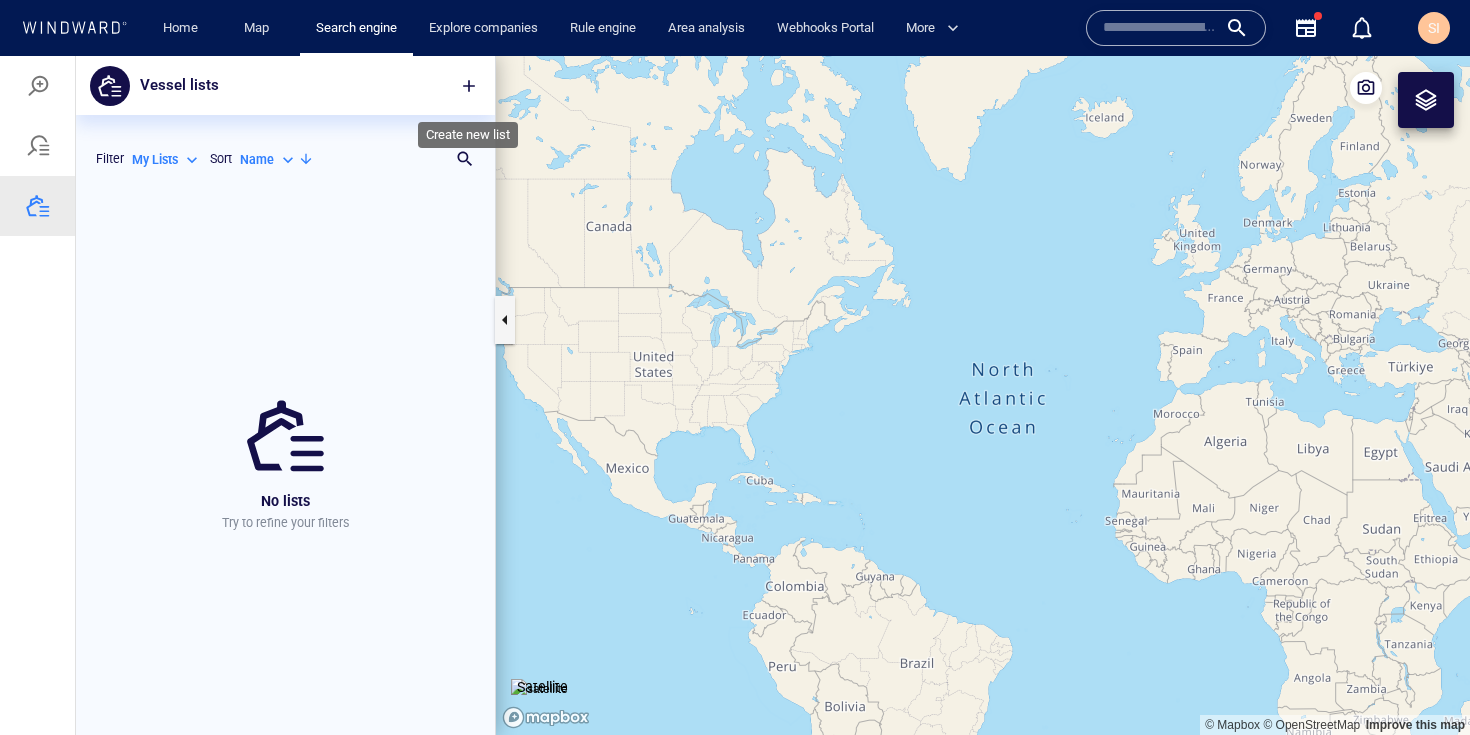 click at bounding box center (469, 86) 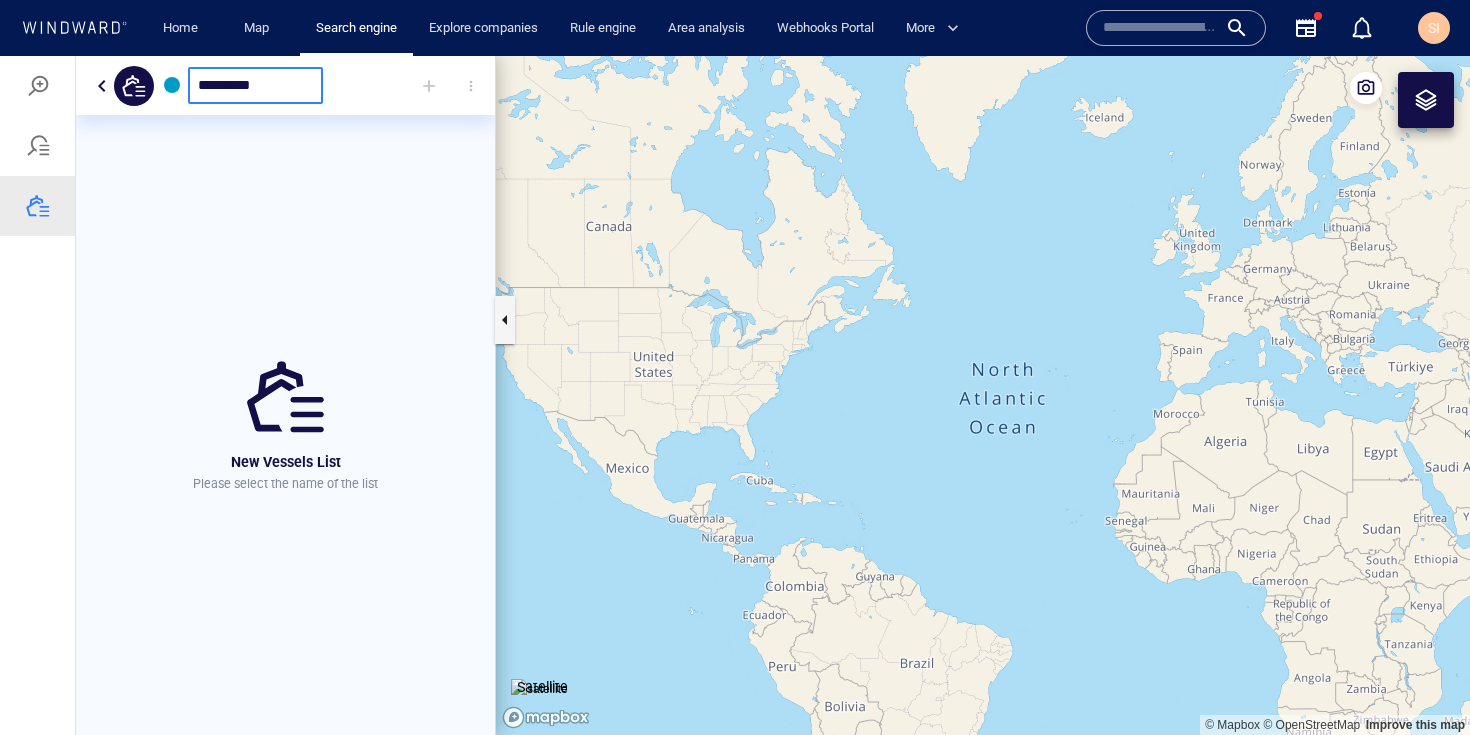 type on "*********" 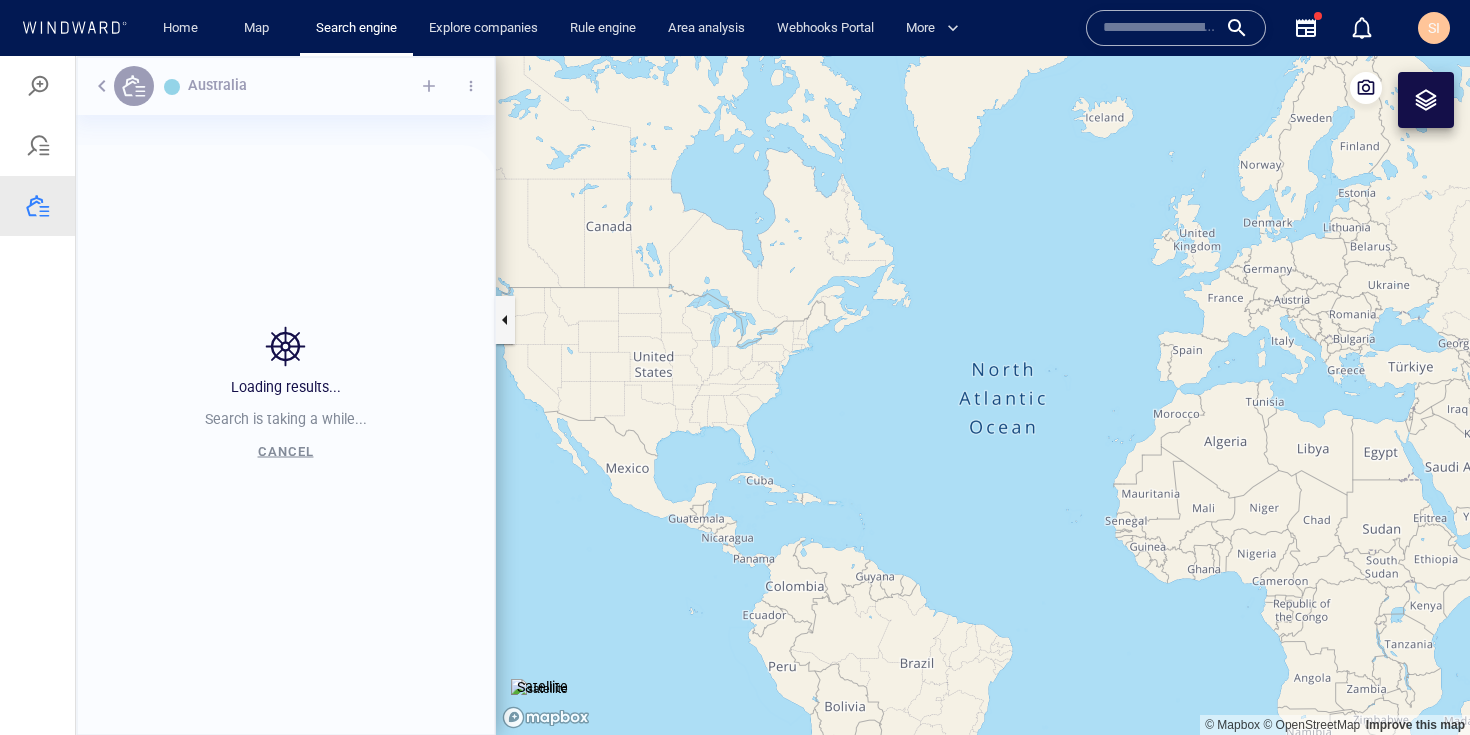 scroll, scrollTop: 16, scrollLeft: 16, axis: both 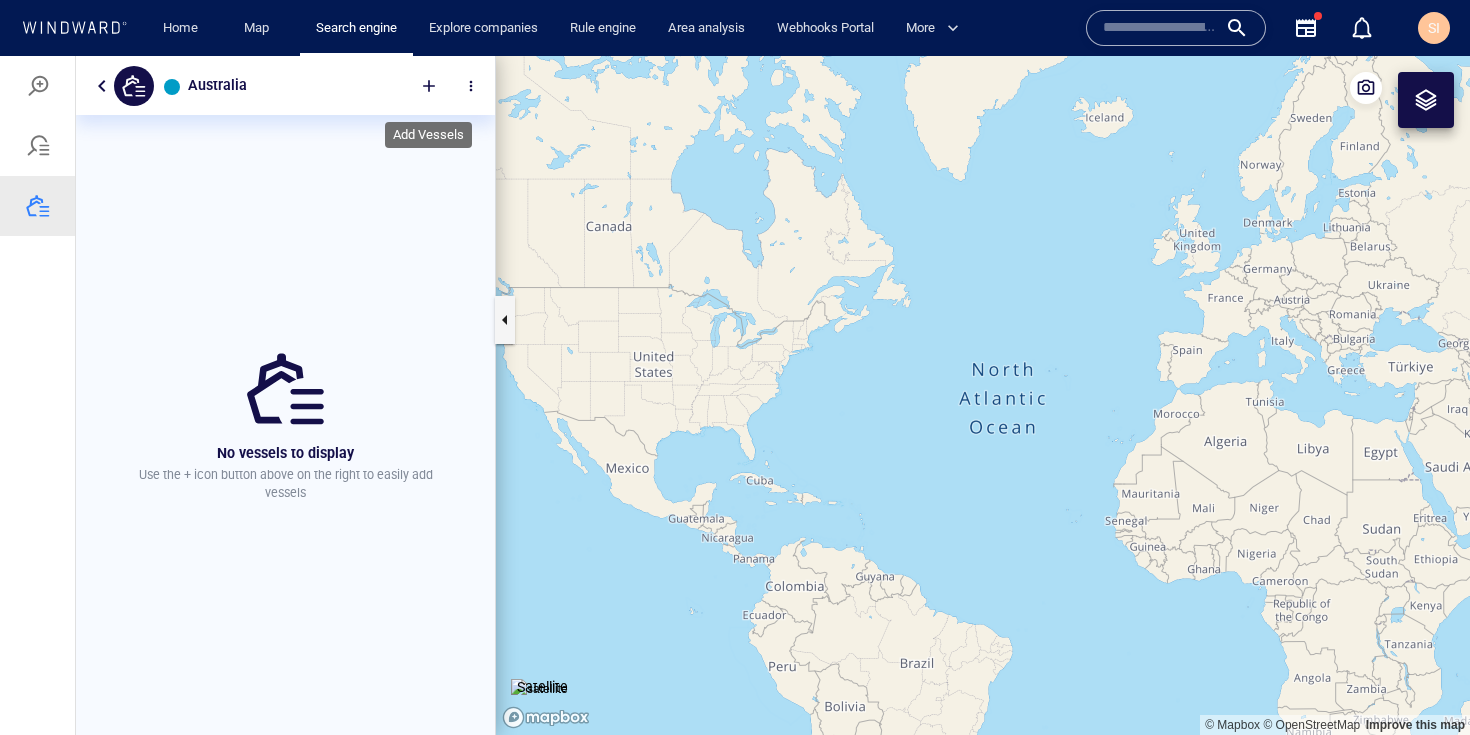 click at bounding box center (429, 86) 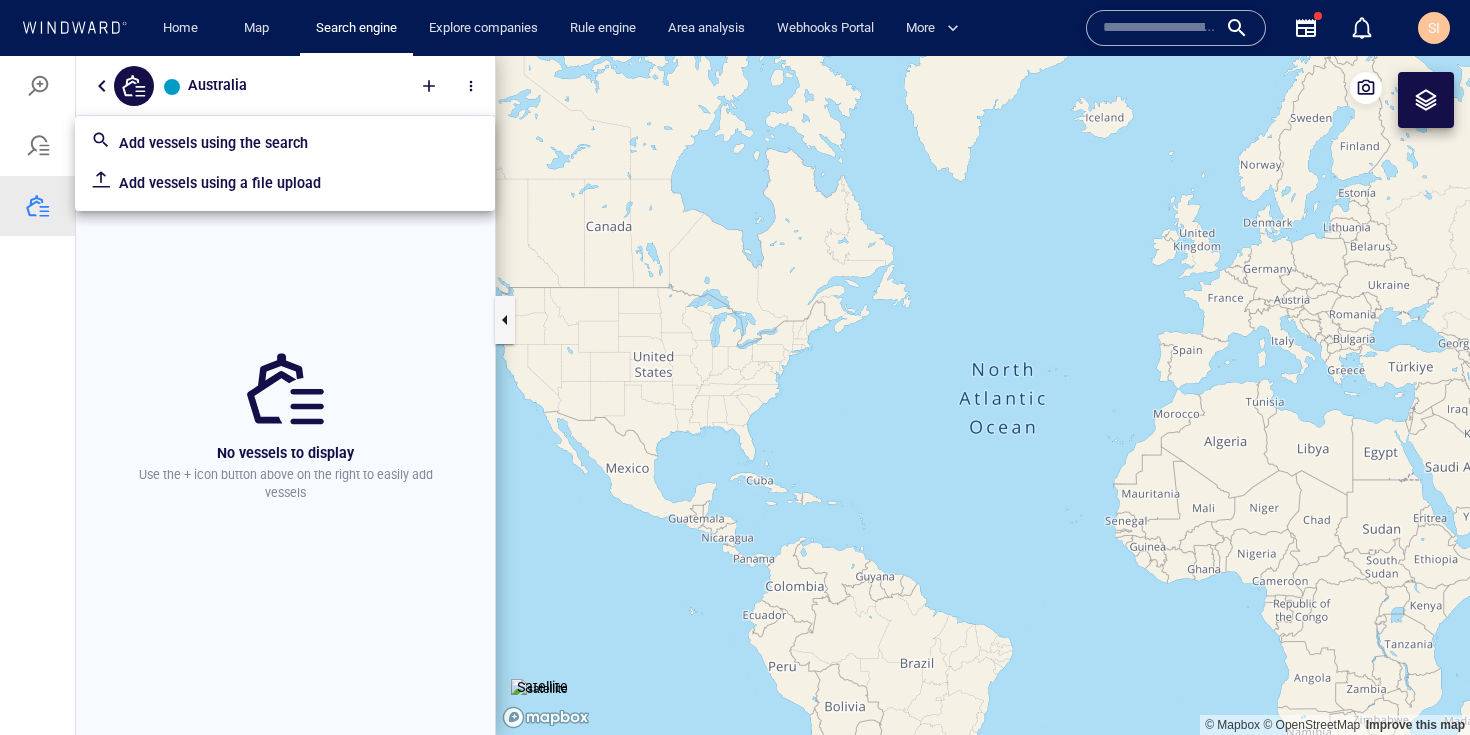 click on "Add vessels using a file upload" at bounding box center (299, 183) 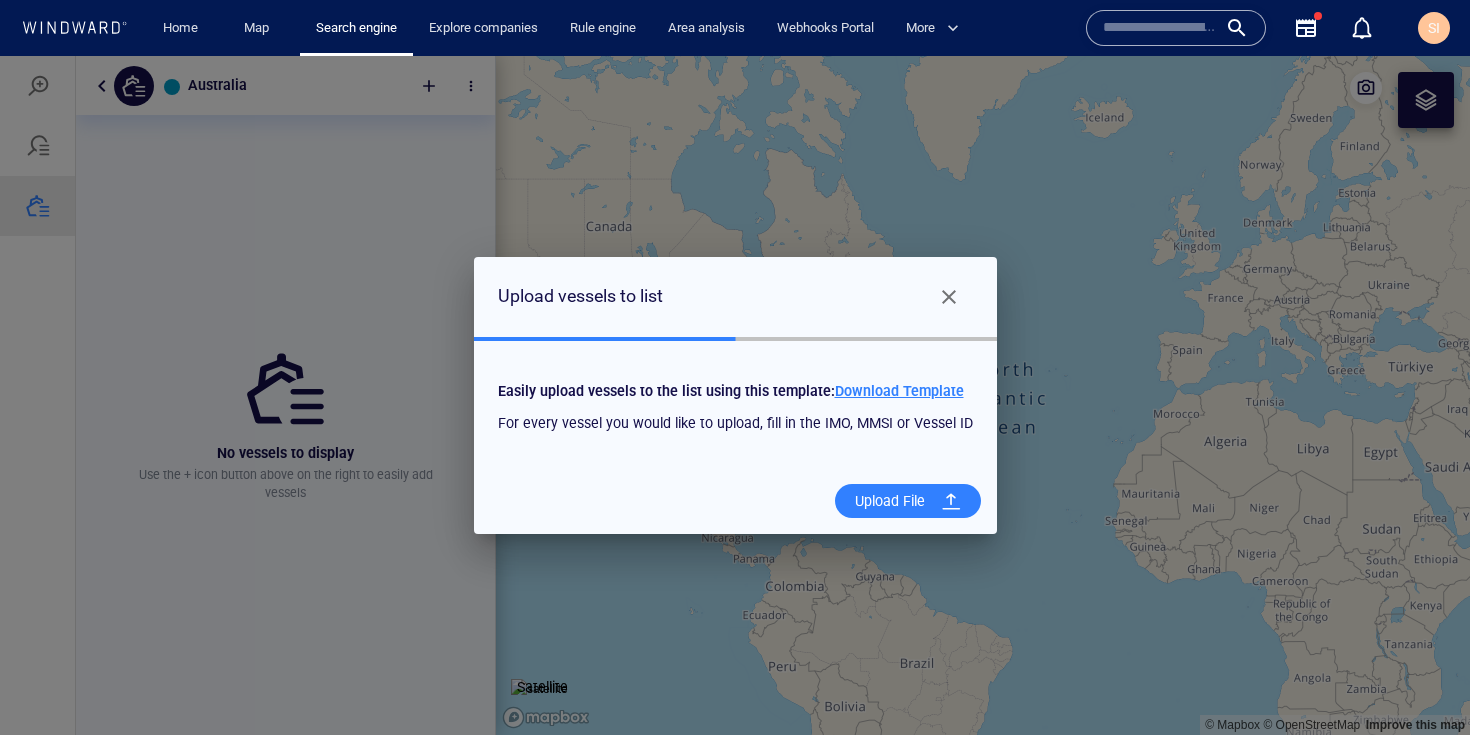 click on "Download Template" at bounding box center (899, 391) 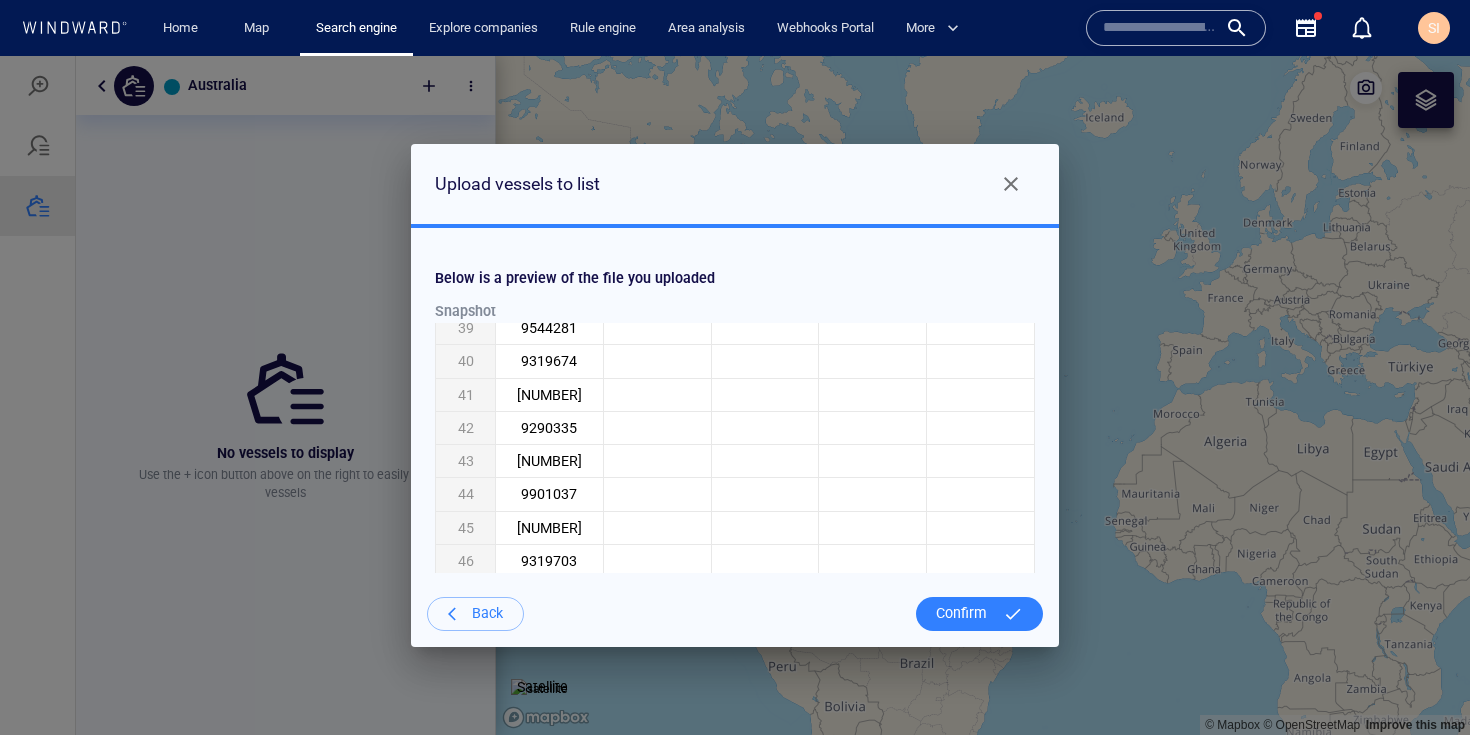 scroll, scrollTop: 1788, scrollLeft: 0, axis: vertical 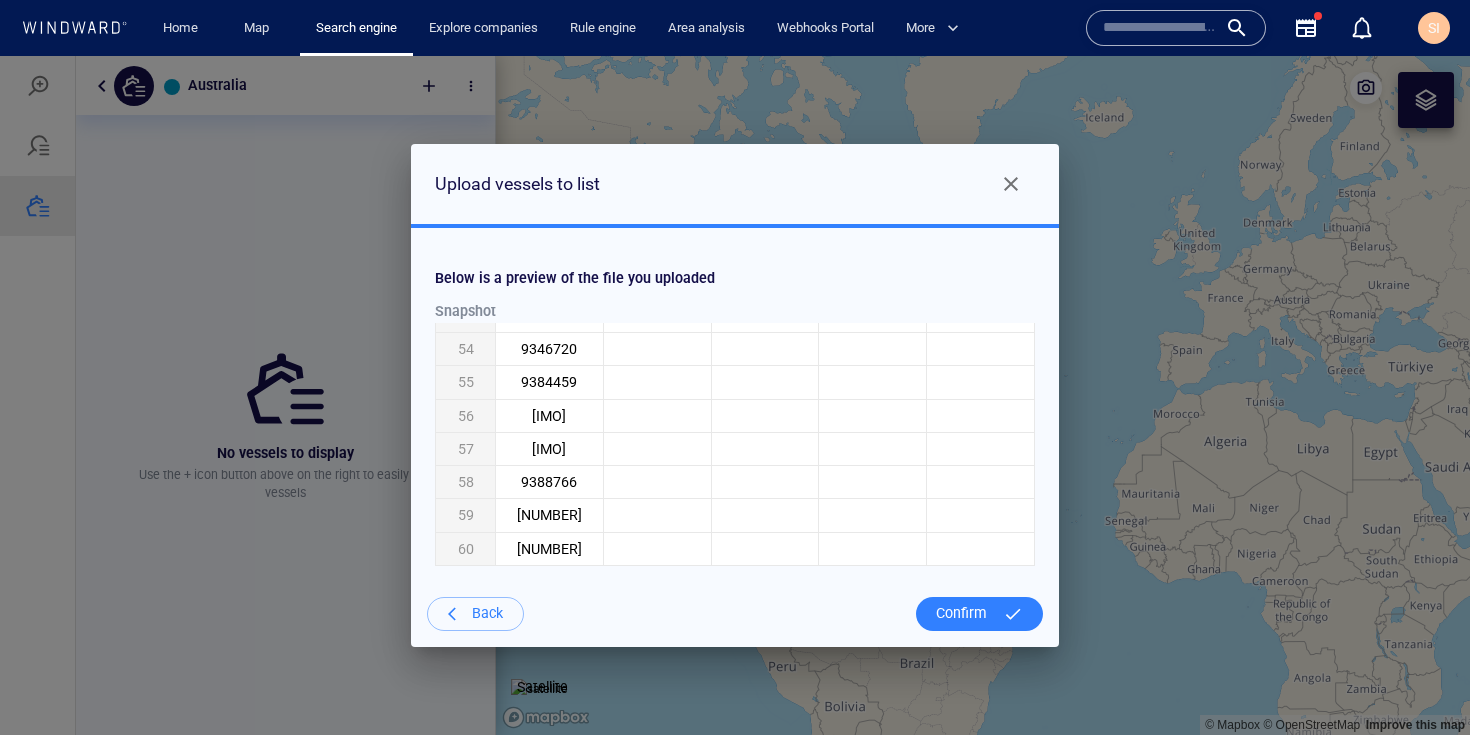 click on "Confirm" at bounding box center [961, 613] 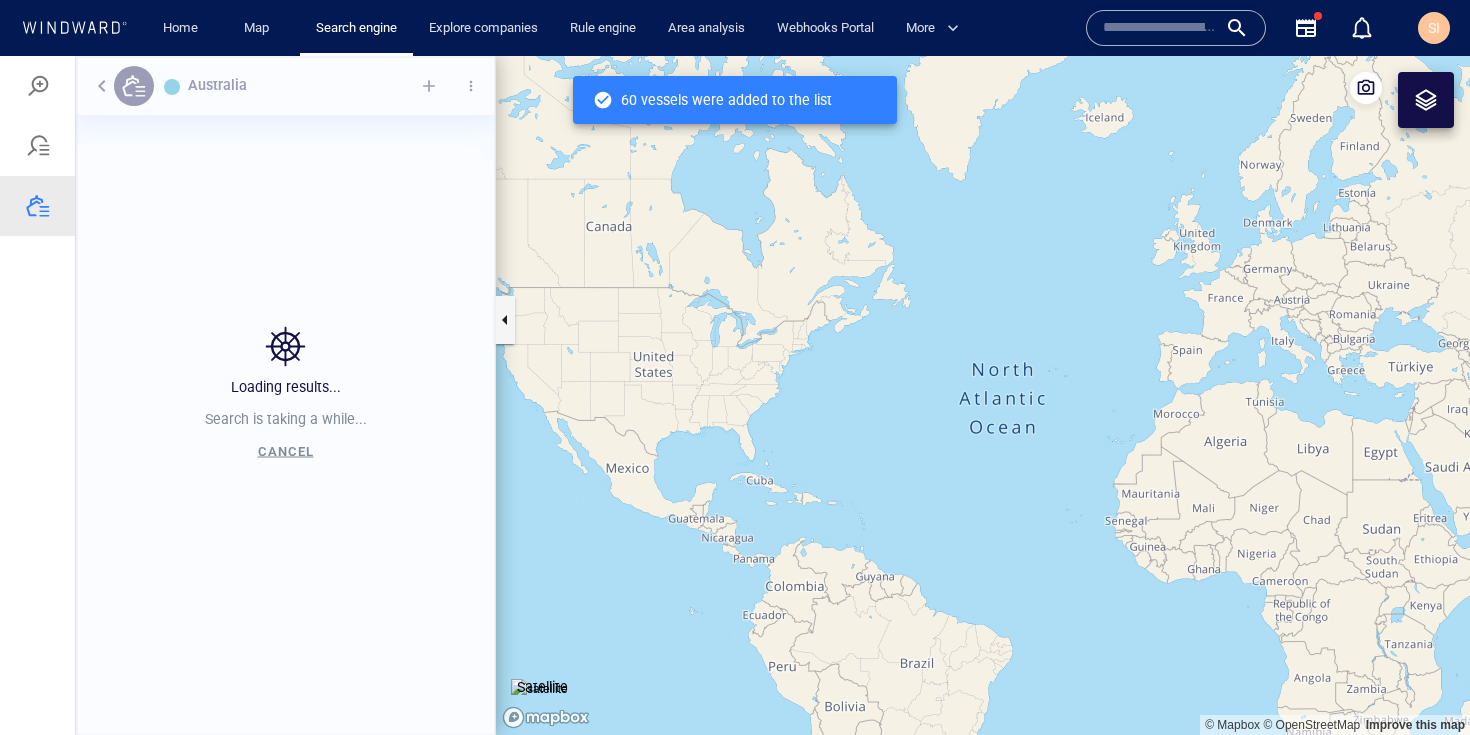 scroll, scrollTop: 16, scrollLeft: 16, axis: both 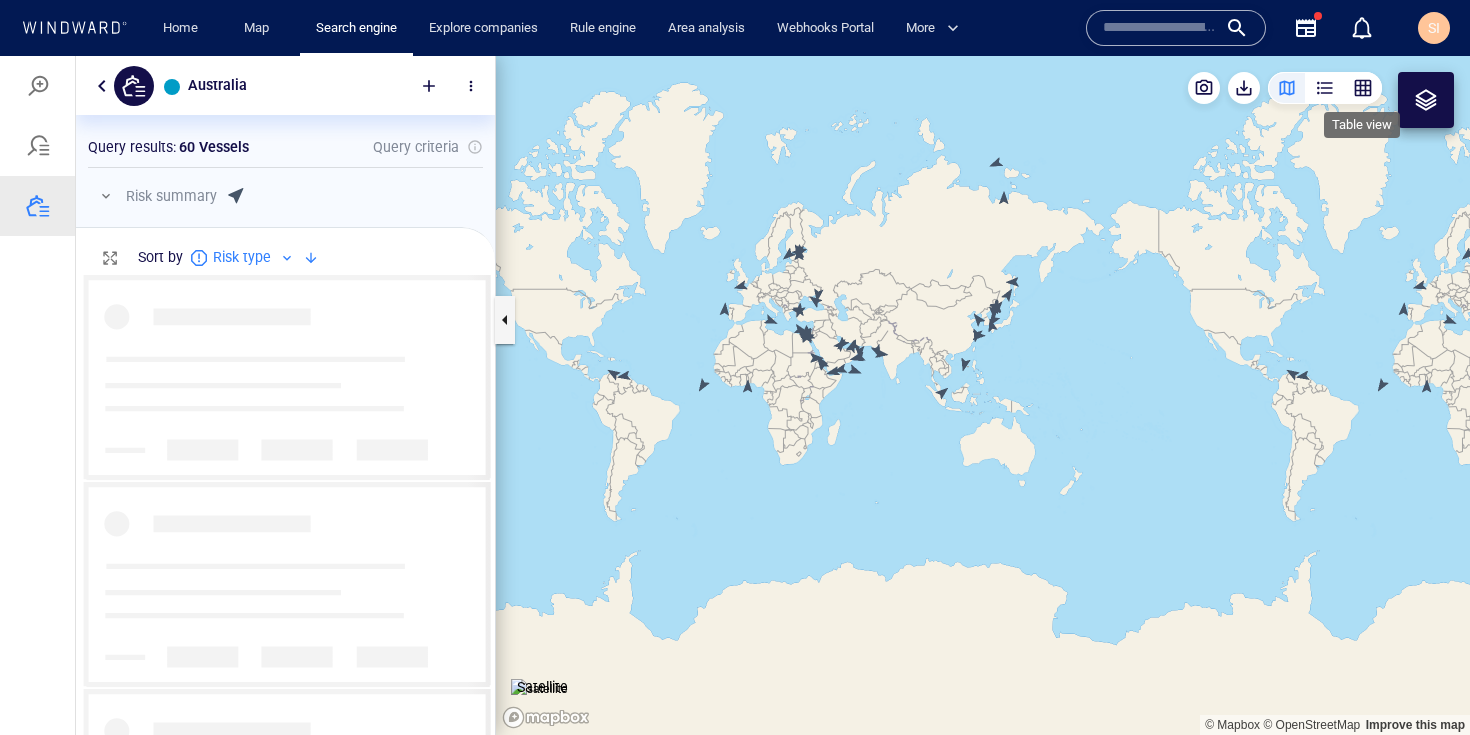 click at bounding box center (1363, 88) 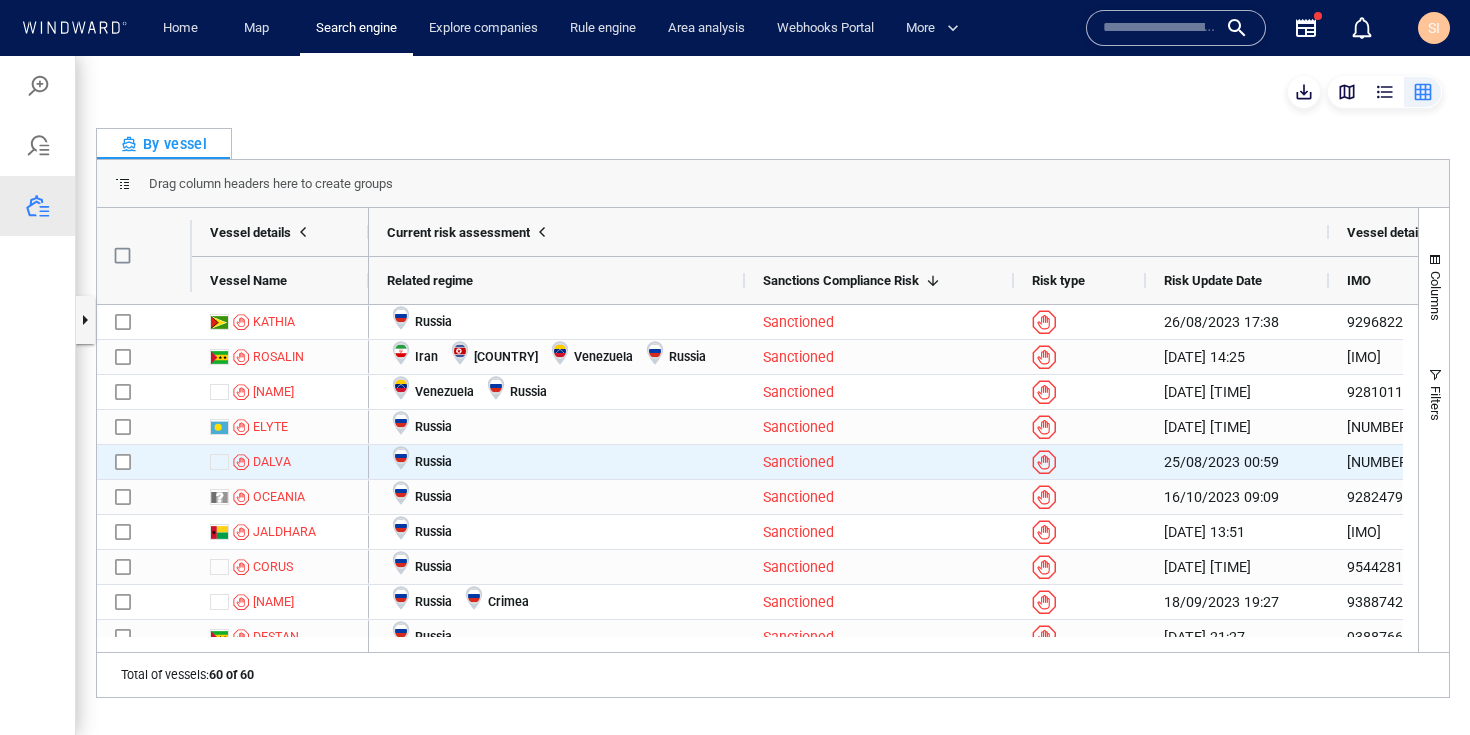 scroll, scrollTop: 682, scrollLeft: 0, axis: vertical 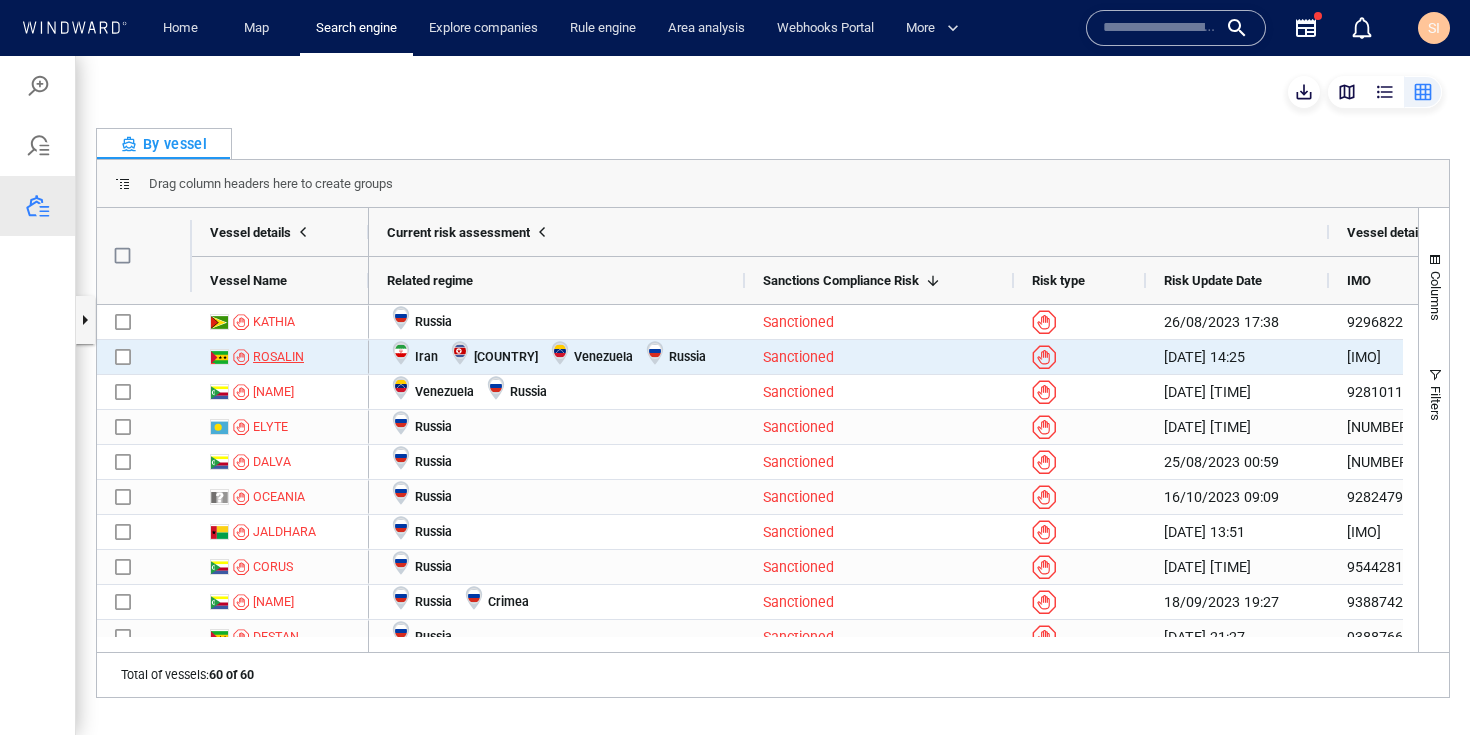 click on "ROSALIN" at bounding box center (278, 357) 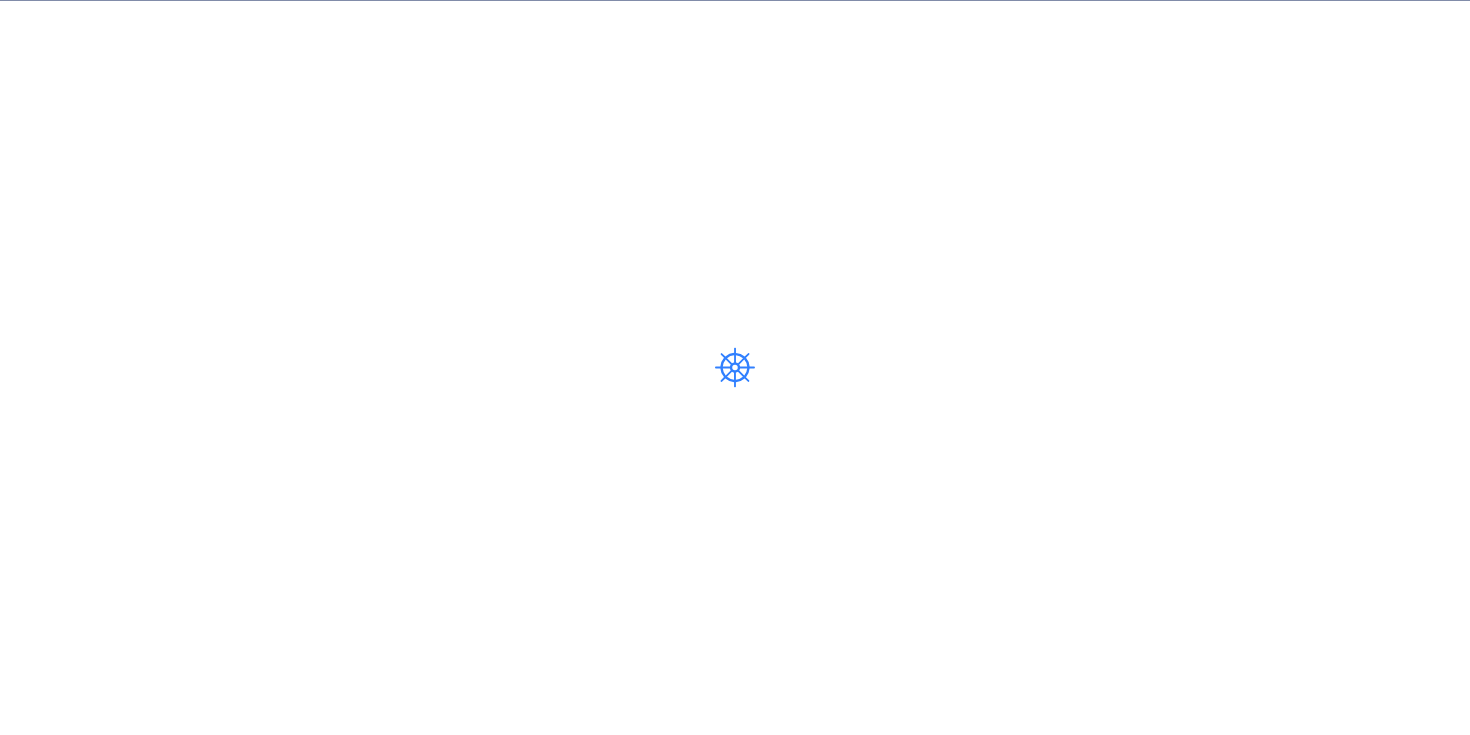 scroll, scrollTop: 0, scrollLeft: 0, axis: both 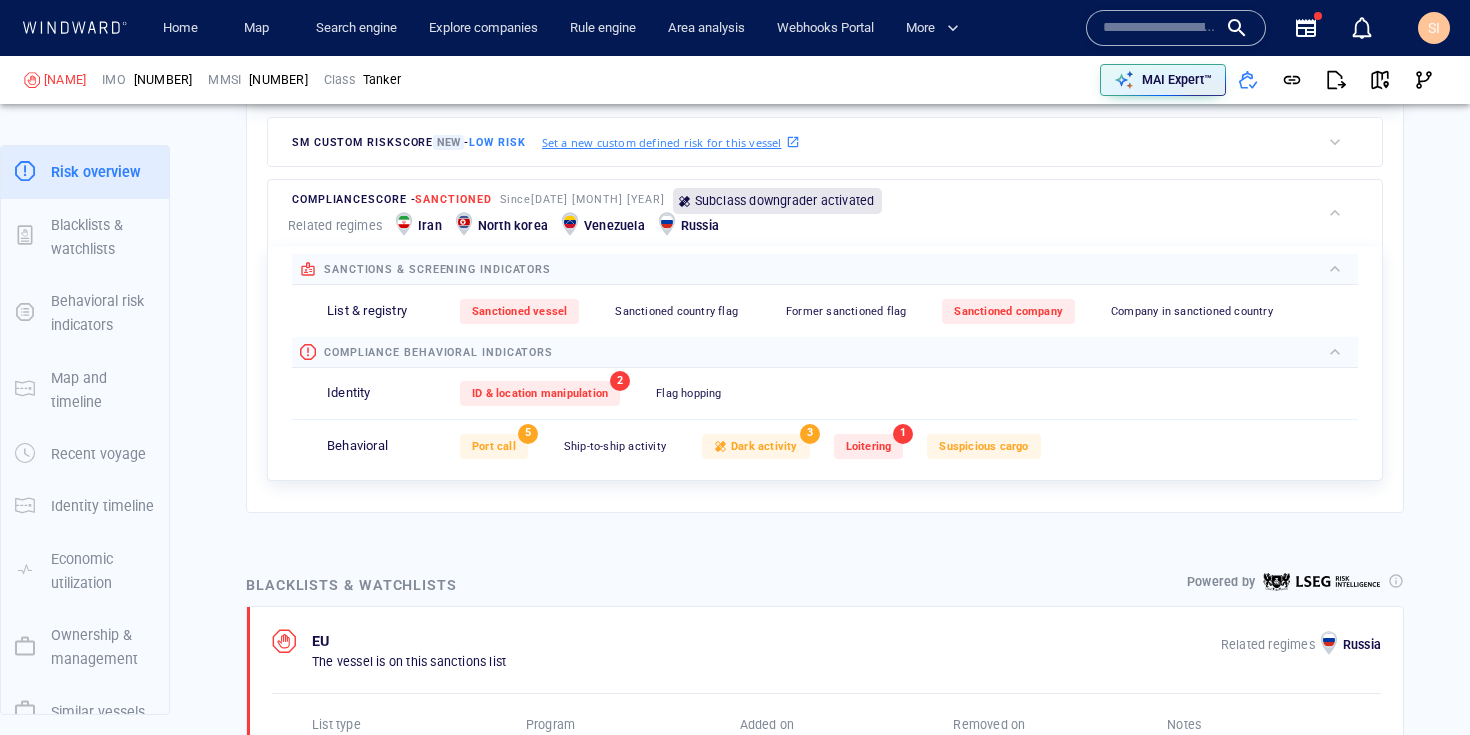click on "Subclass downgrader activated" at bounding box center [785, 201] 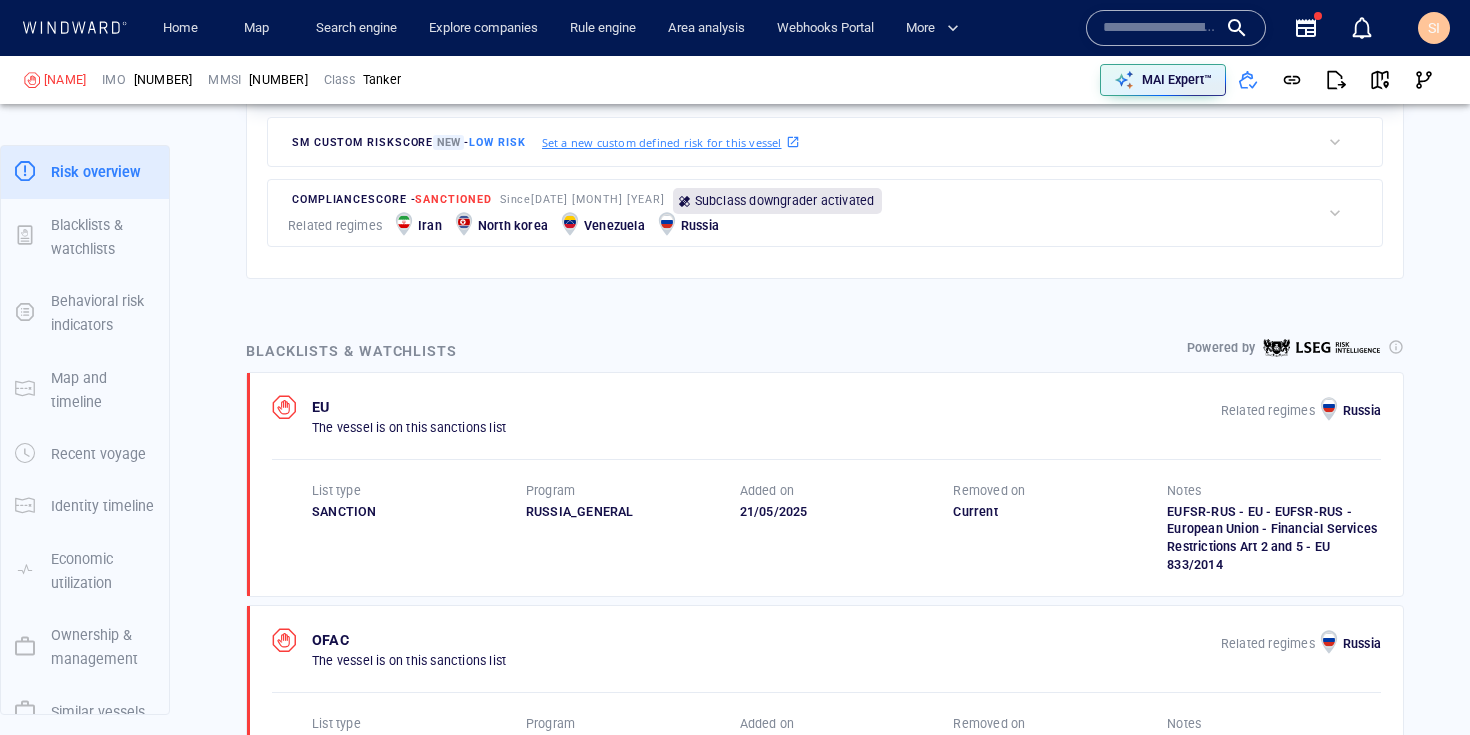 click on "Subclass downgrader activated" at bounding box center (785, 201) 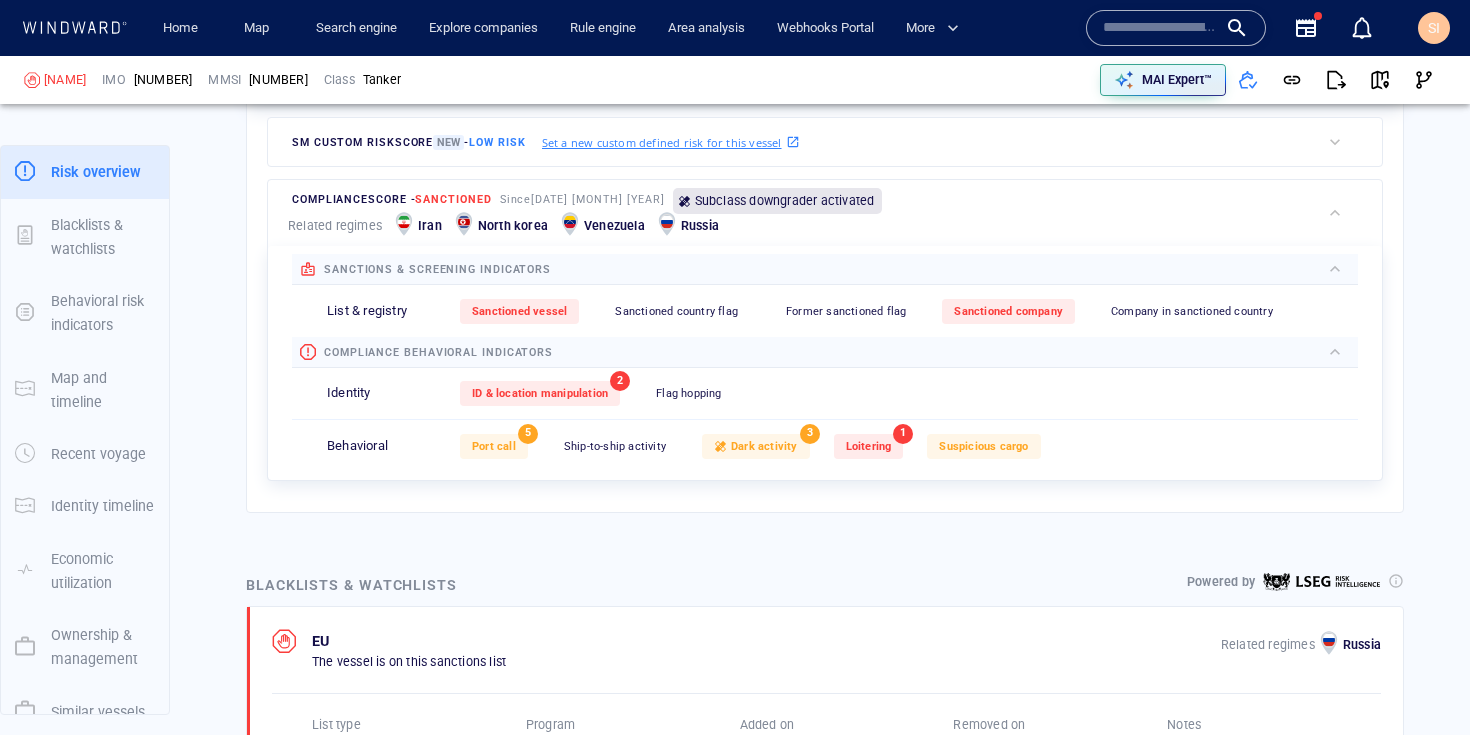 scroll, scrollTop: 927, scrollLeft: 0, axis: vertical 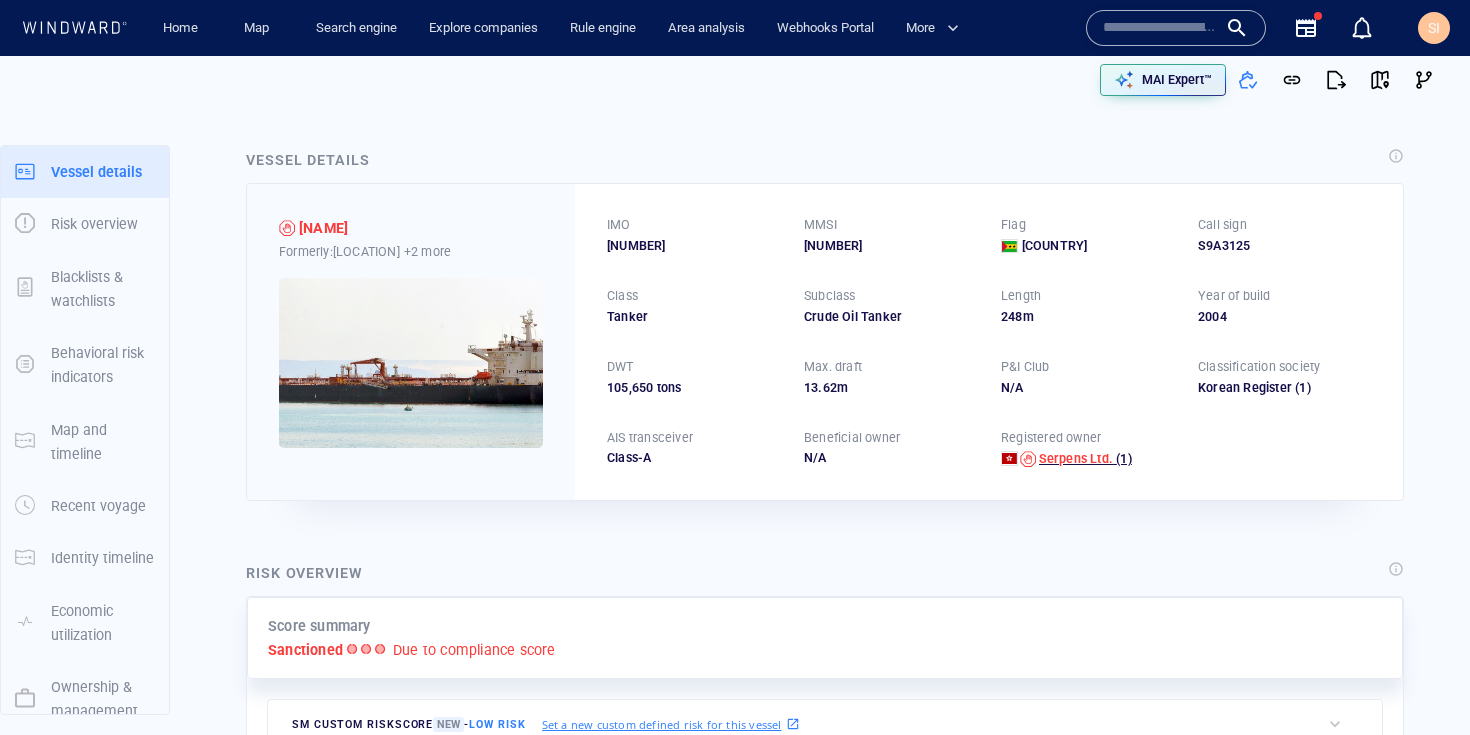 click on "[COMPANY]" at bounding box center [1076, 459] 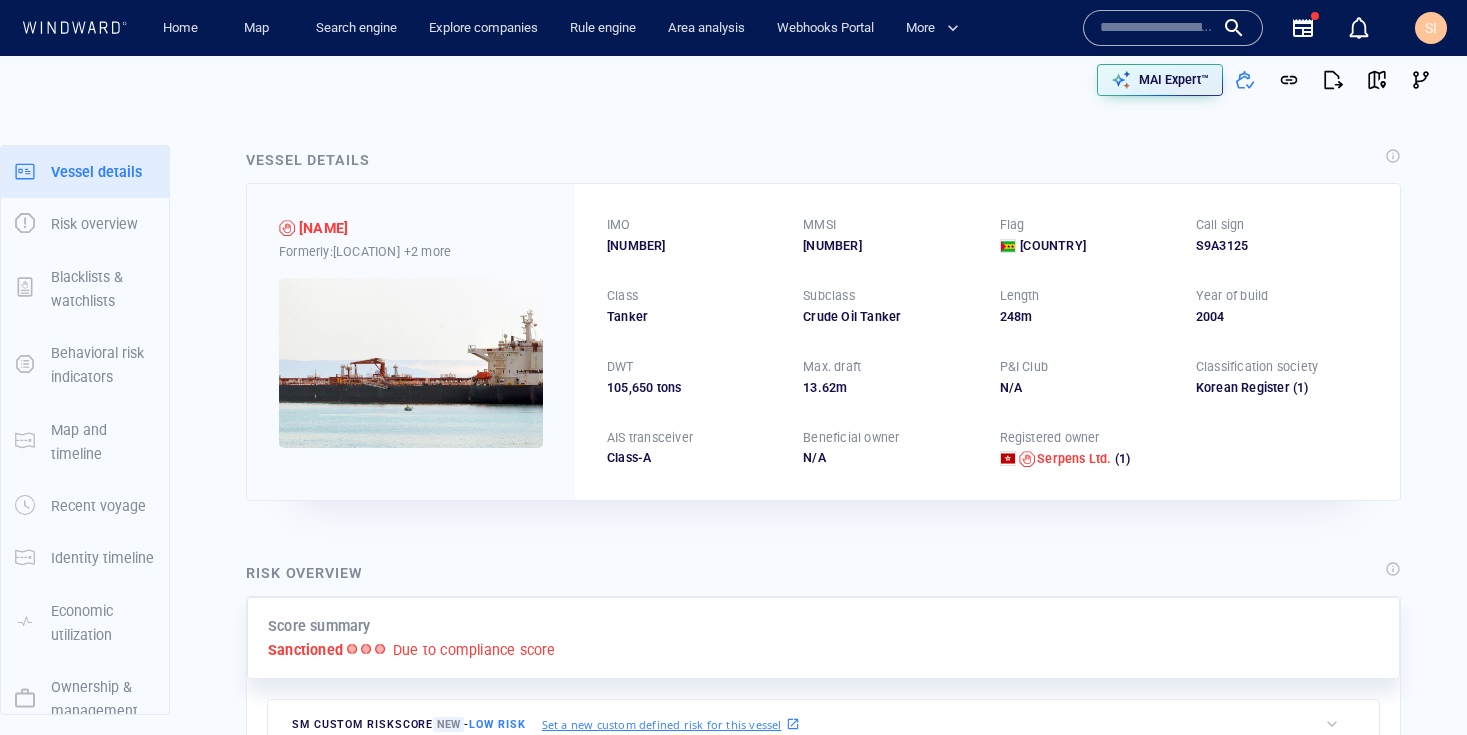 scroll, scrollTop: 532, scrollLeft: 0, axis: vertical 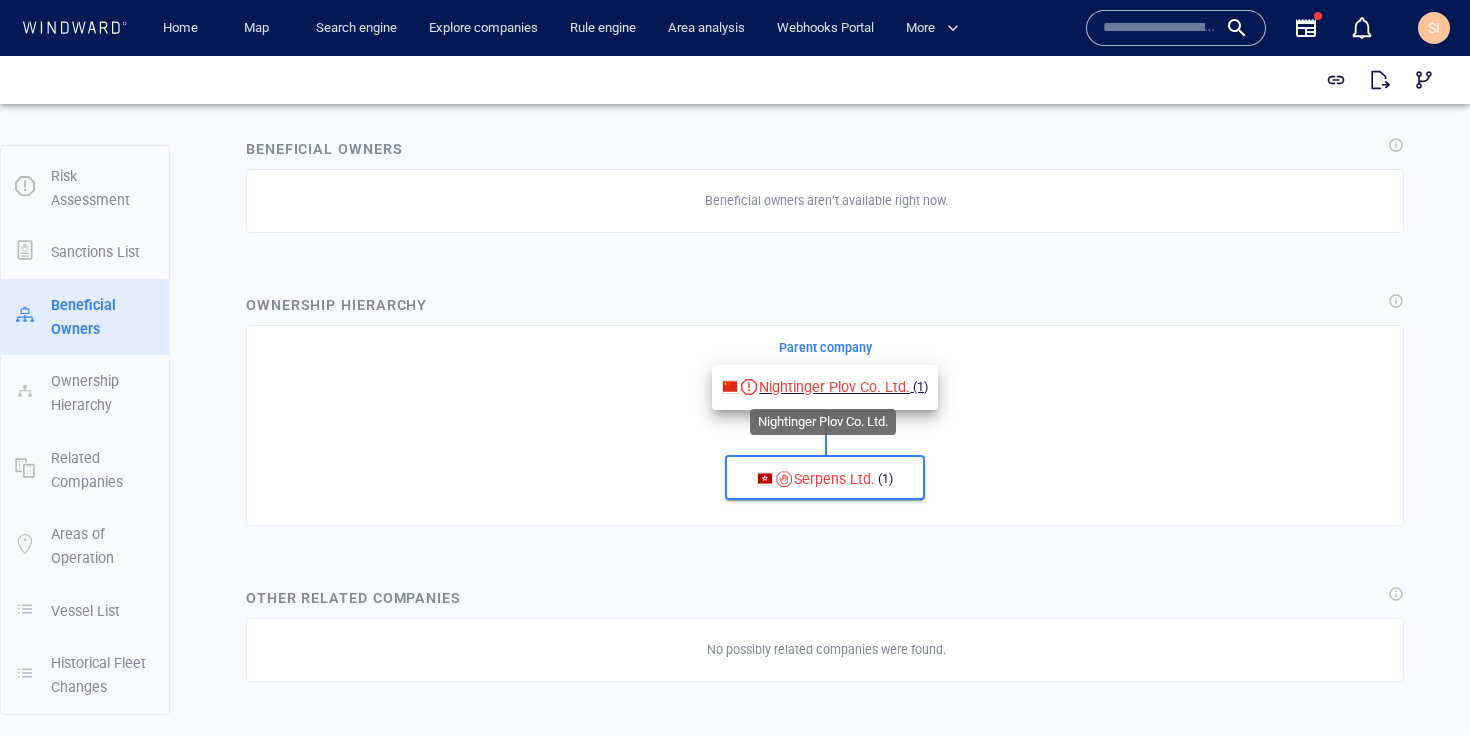 click on "Nightinger Plov Co. Ltd." at bounding box center [834, 387] 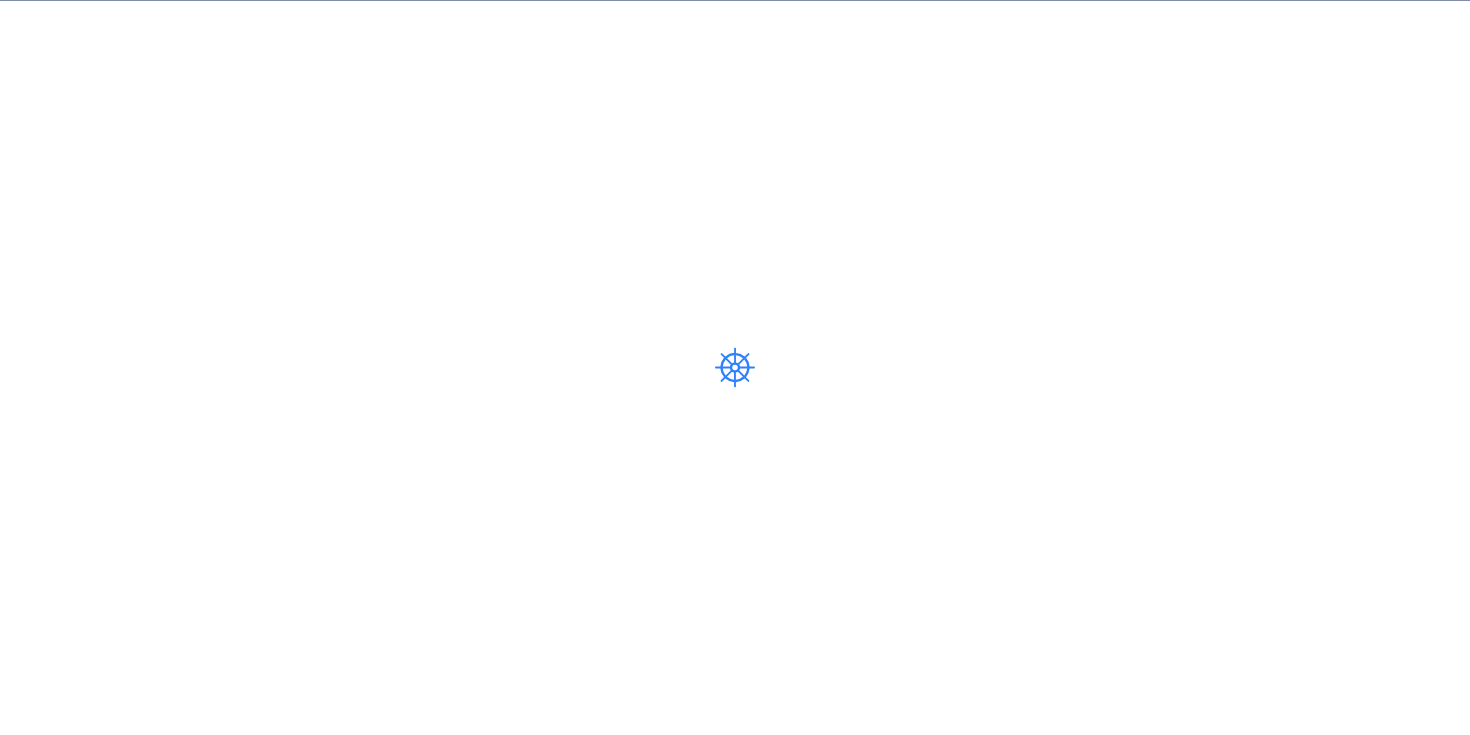 scroll, scrollTop: 0, scrollLeft: 0, axis: both 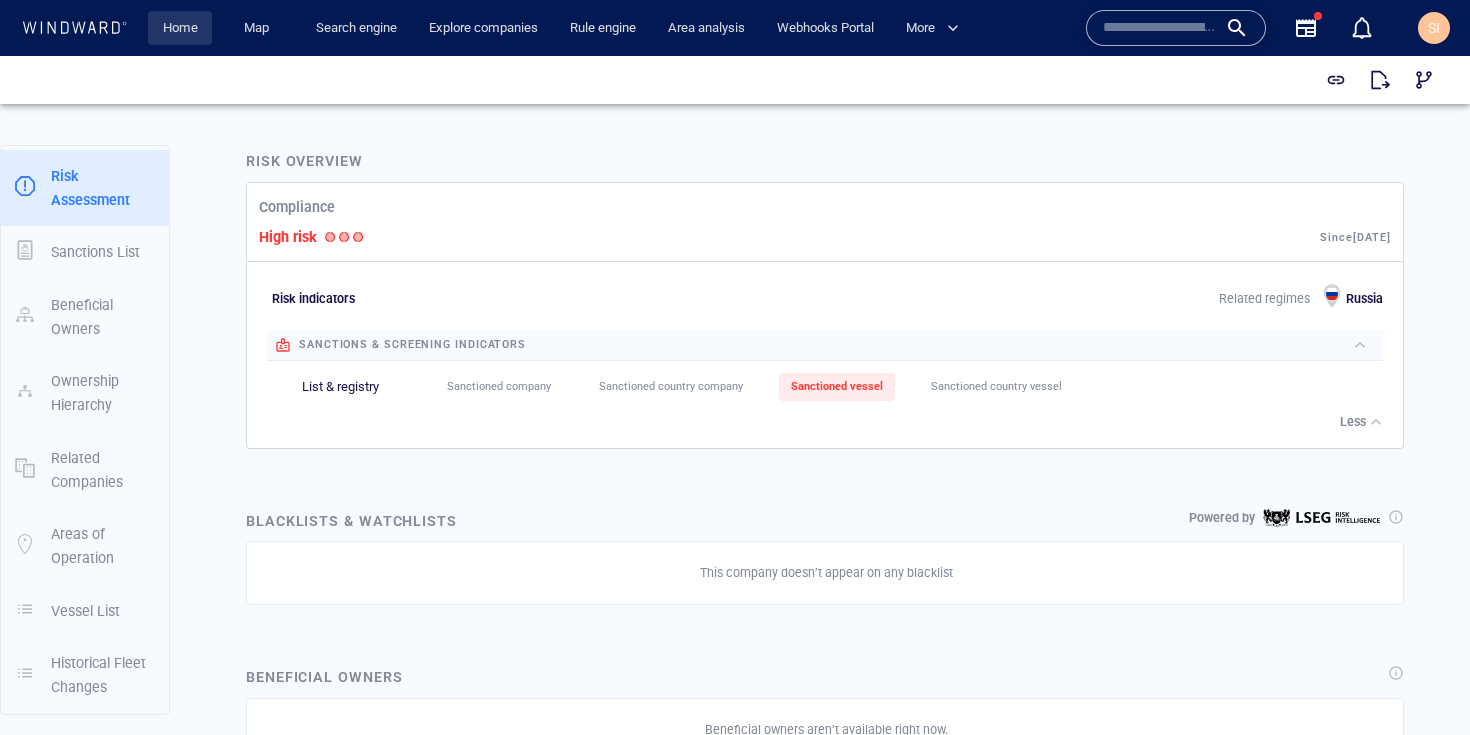 click on "Home" at bounding box center (180, 28) 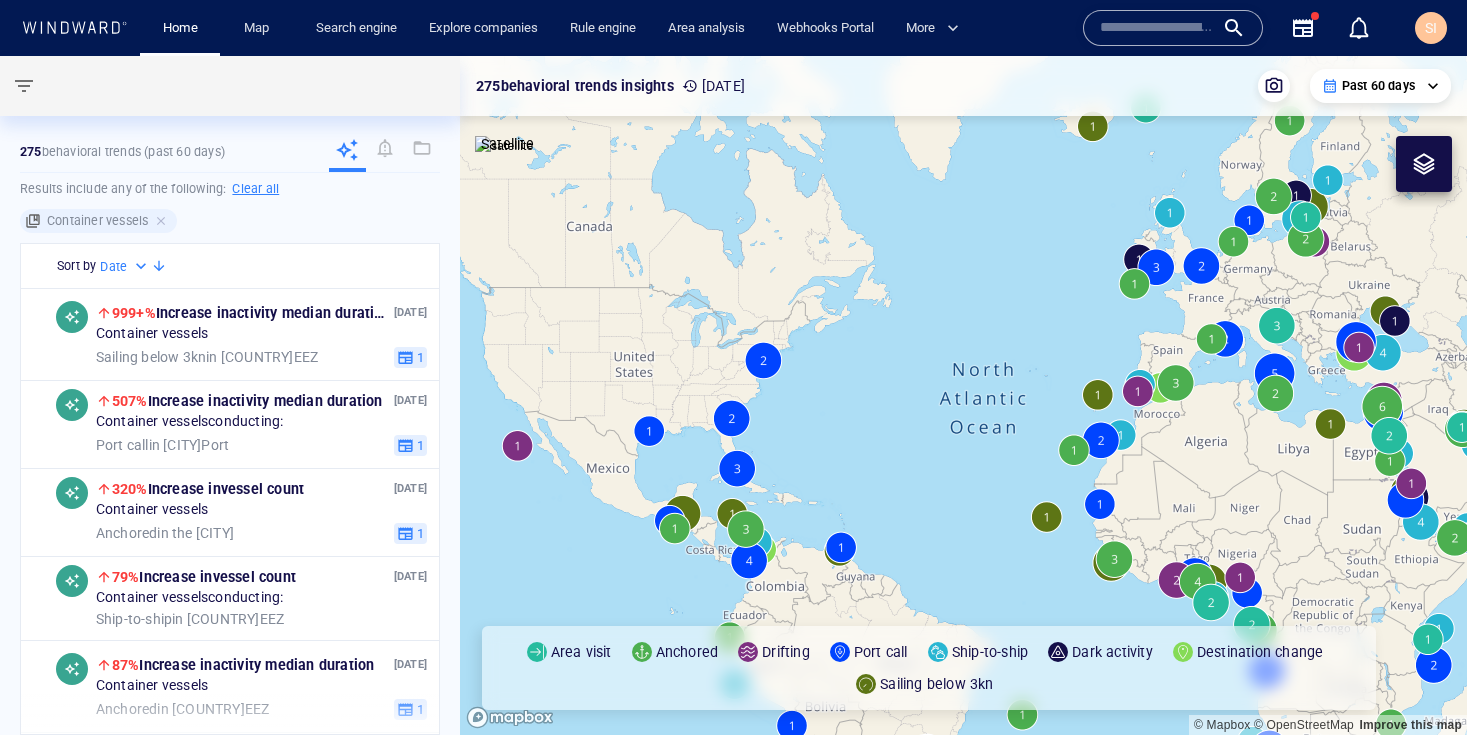 click at bounding box center (1157, 28) 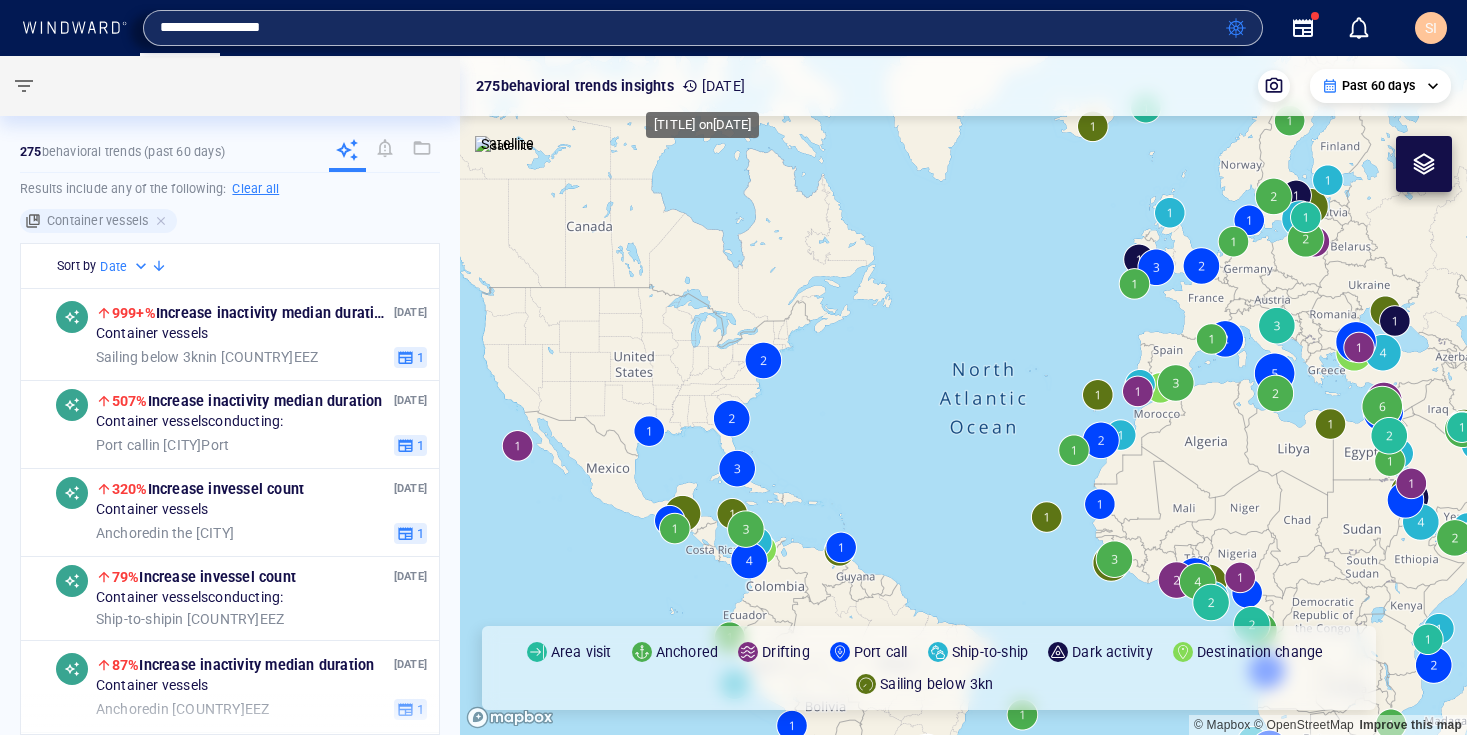 type on "**********" 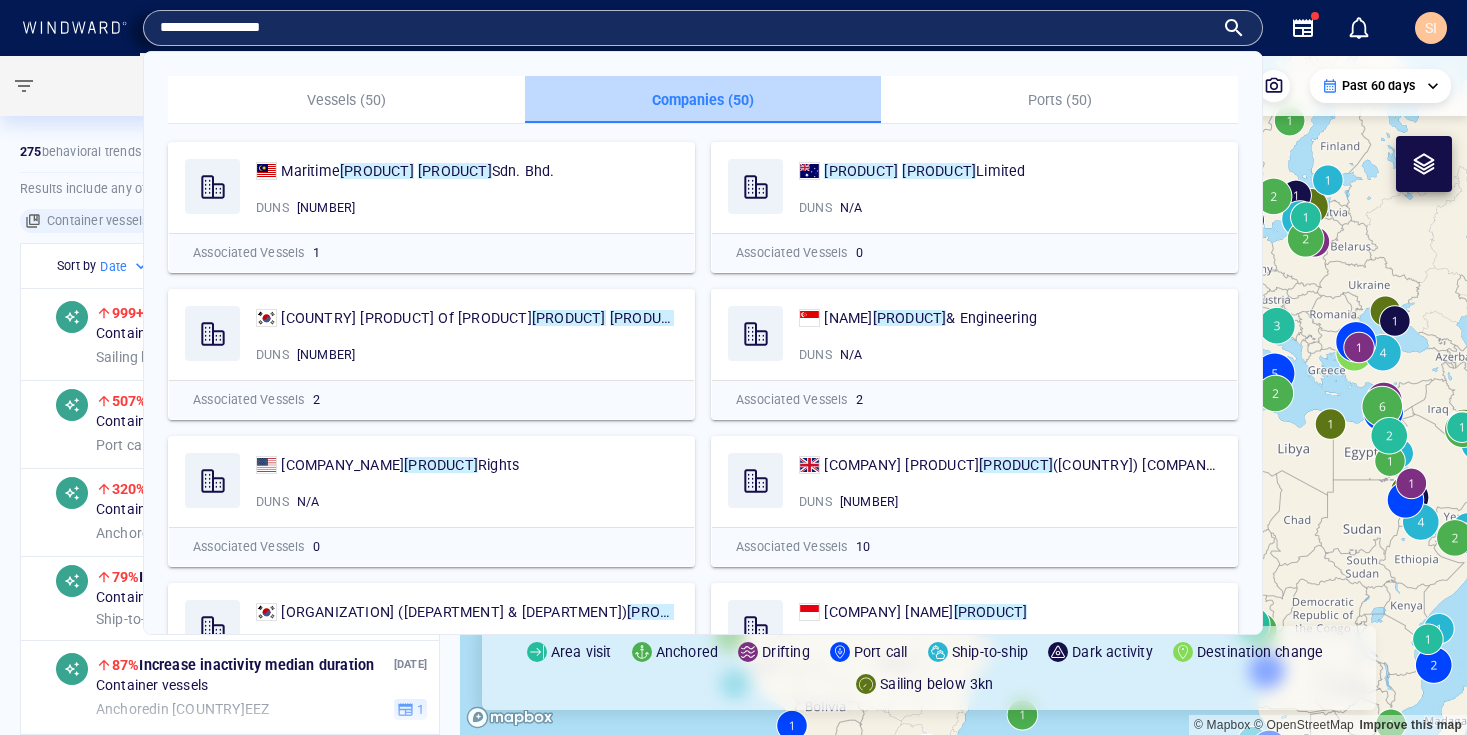 click on "Companies (50)" at bounding box center [703, 100] 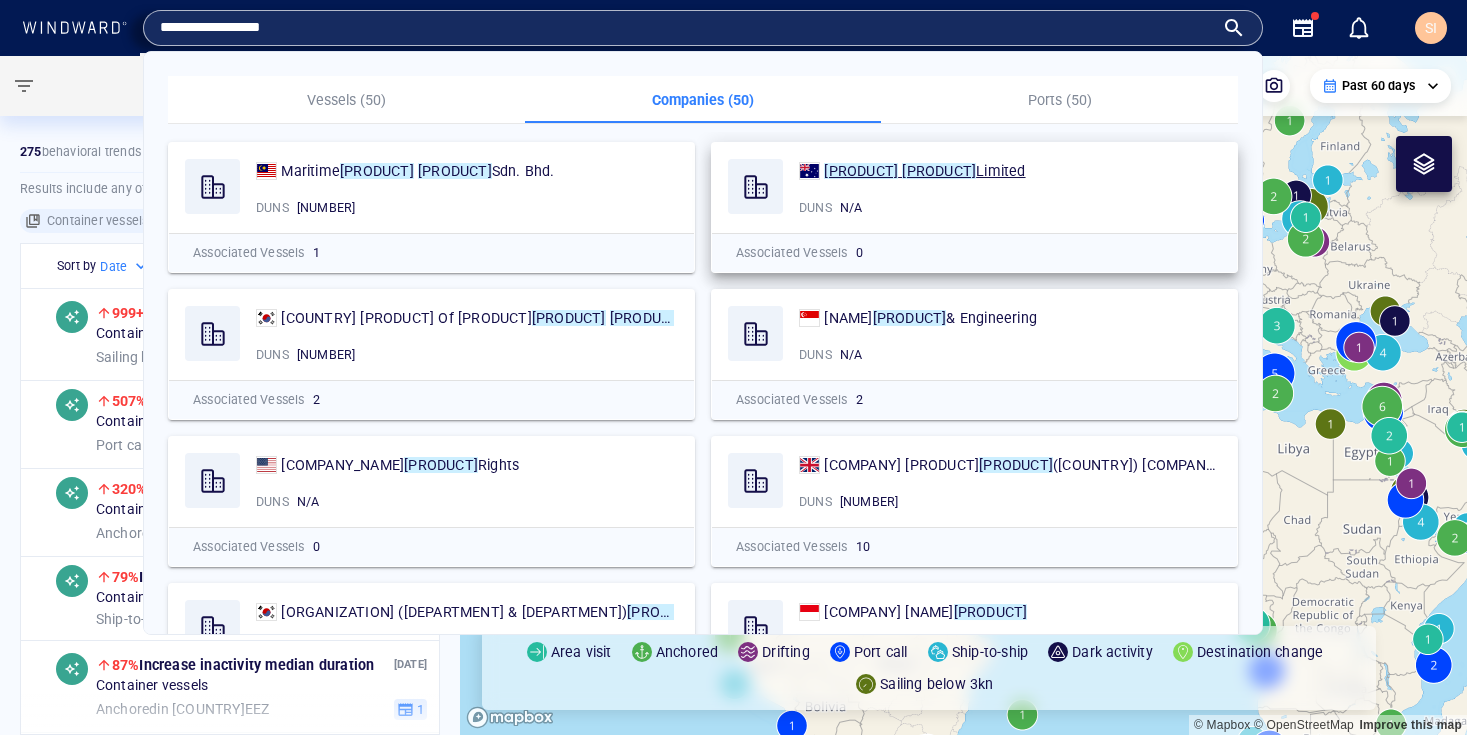 click on "Mineral   Resources  Limited" at bounding box center (924, 171) 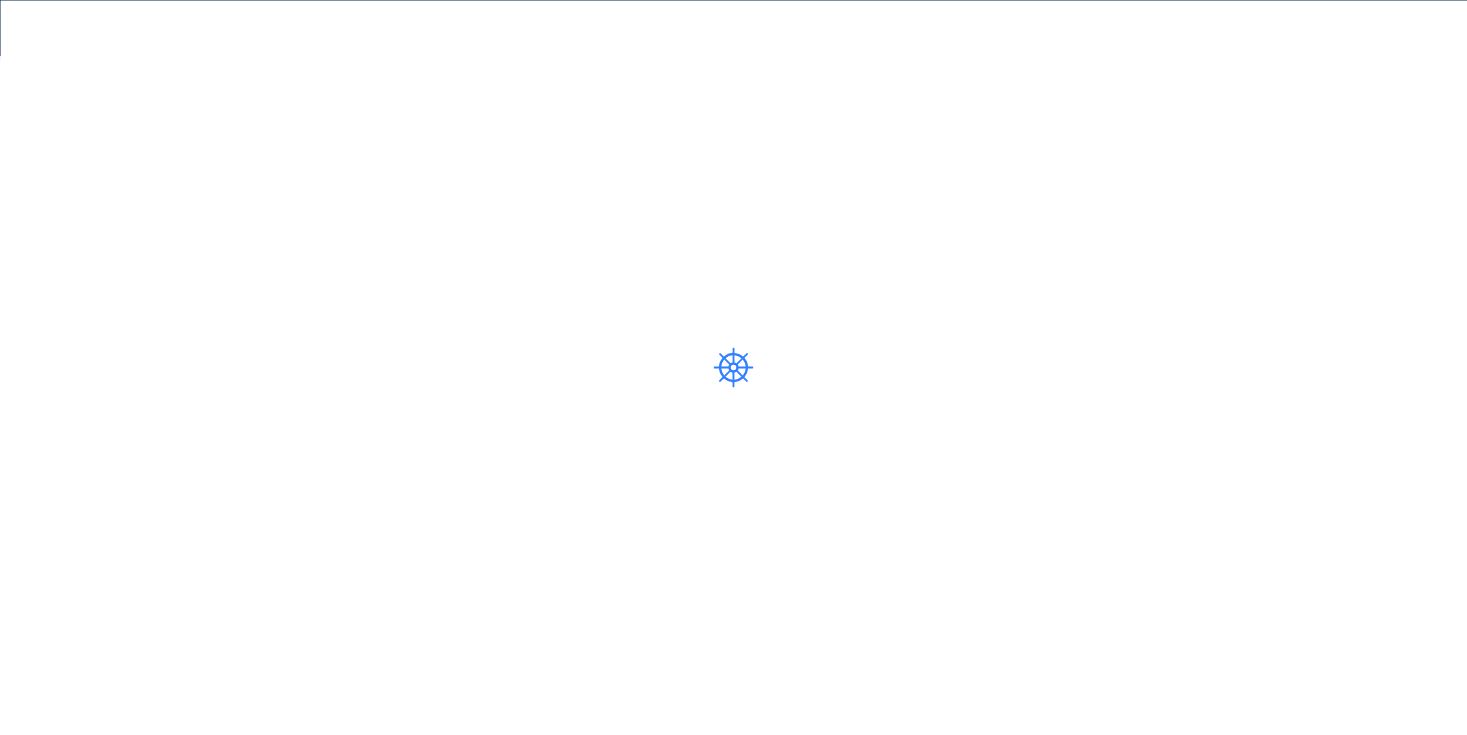 scroll, scrollTop: 0, scrollLeft: 0, axis: both 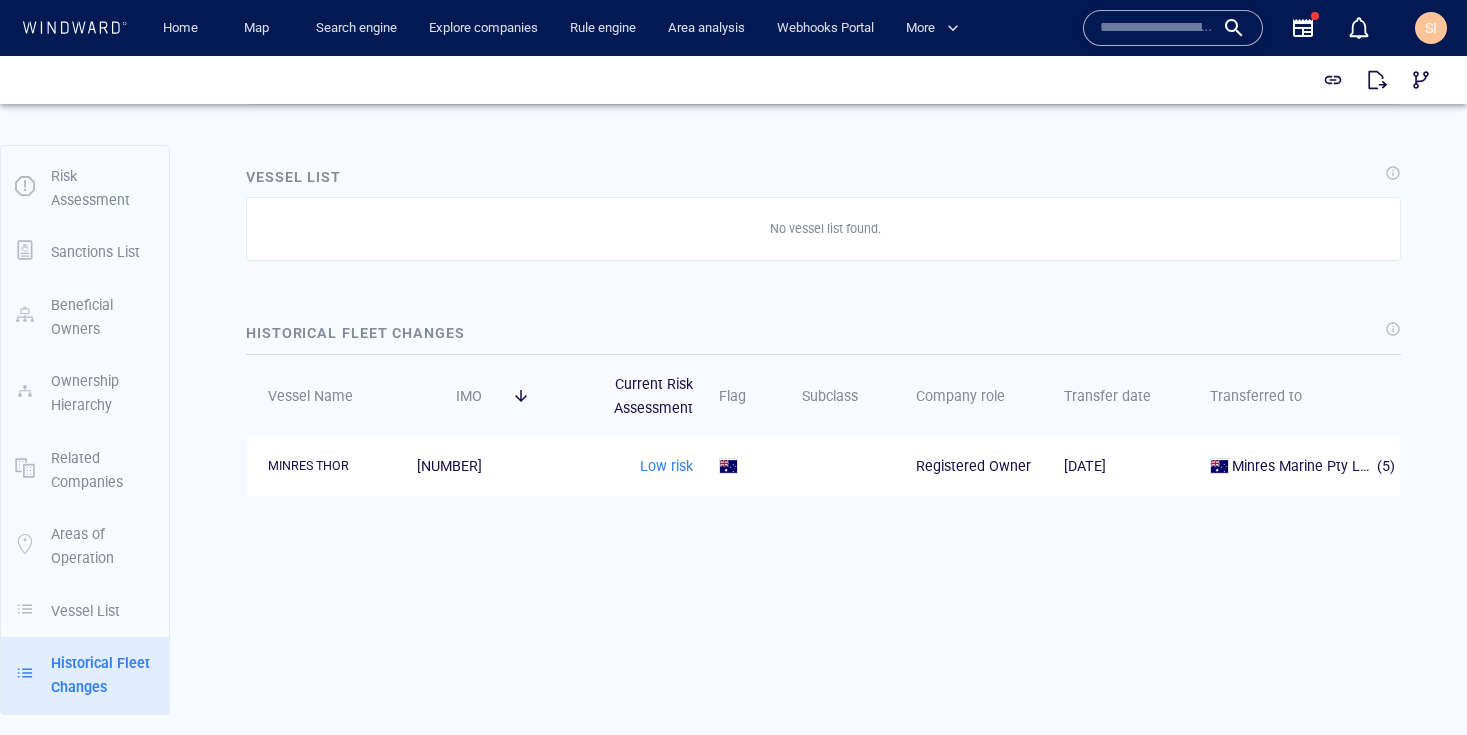 click at bounding box center (1157, 28) 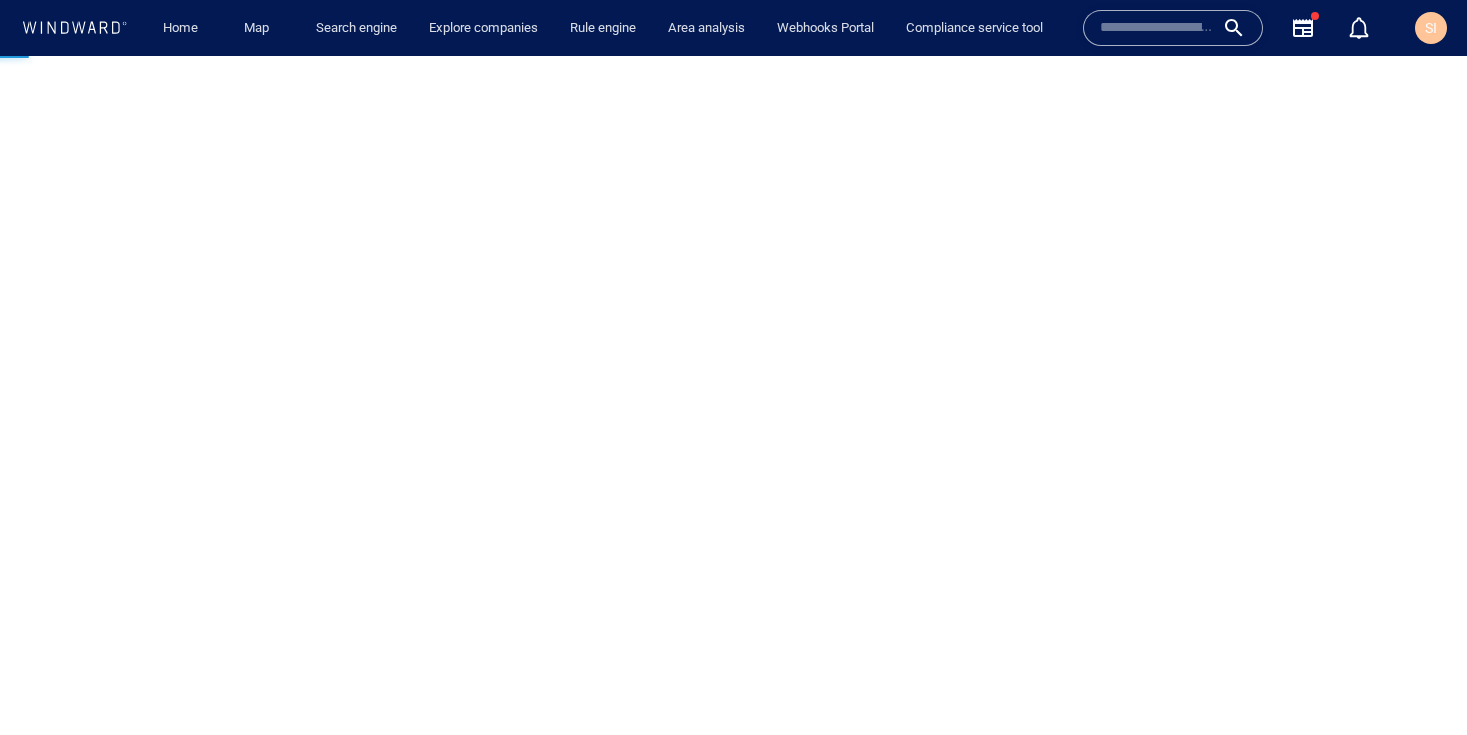 scroll, scrollTop: 0, scrollLeft: 0, axis: both 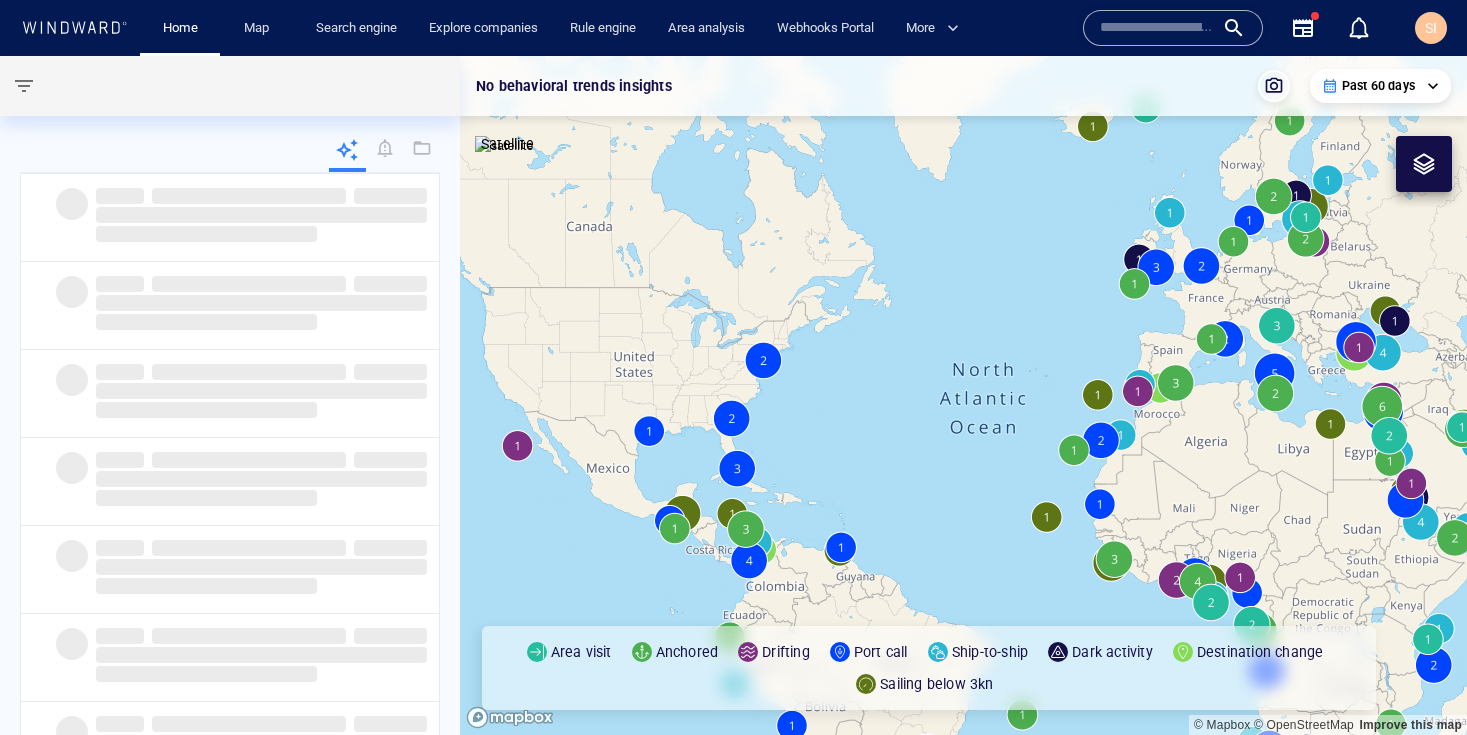 click at bounding box center [1157, 28] 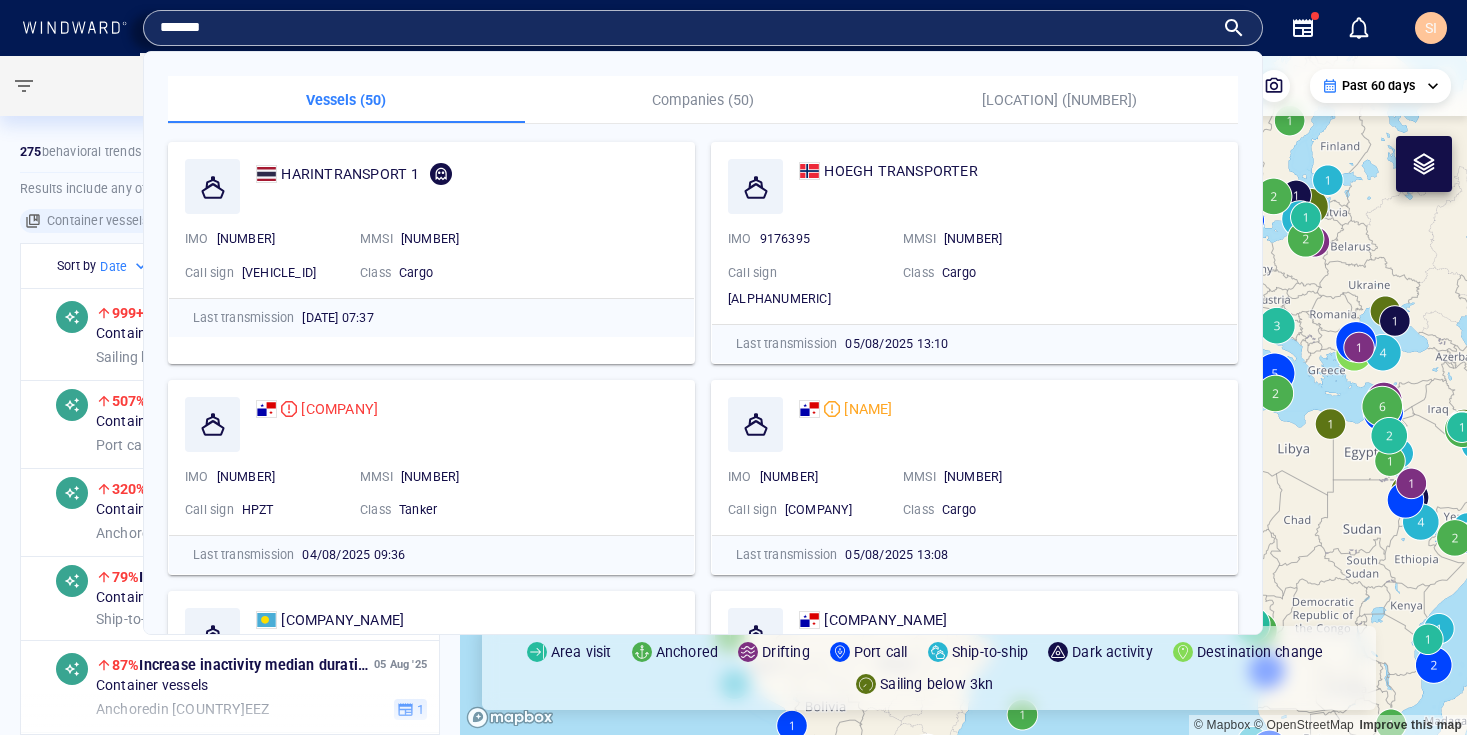 click on "Companies (50)" at bounding box center [703, 100] 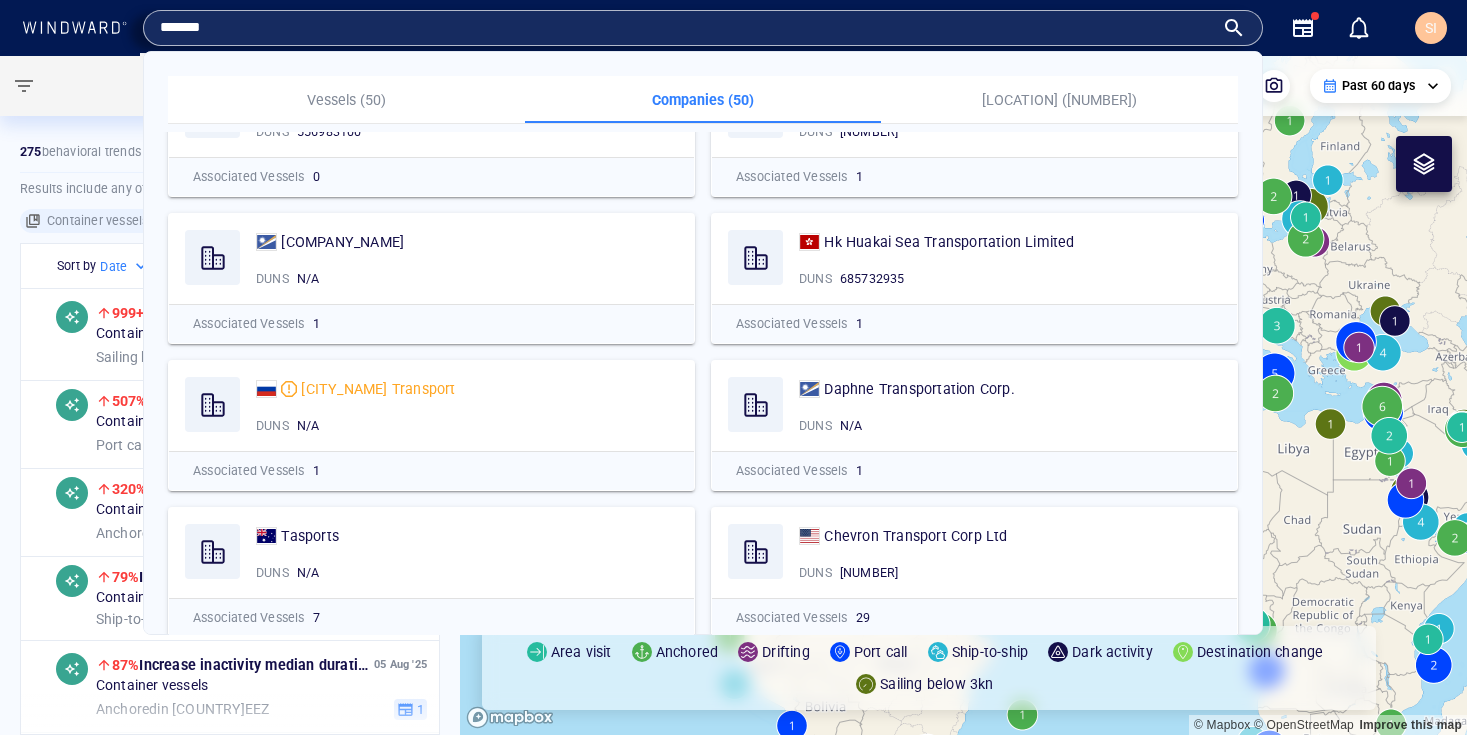 scroll, scrollTop: 0, scrollLeft: 0, axis: both 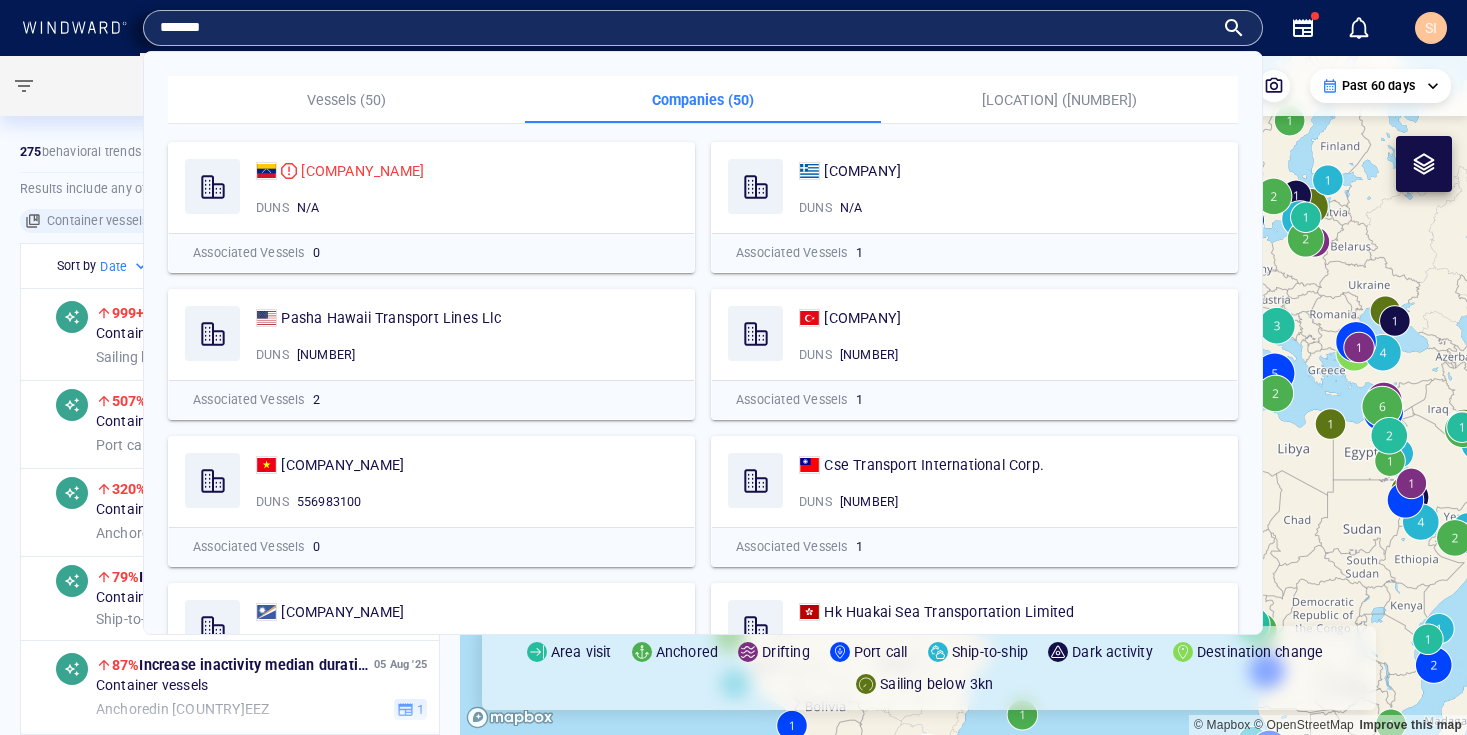 click on "*******" at bounding box center (687, 28) 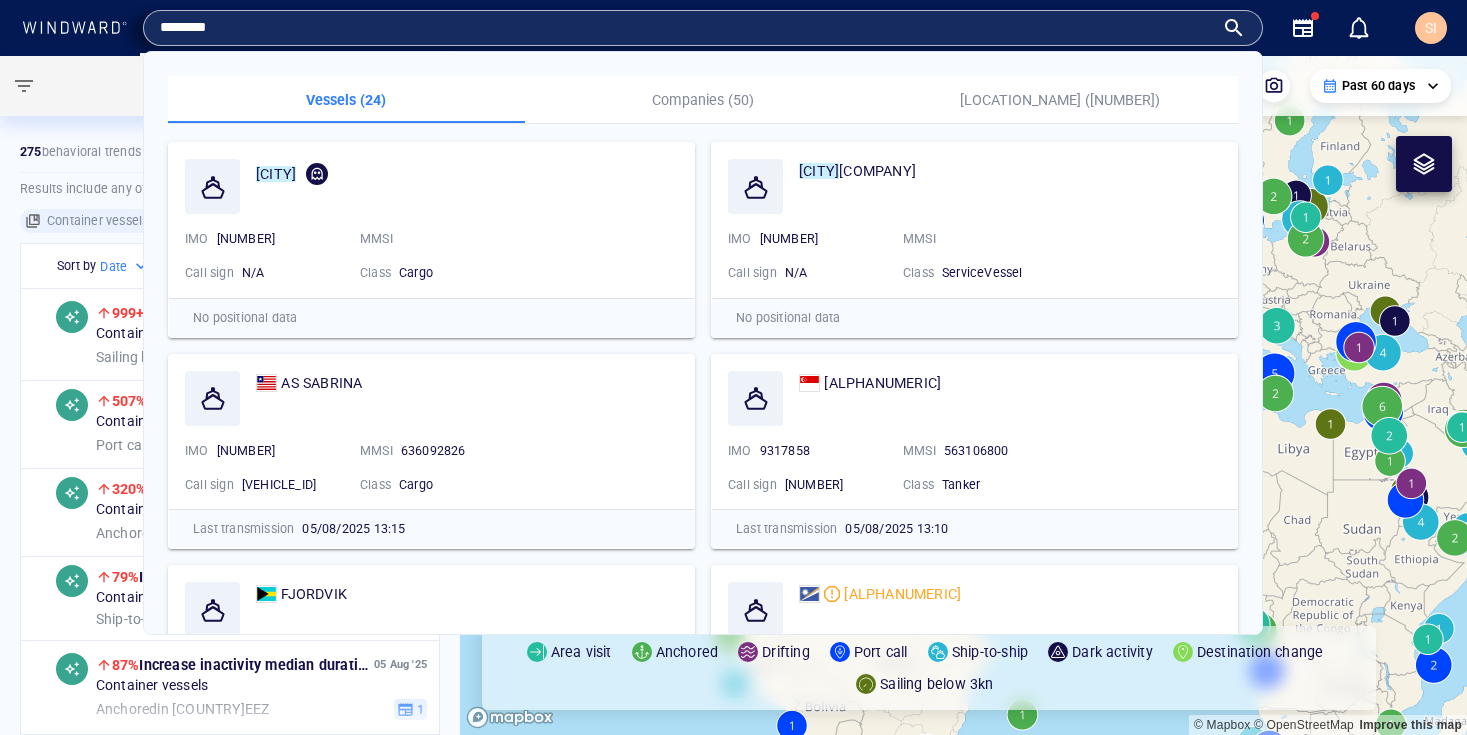 type on "********" 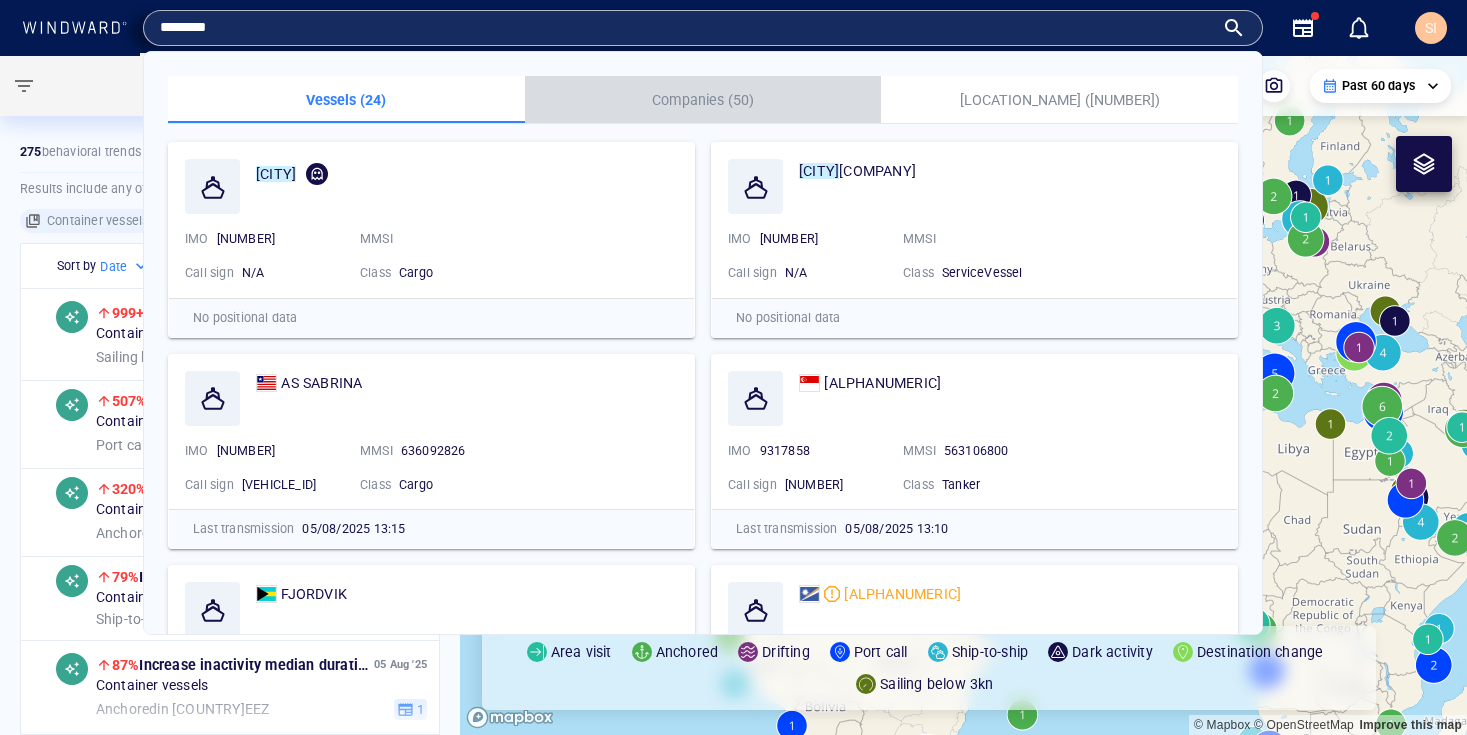 click on "Companies (50)" at bounding box center (703, 100) 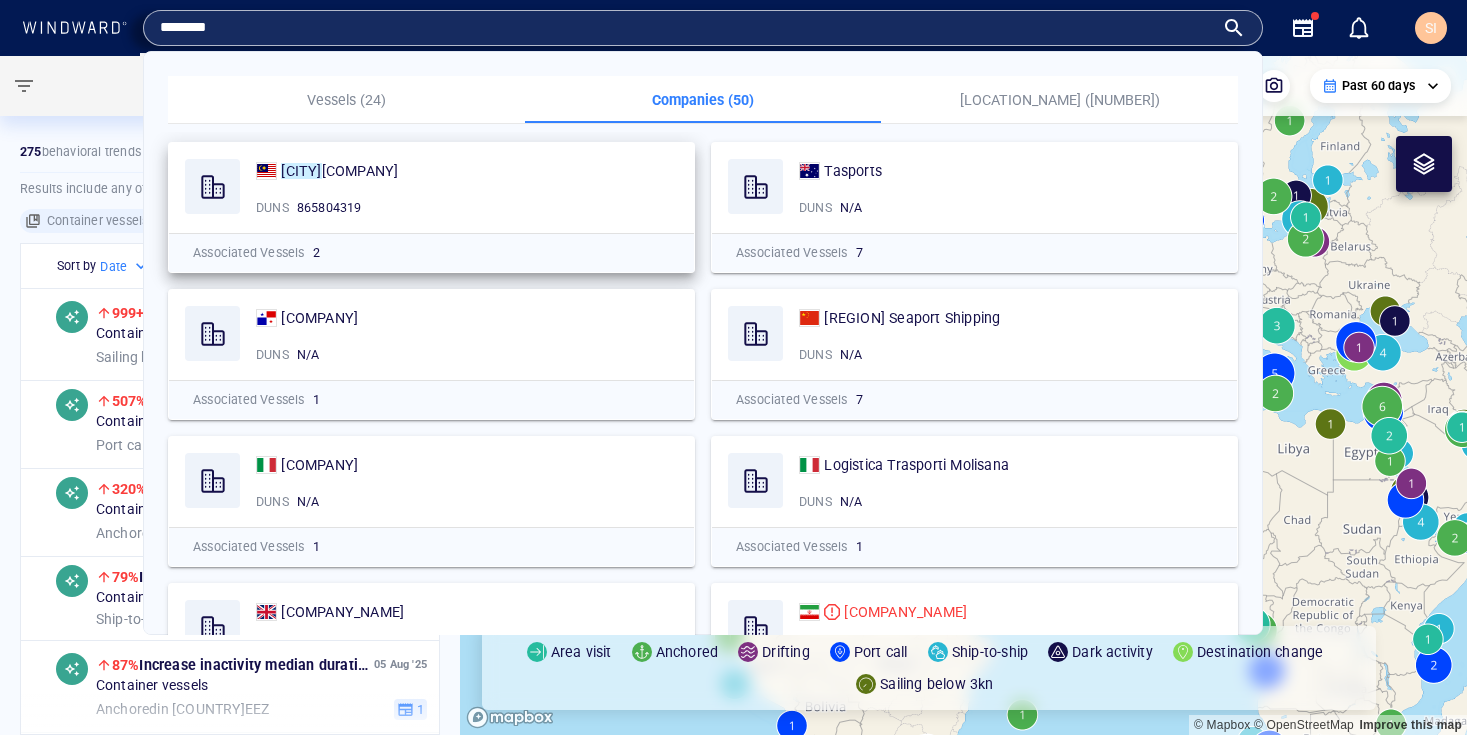 type 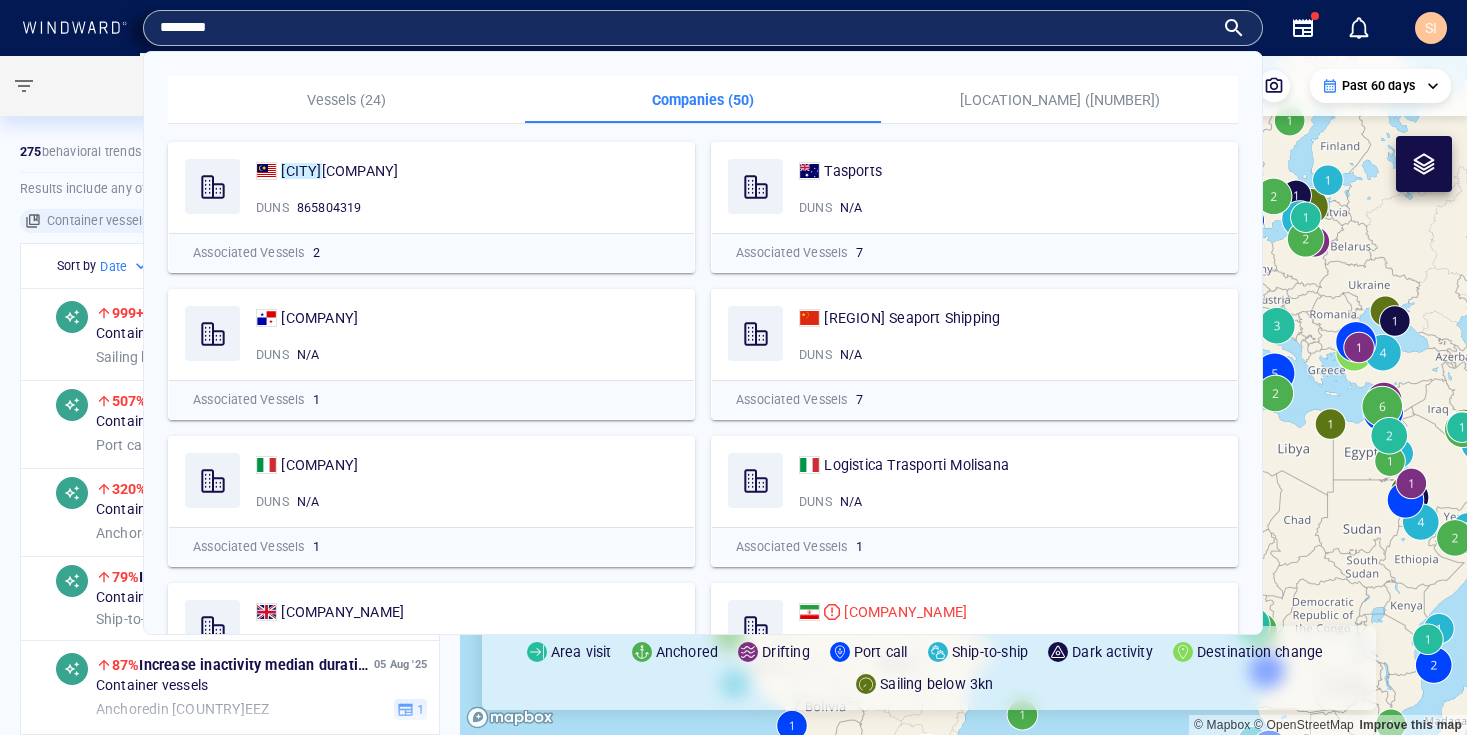 click on "********" at bounding box center [687, 28] 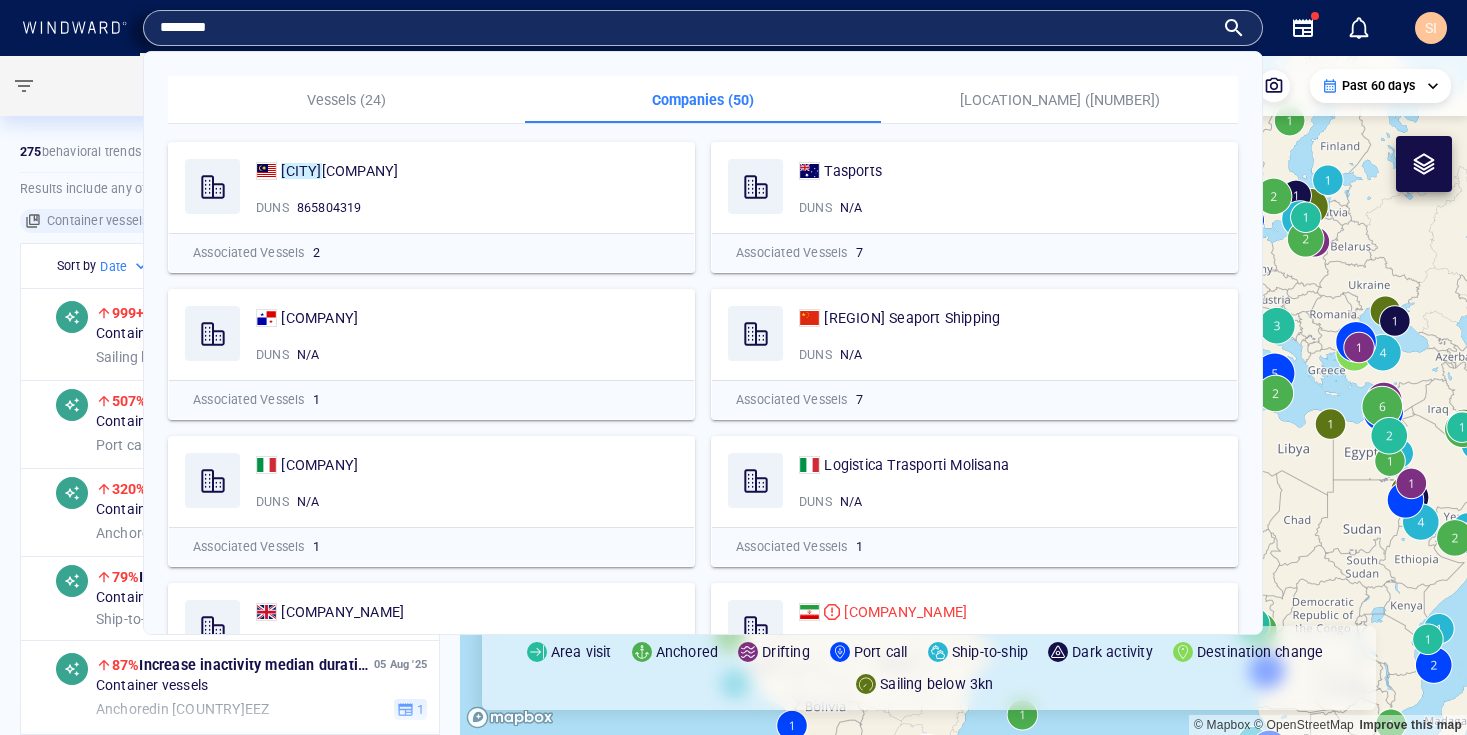 click on "********" at bounding box center [687, 28] 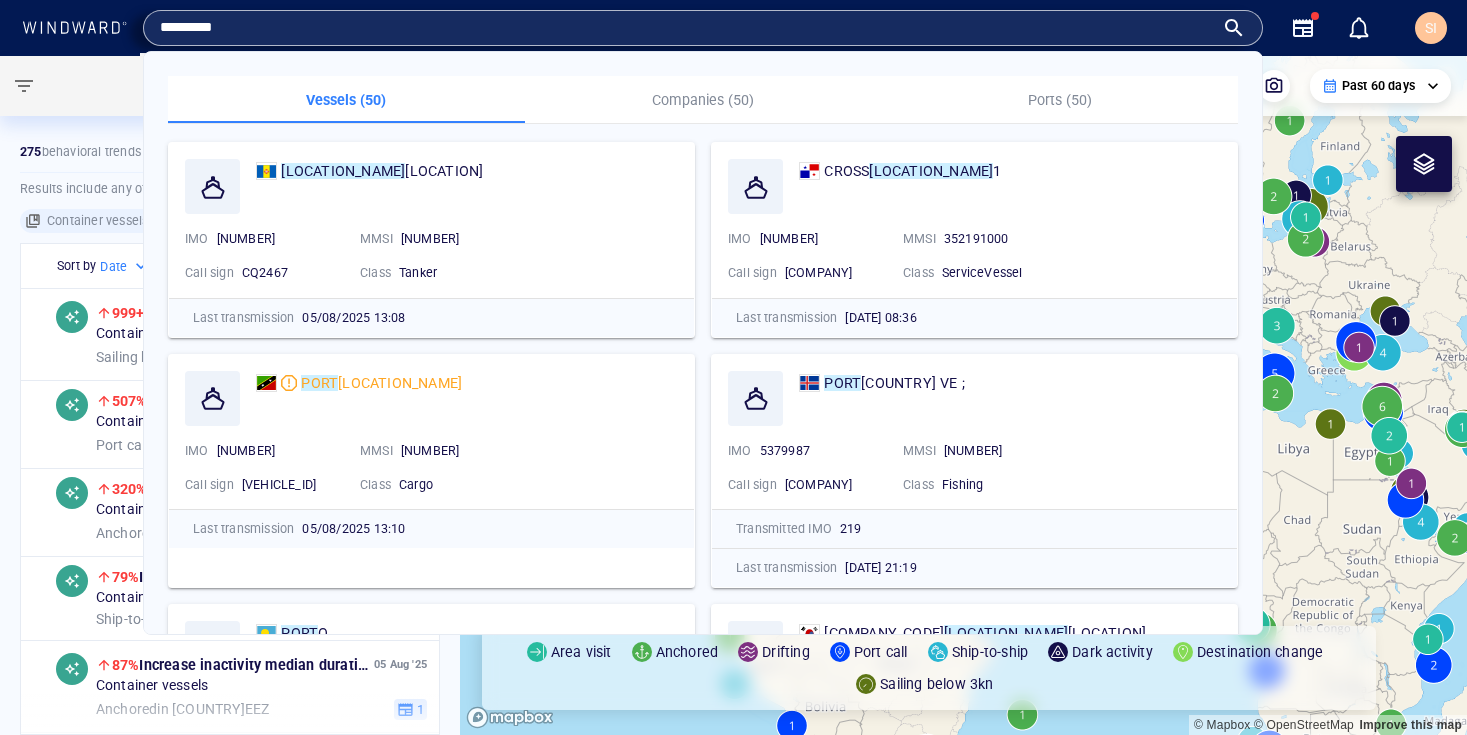 click on "Companies (50)" at bounding box center (703, 100) 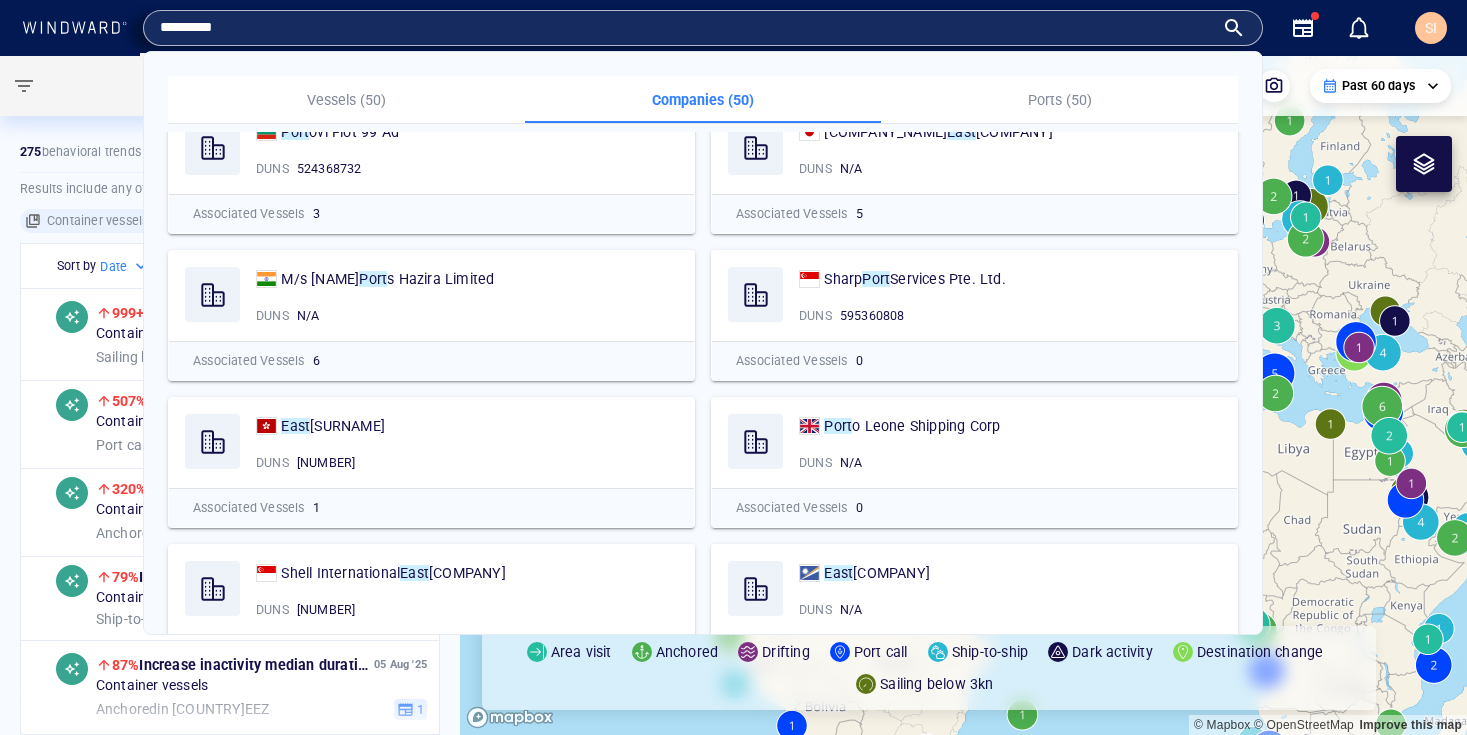scroll, scrollTop: 665, scrollLeft: 0, axis: vertical 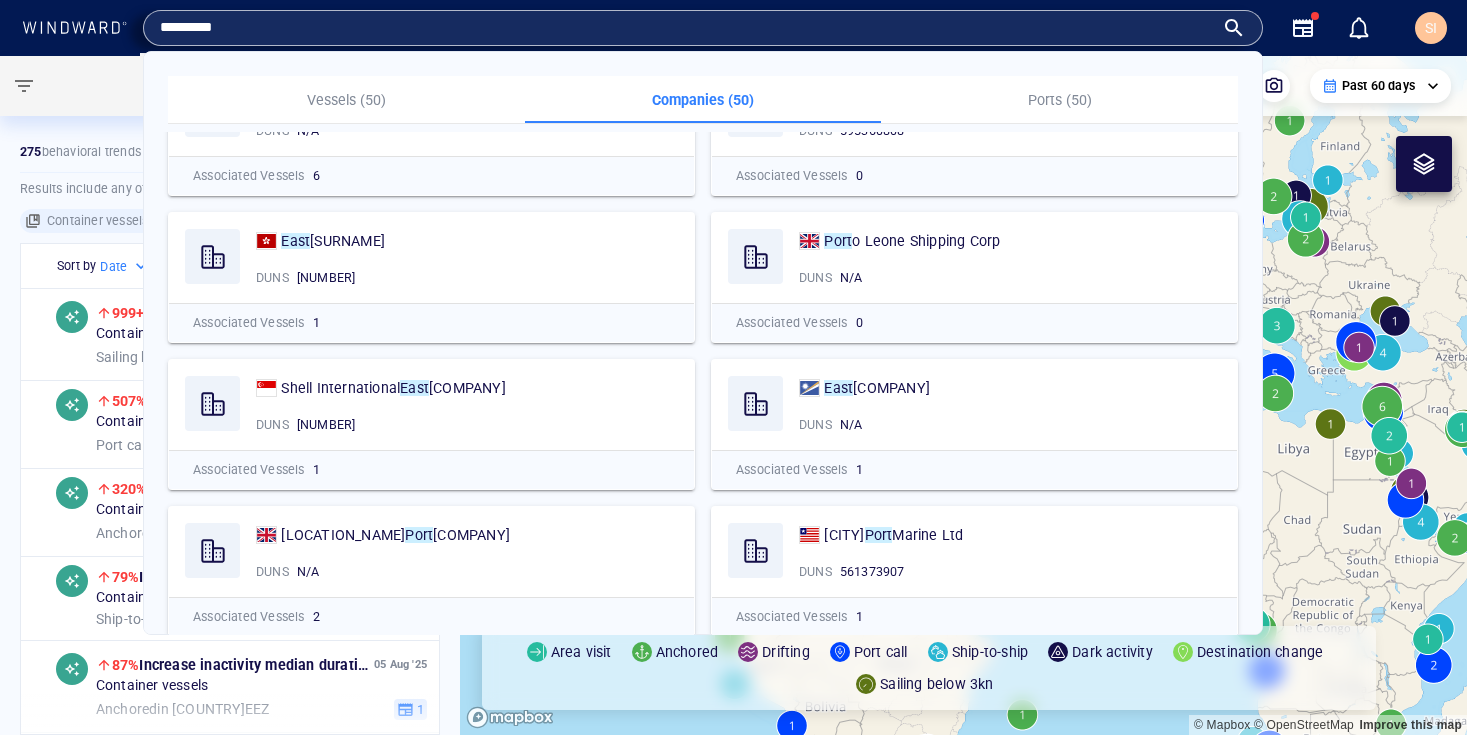 click at bounding box center (225, 86) 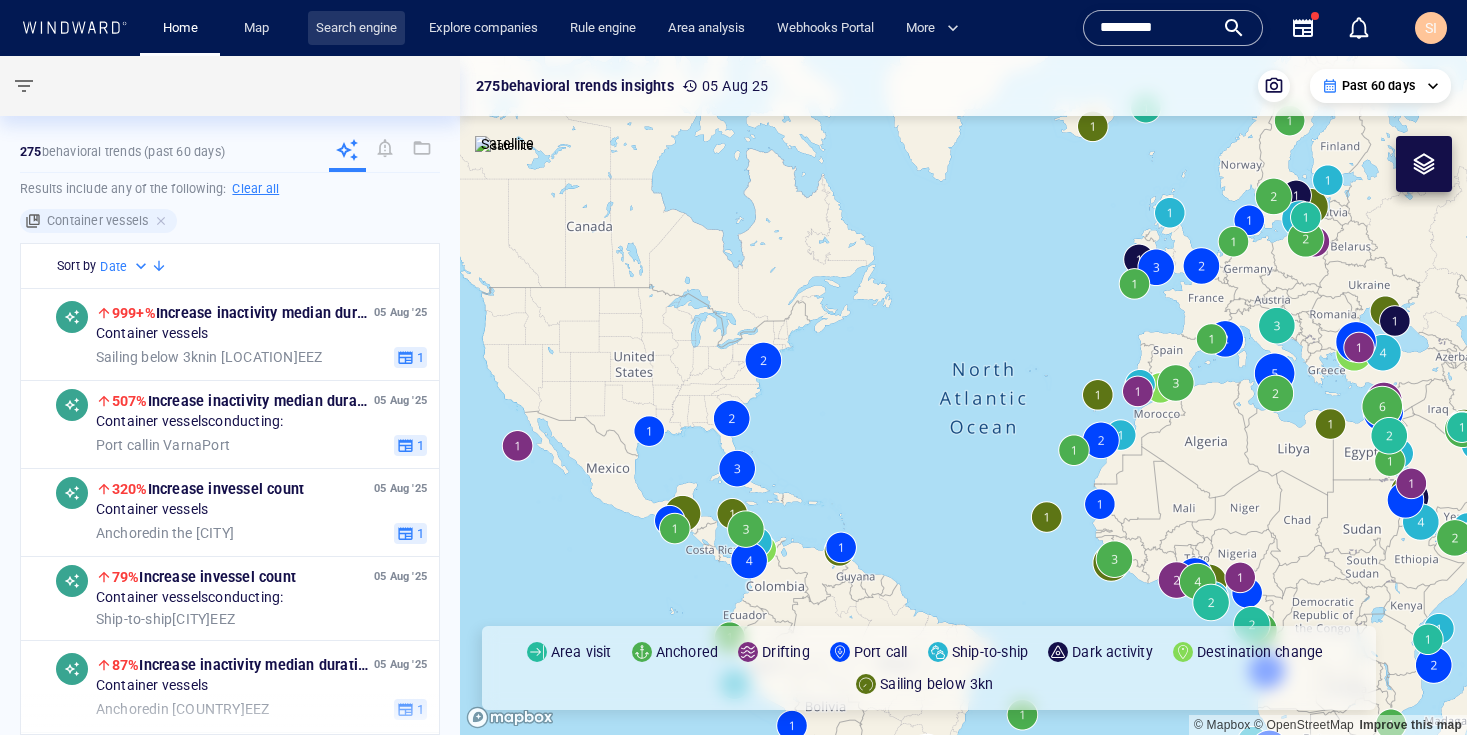 click on "Search engine" at bounding box center [356, 28] 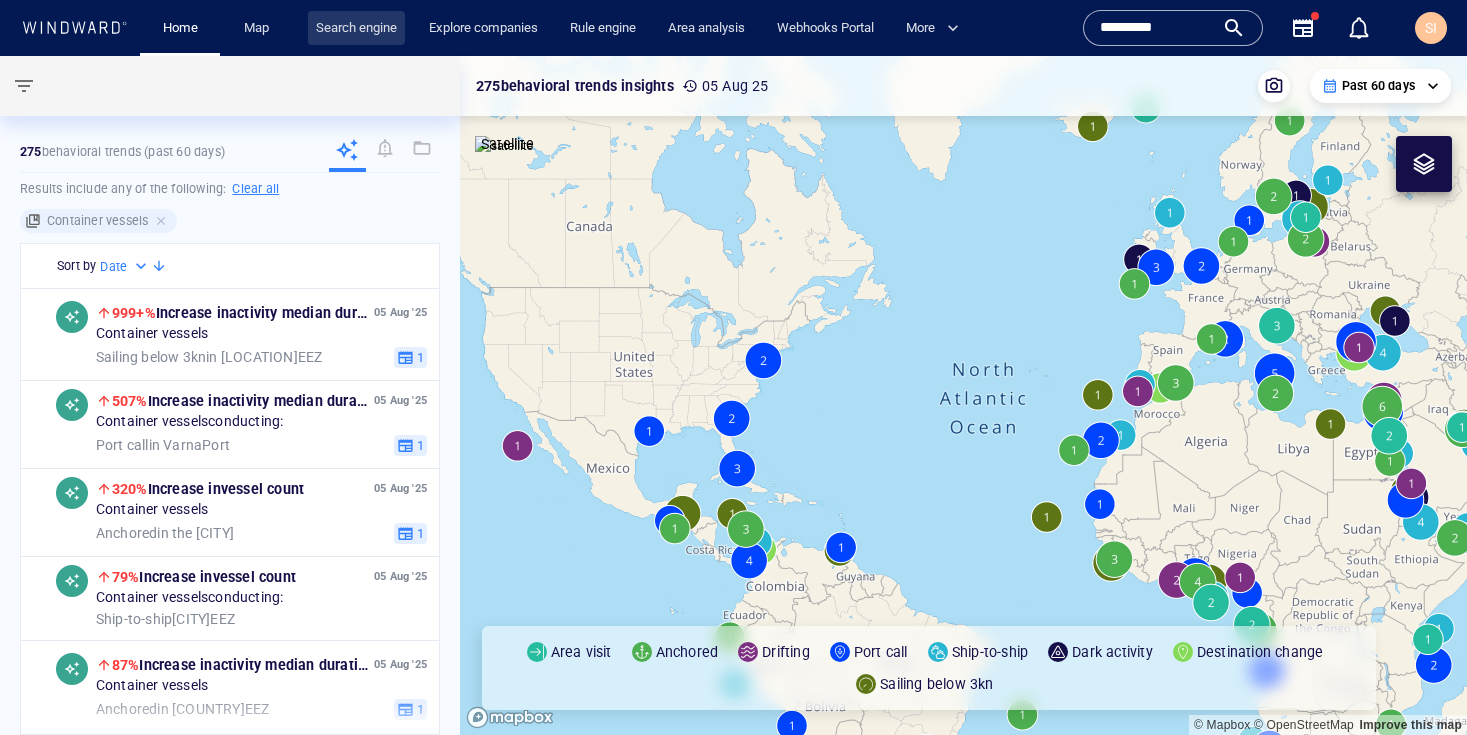 scroll, scrollTop: 0, scrollLeft: 0, axis: both 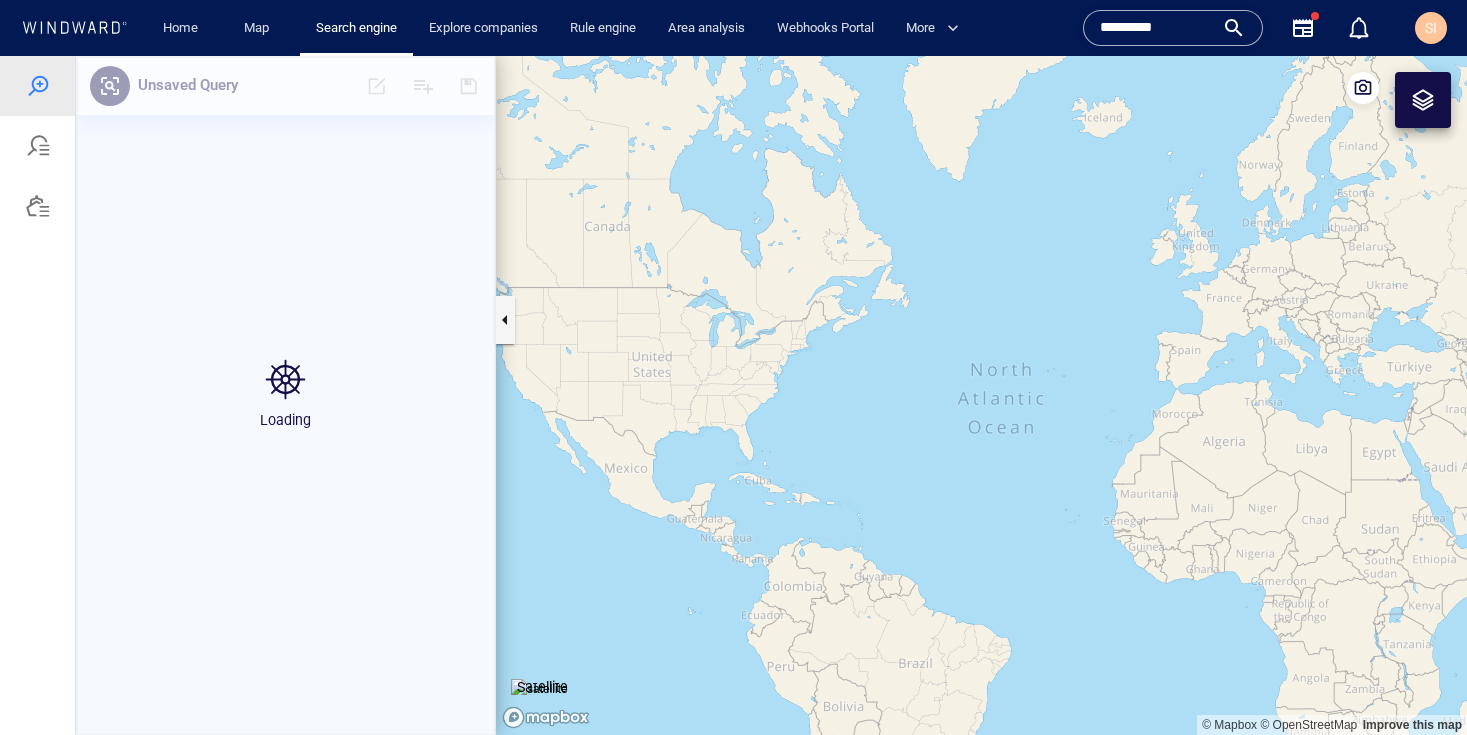 click on "*********" at bounding box center (1157, 28) 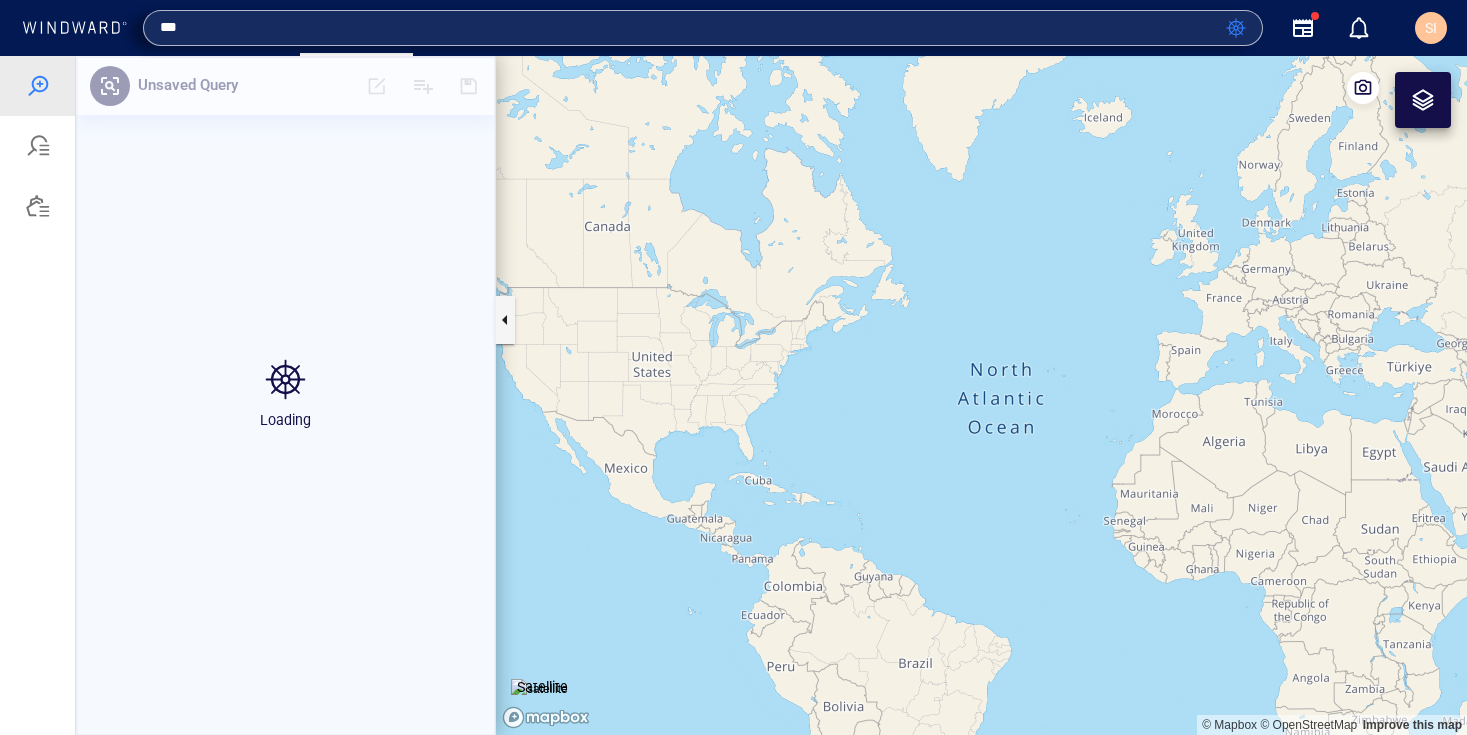 click on "***" at bounding box center [689, 28] 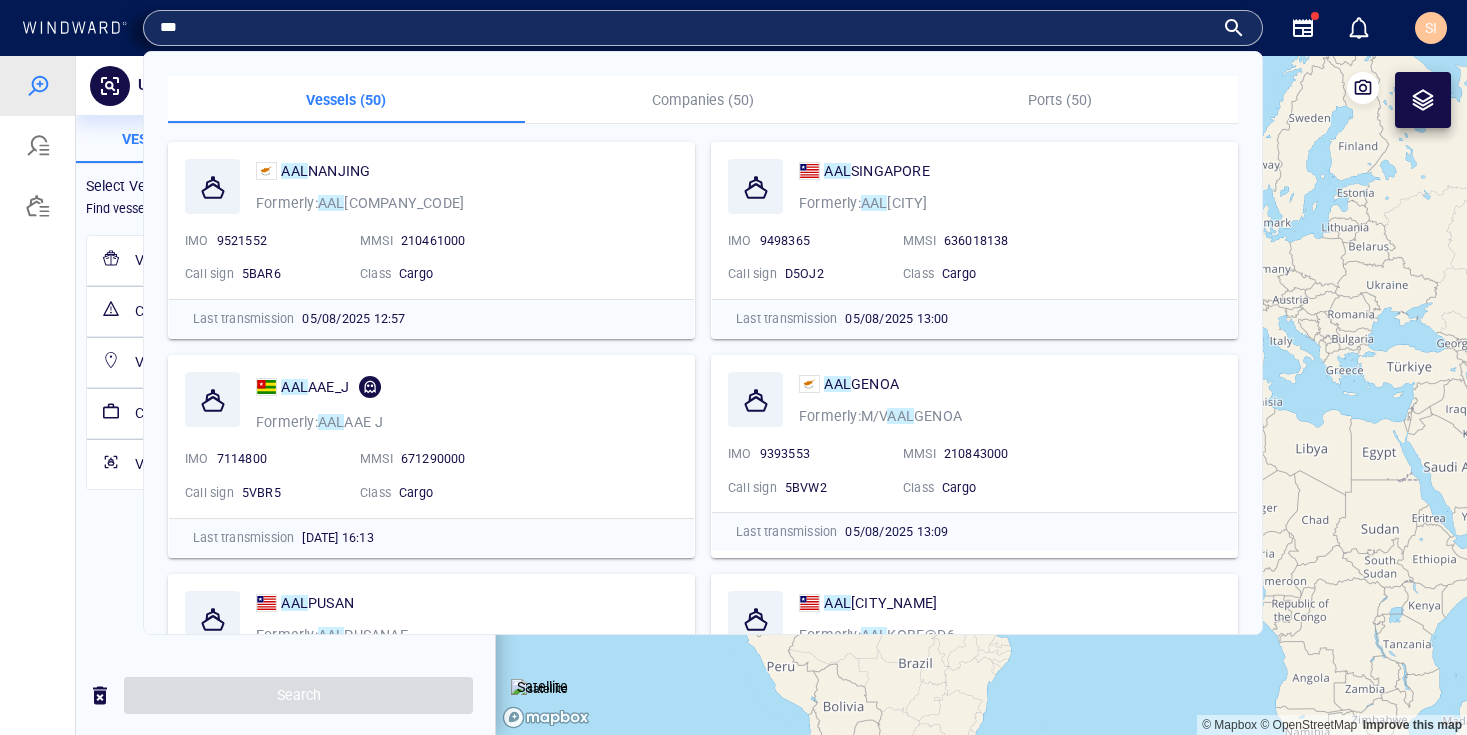 type on "***" 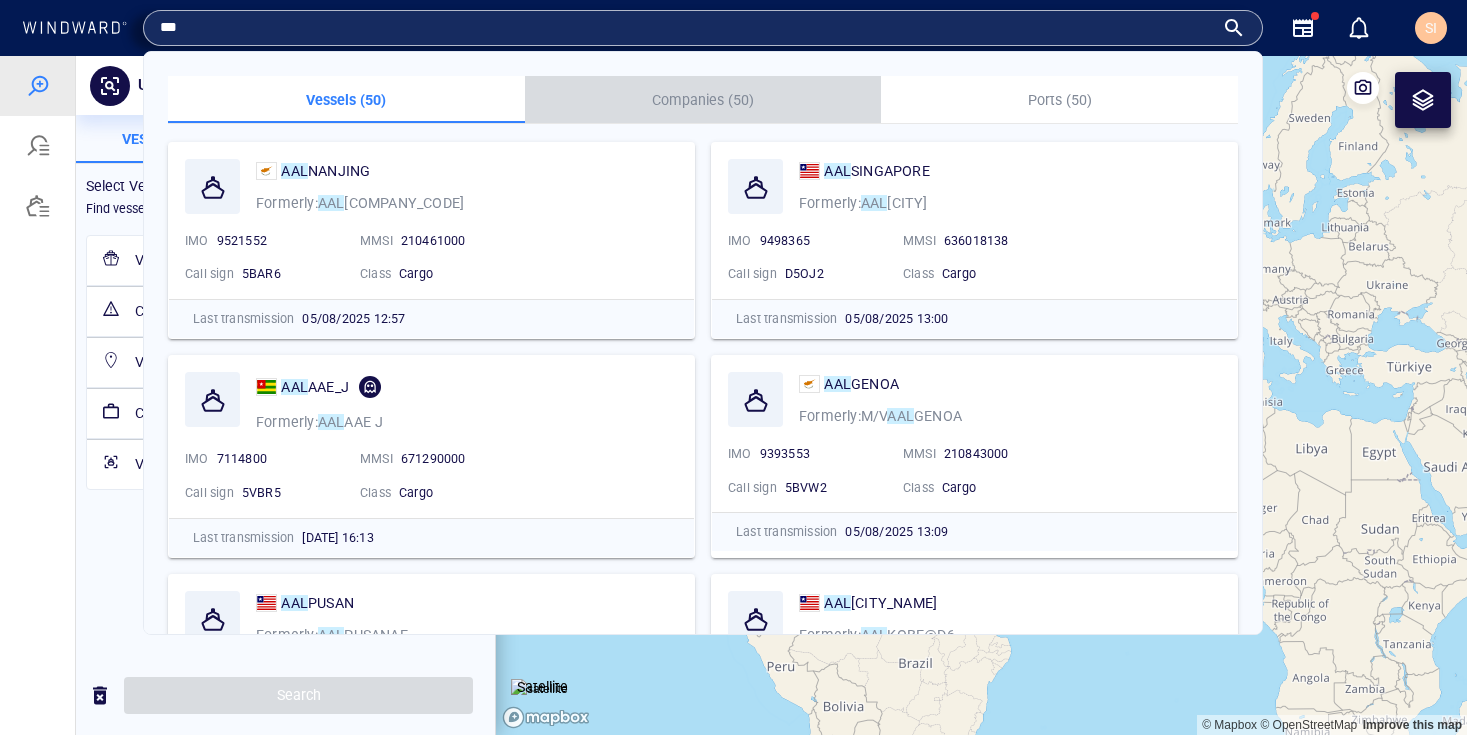 click on "Companies (50)" at bounding box center (703, 100) 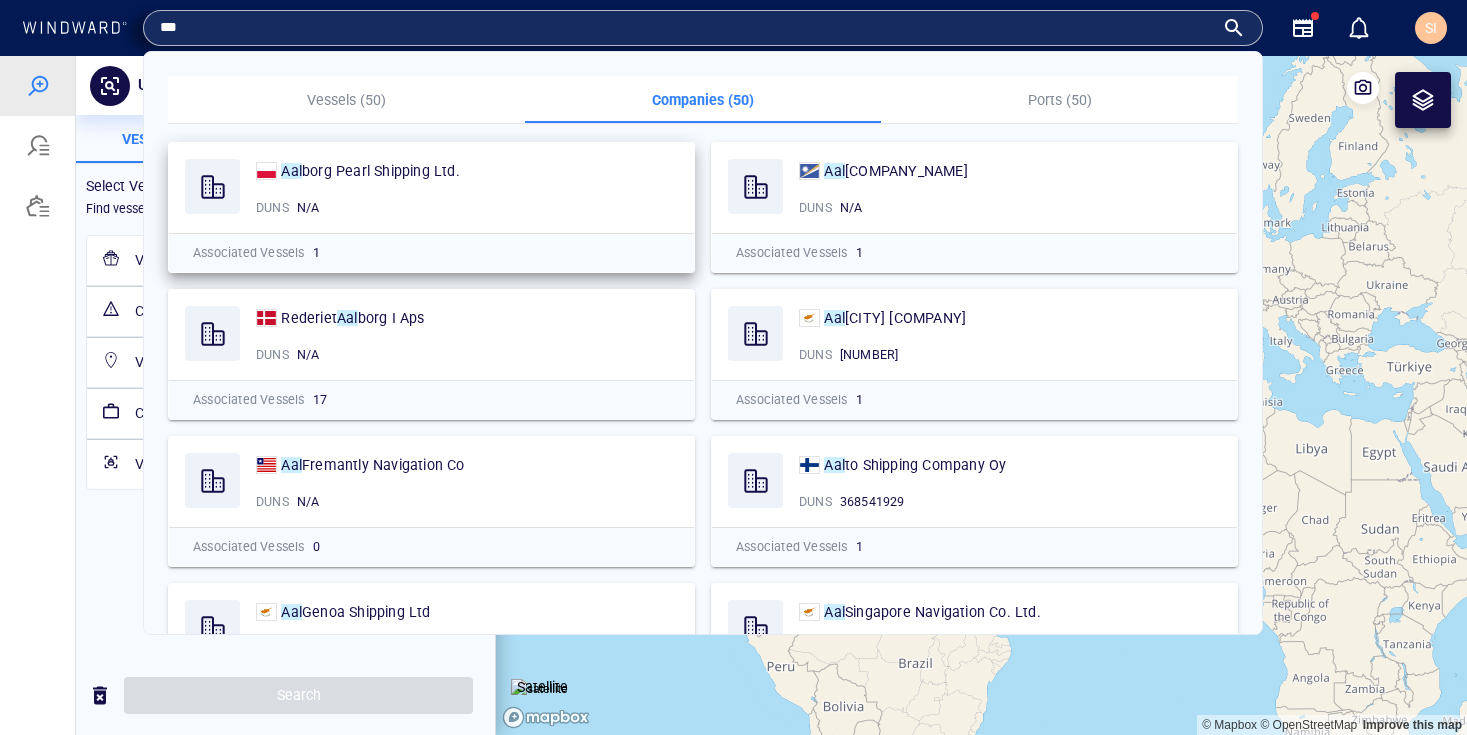 type 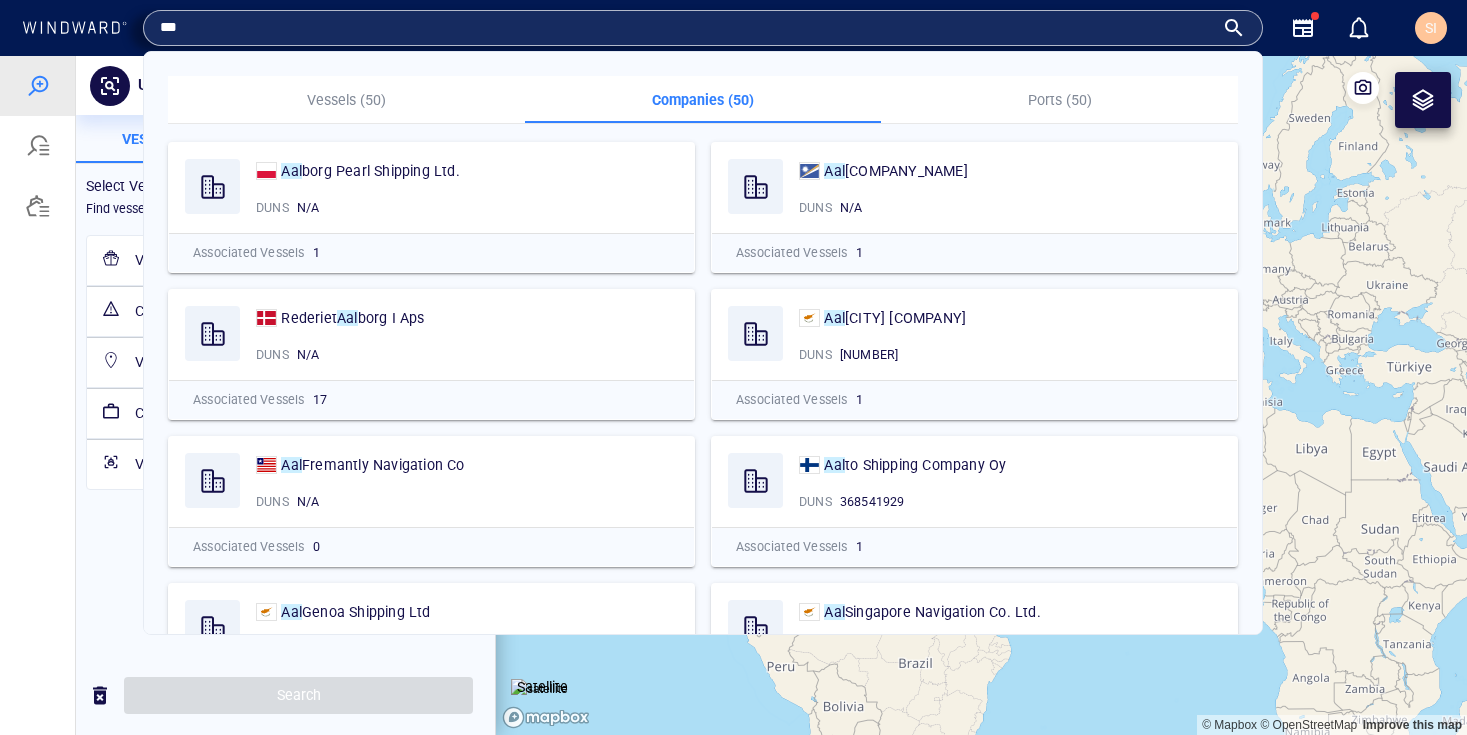 click on "***" at bounding box center [687, 28] 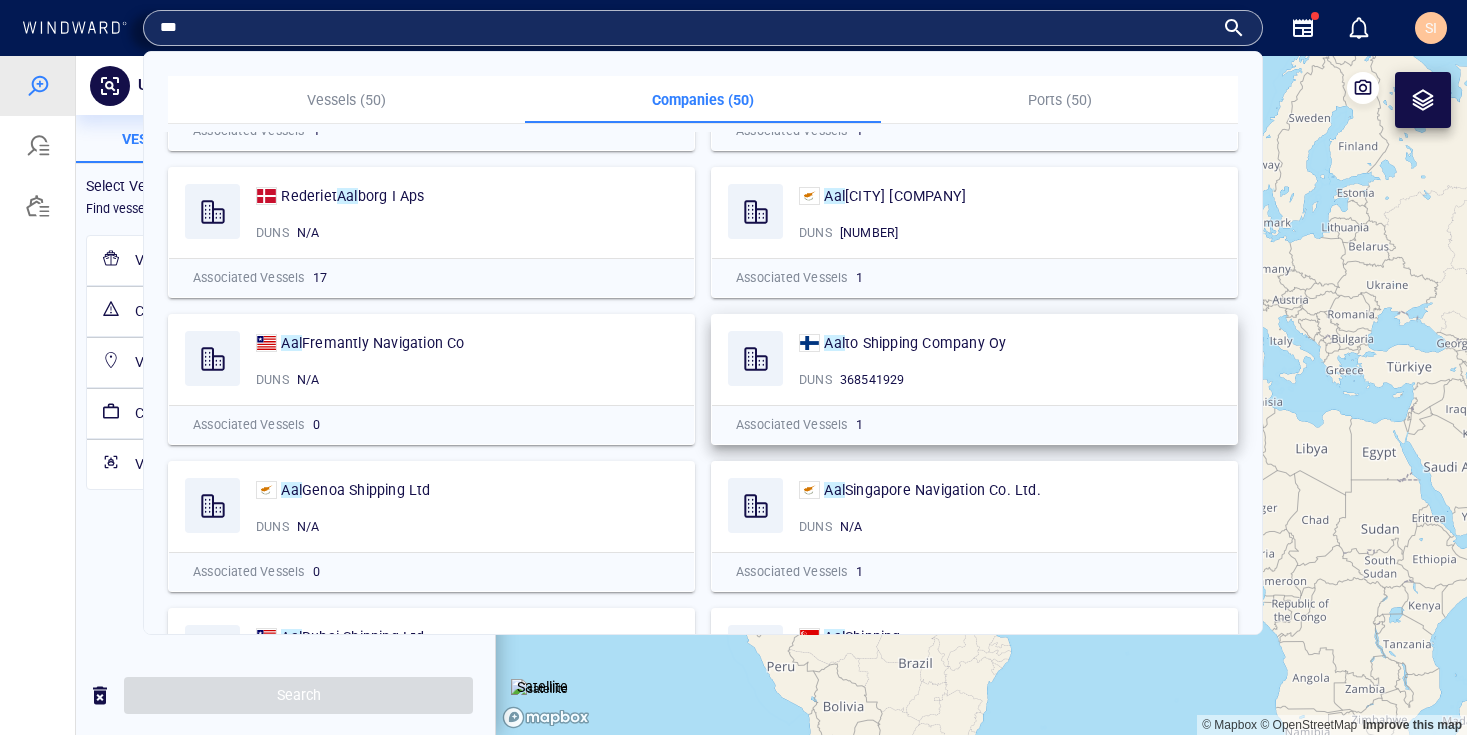 scroll, scrollTop: 259, scrollLeft: 0, axis: vertical 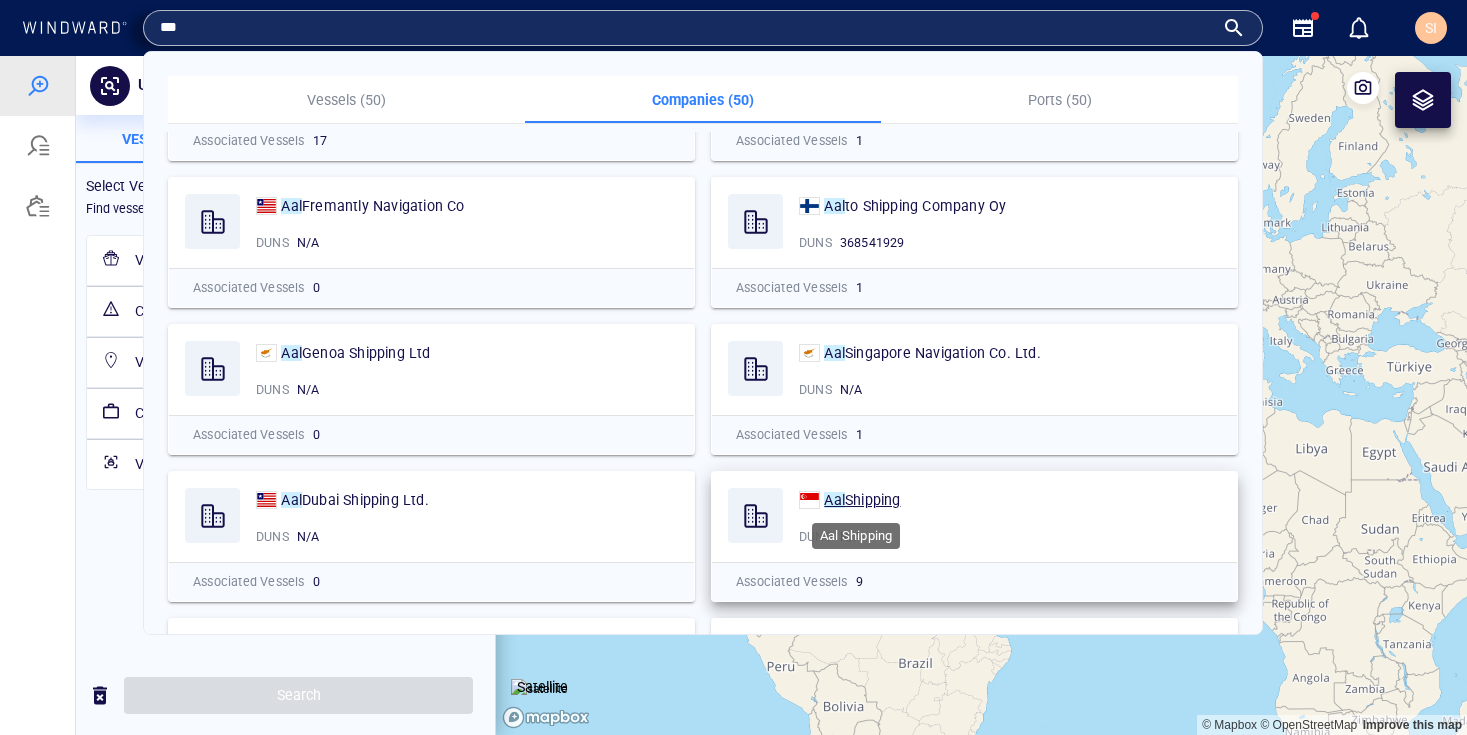 click on "Shipping" at bounding box center [873, 500] 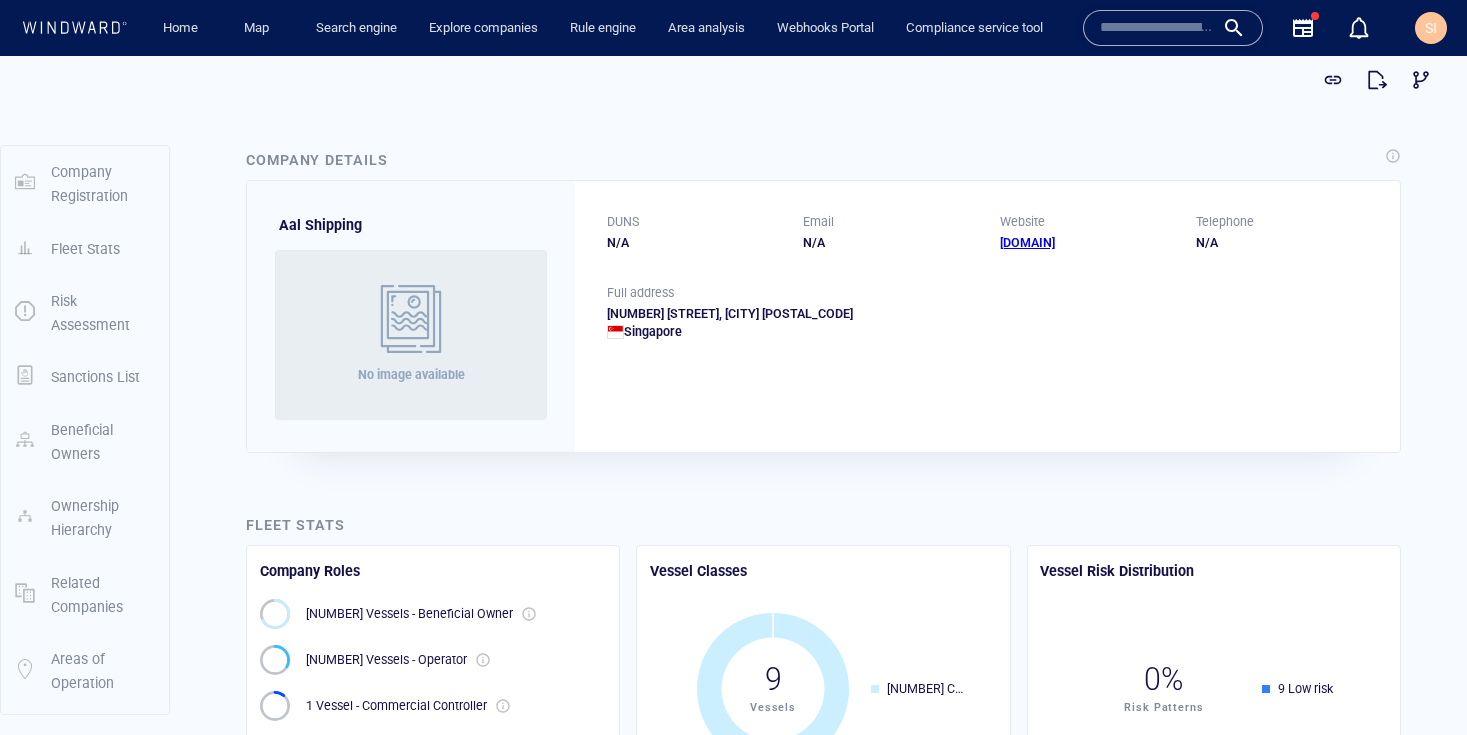 scroll, scrollTop: 0, scrollLeft: 0, axis: both 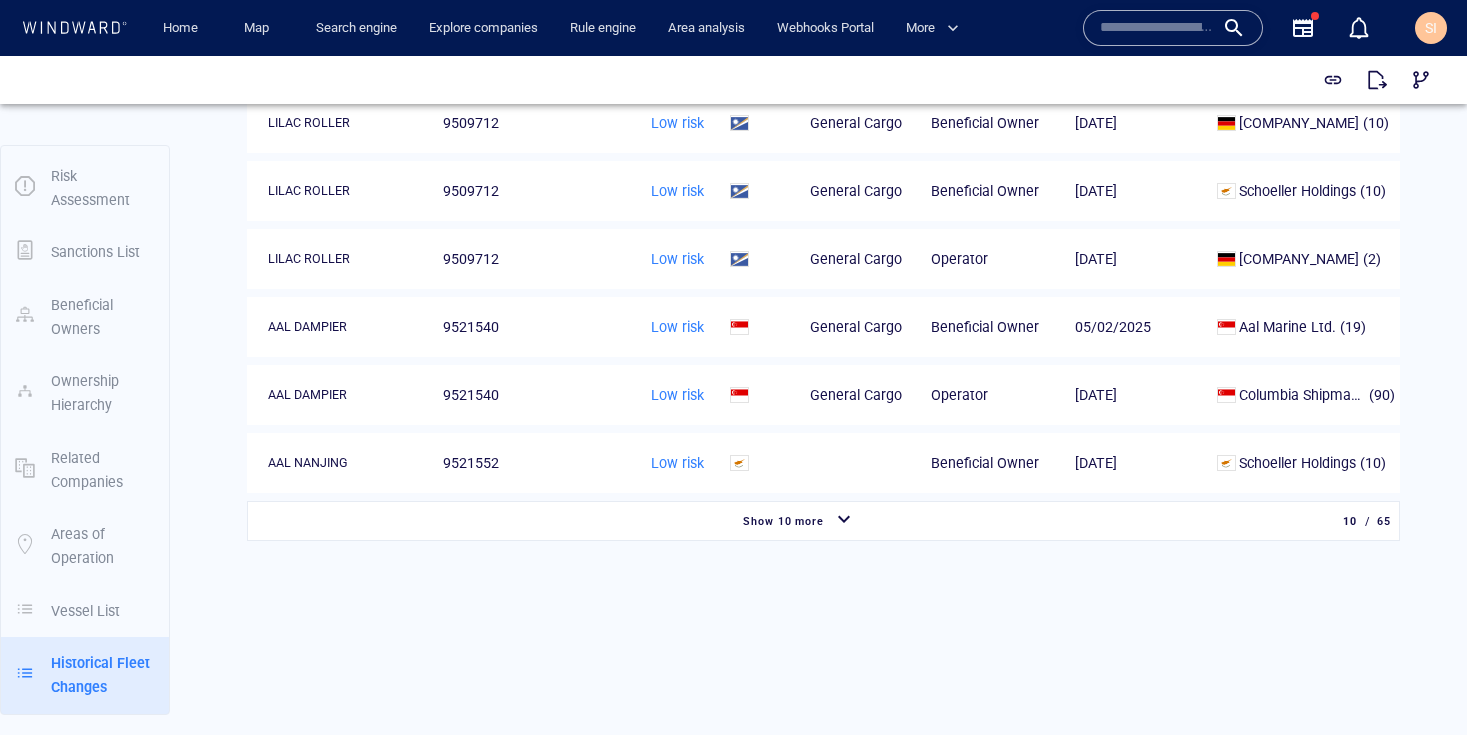 click at bounding box center (844, 521) 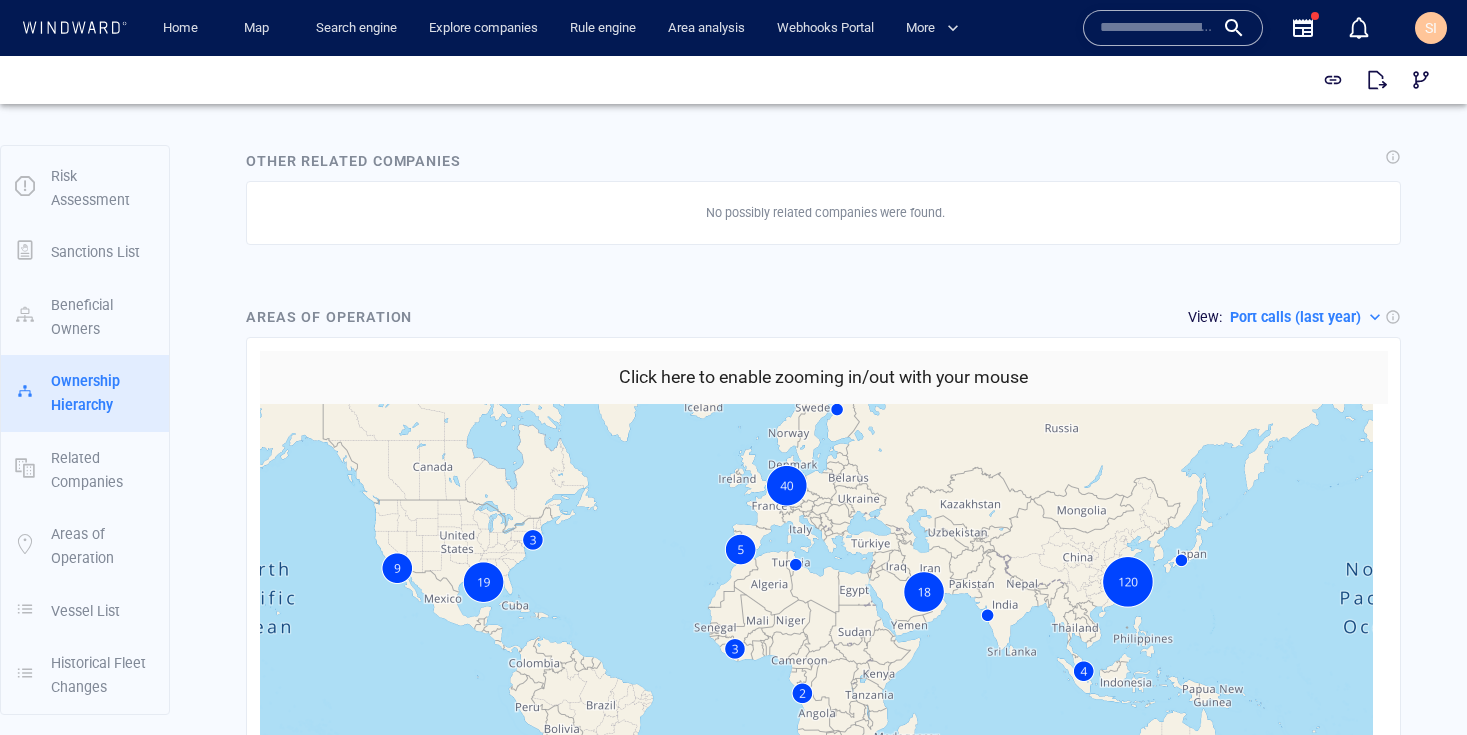 scroll, scrollTop: 278, scrollLeft: 0, axis: vertical 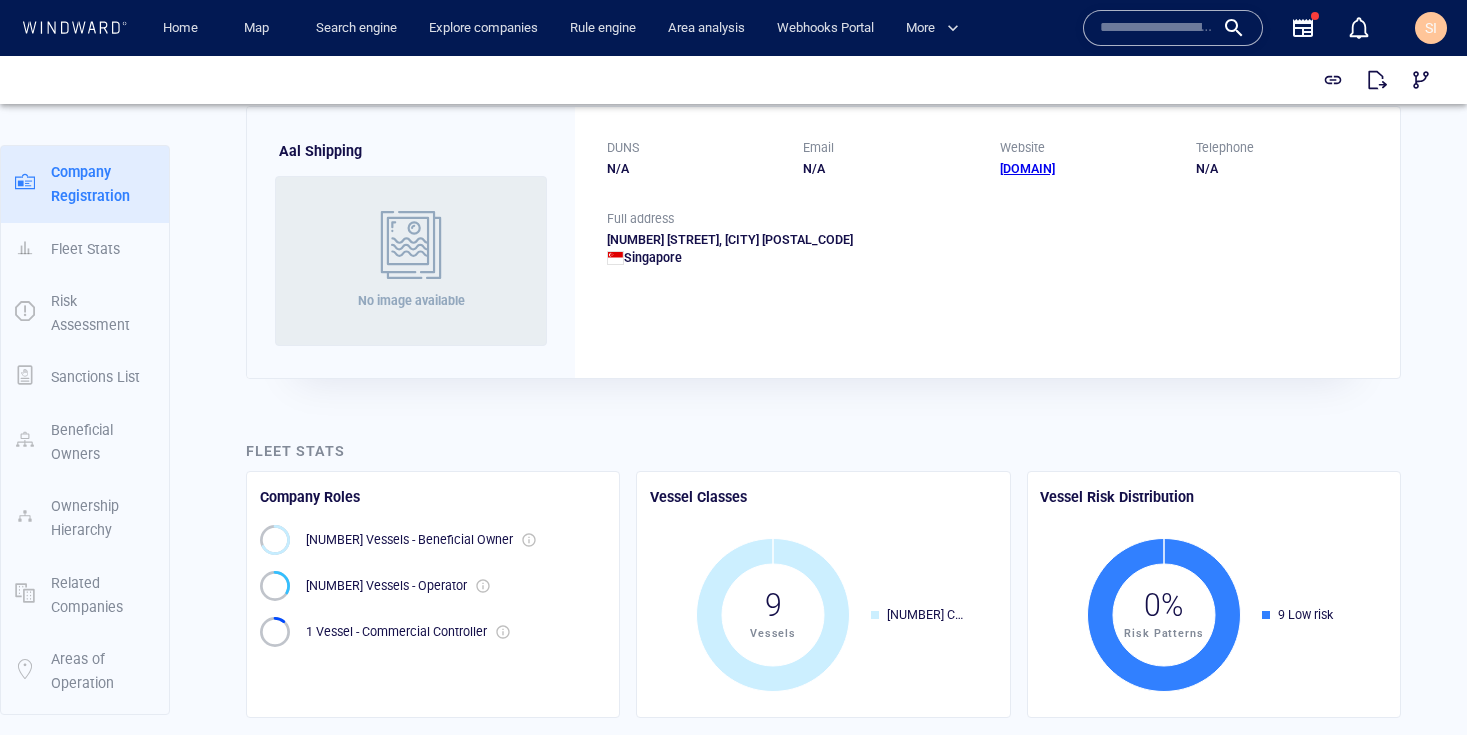 click at bounding box center (1157, 28) 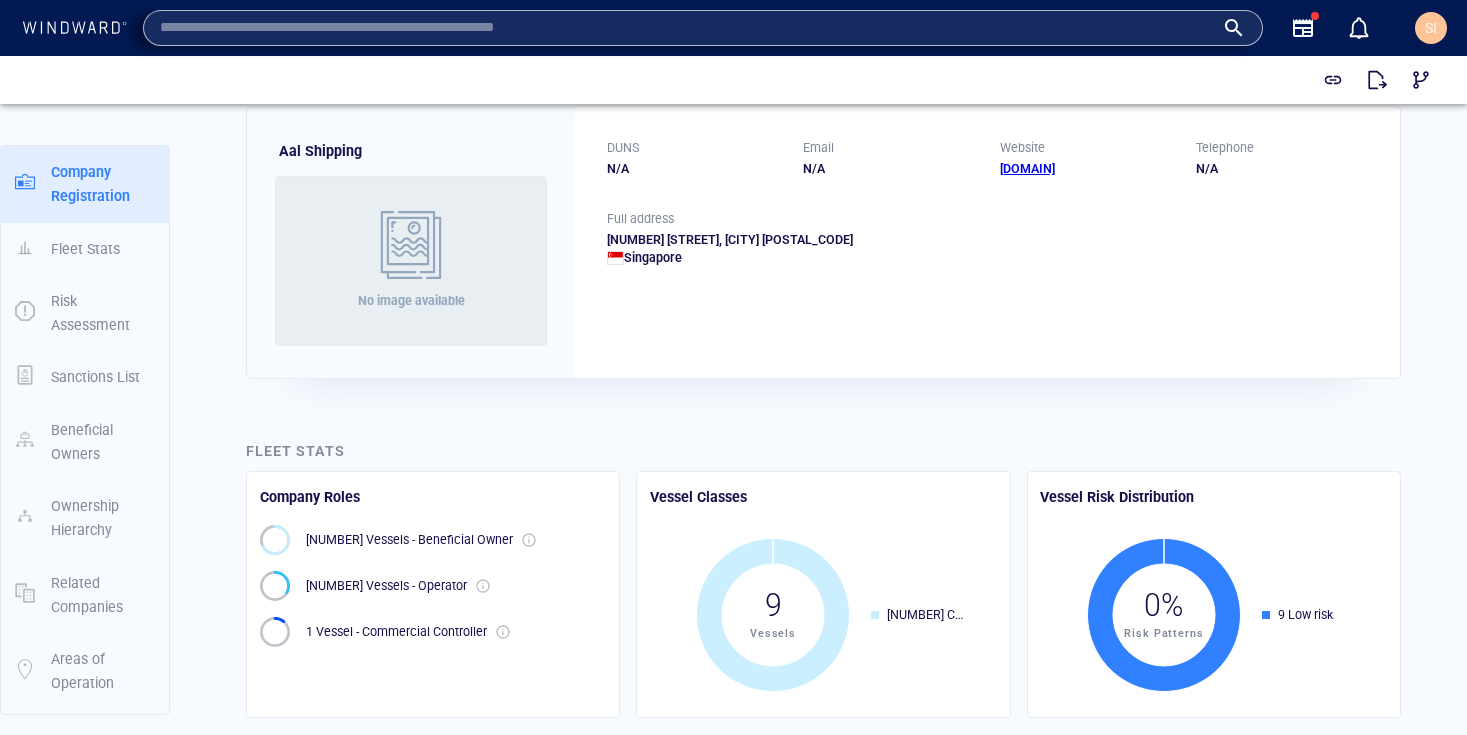 paste on "*********" 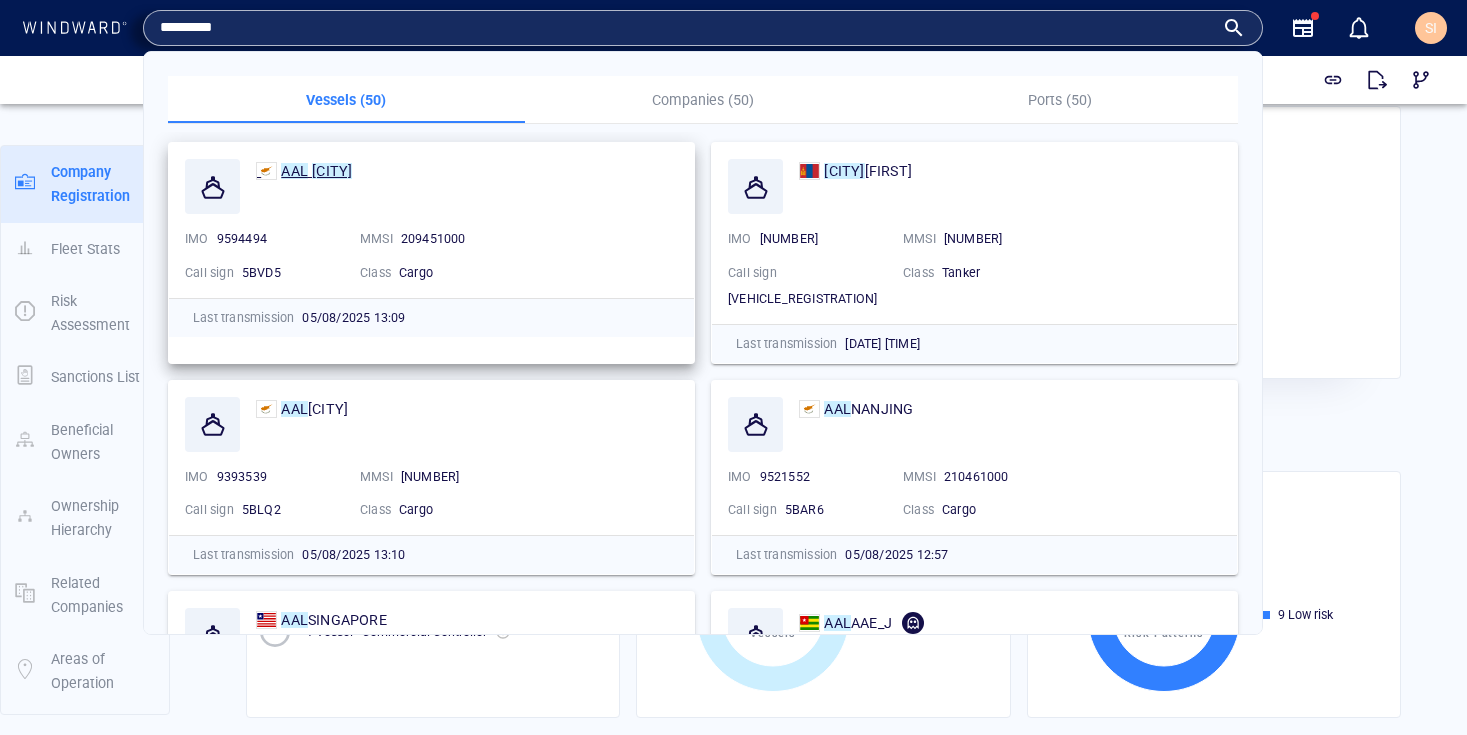 type on "*********" 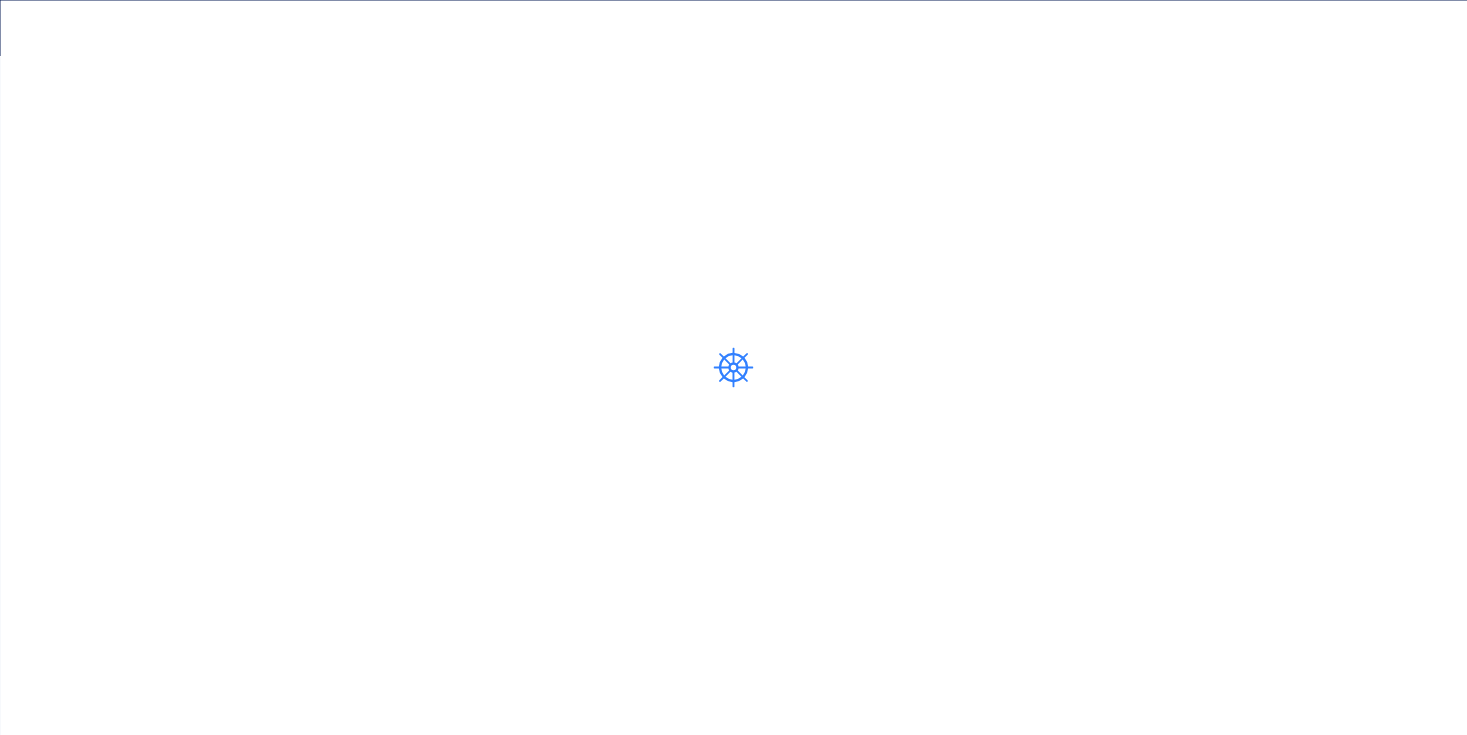 scroll, scrollTop: 0, scrollLeft: 0, axis: both 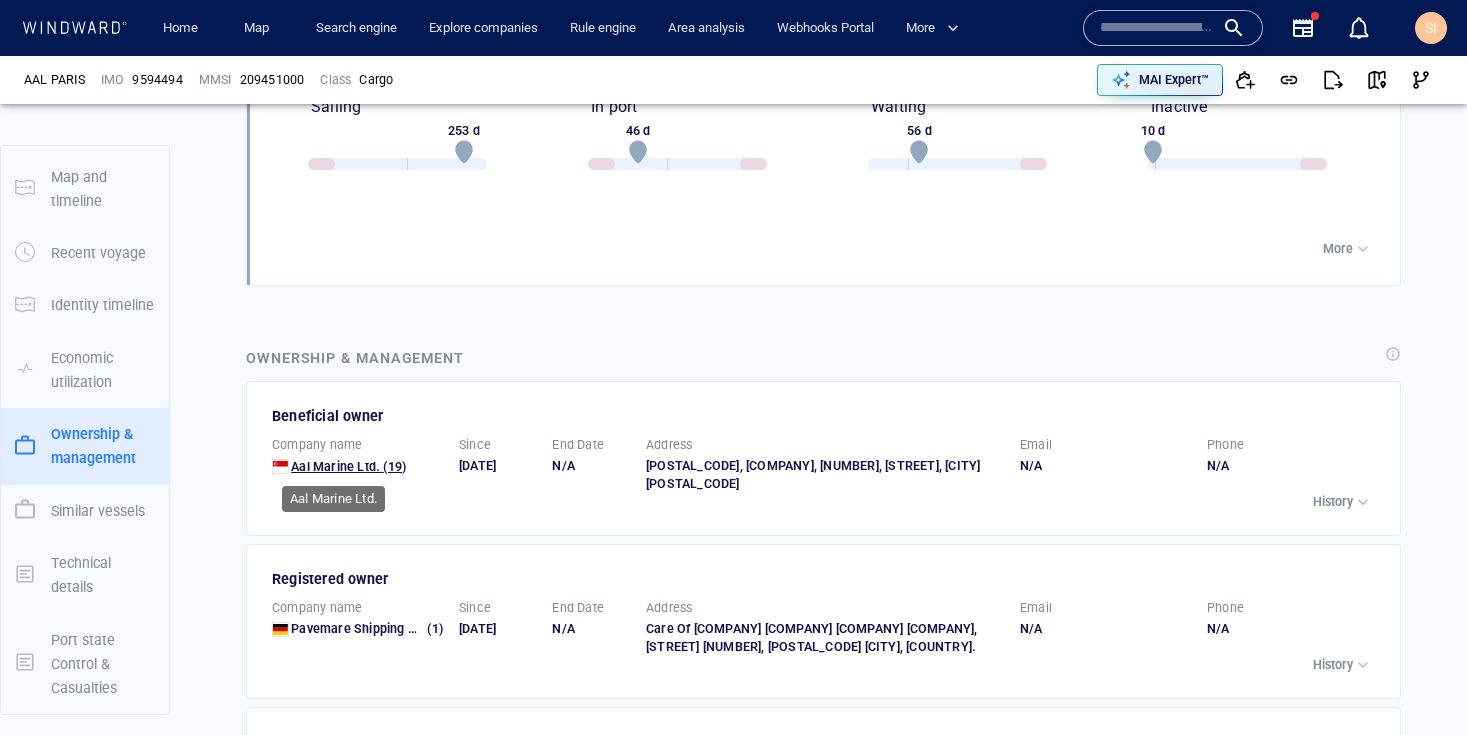 click on "Aal Marine Ltd." at bounding box center (335, 466) 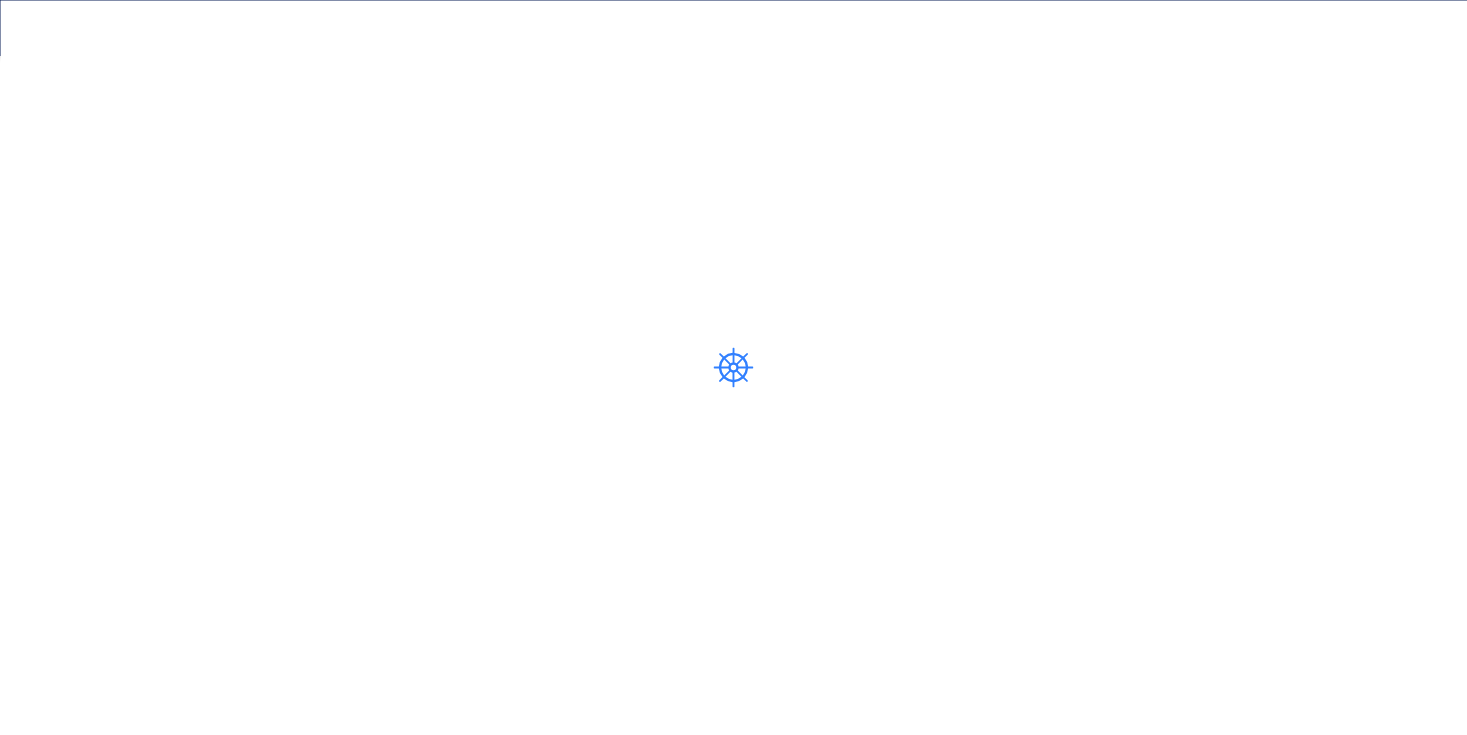 scroll, scrollTop: 0, scrollLeft: 0, axis: both 